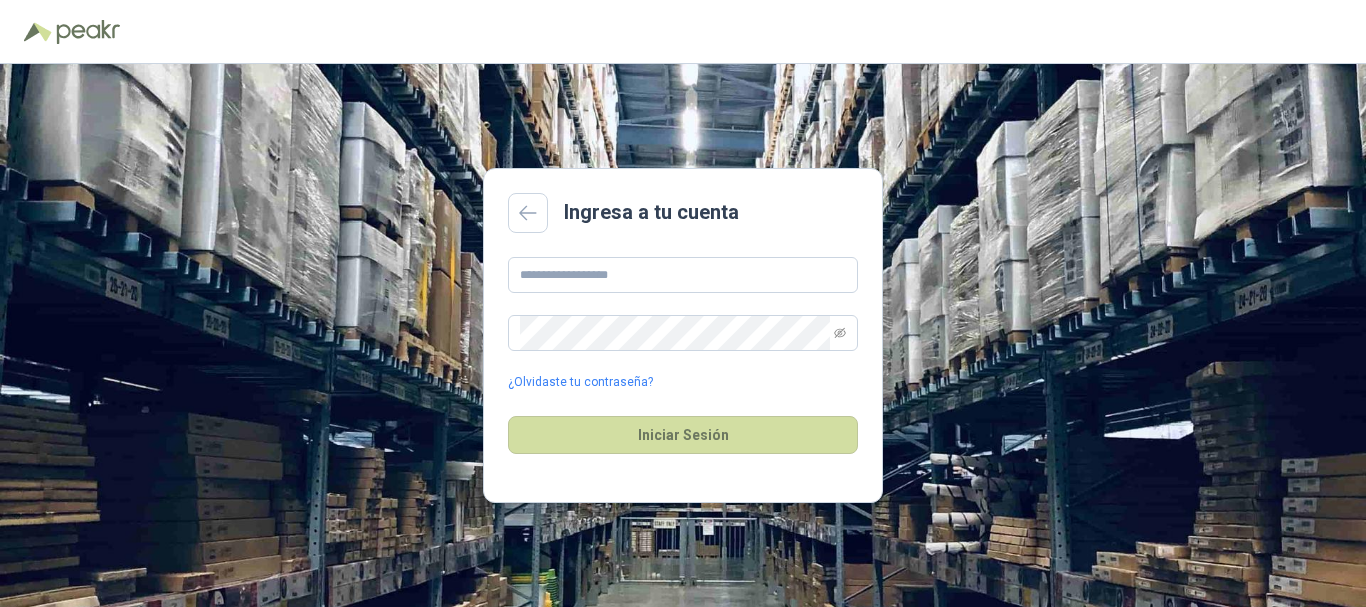 scroll, scrollTop: 0, scrollLeft: 0, axis: both 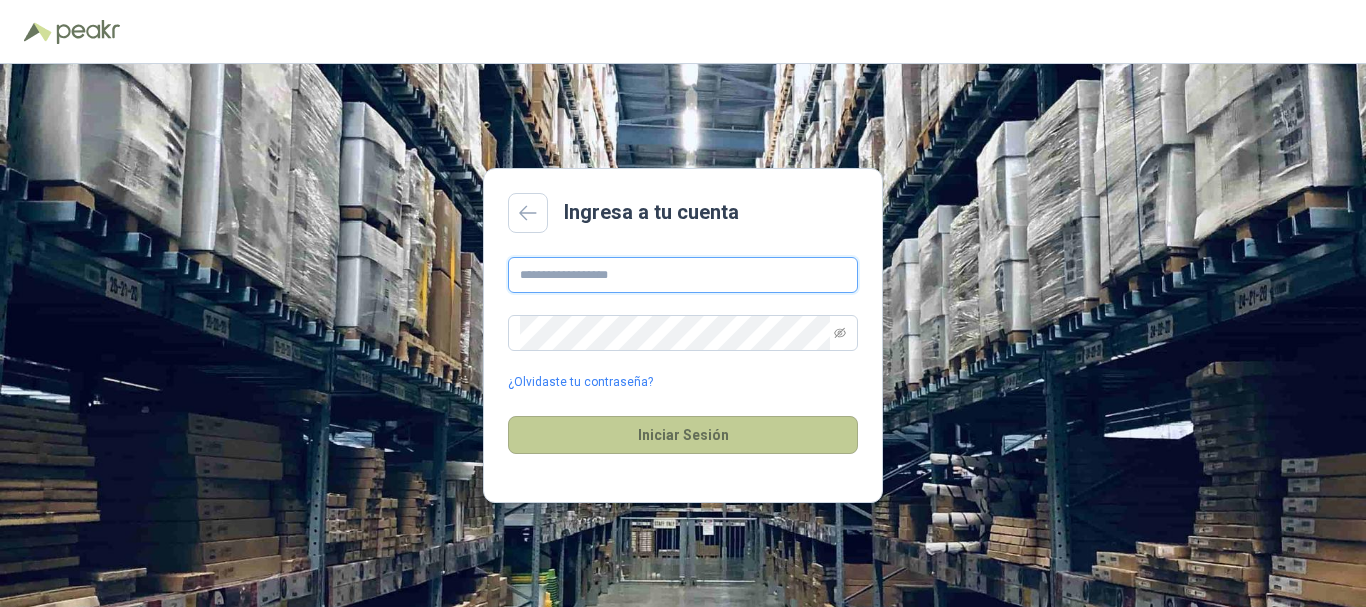 type on "**********" 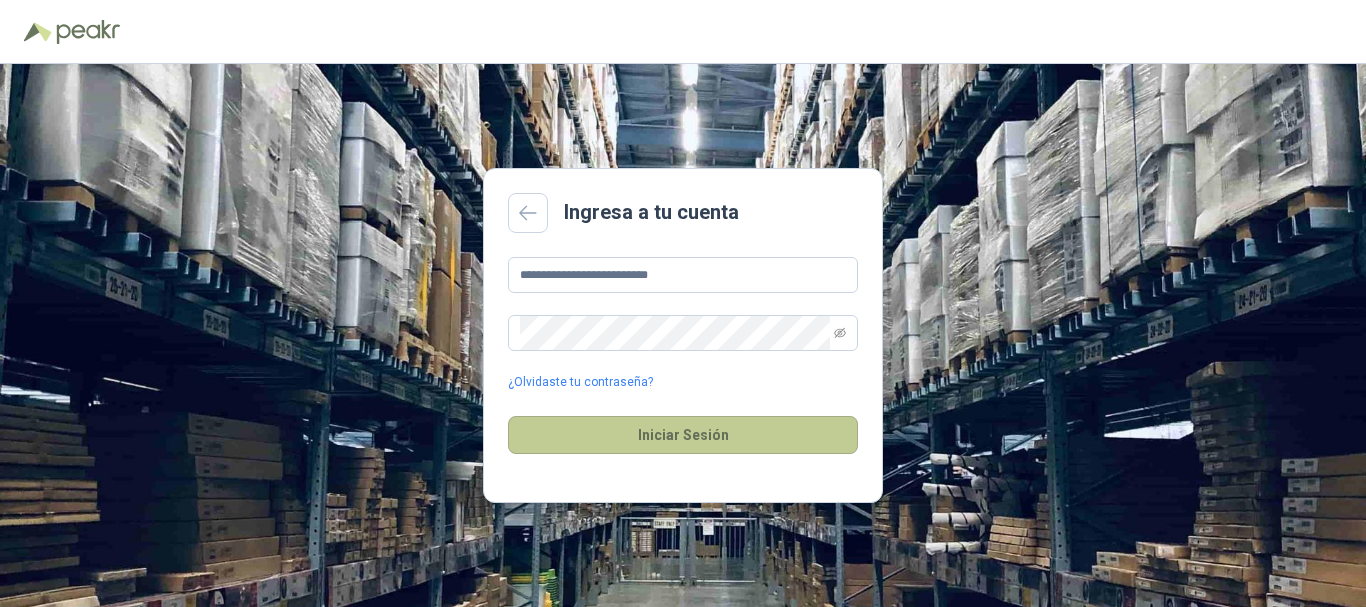click on "Iniciar Sesión" at bounding box center [683, 435] 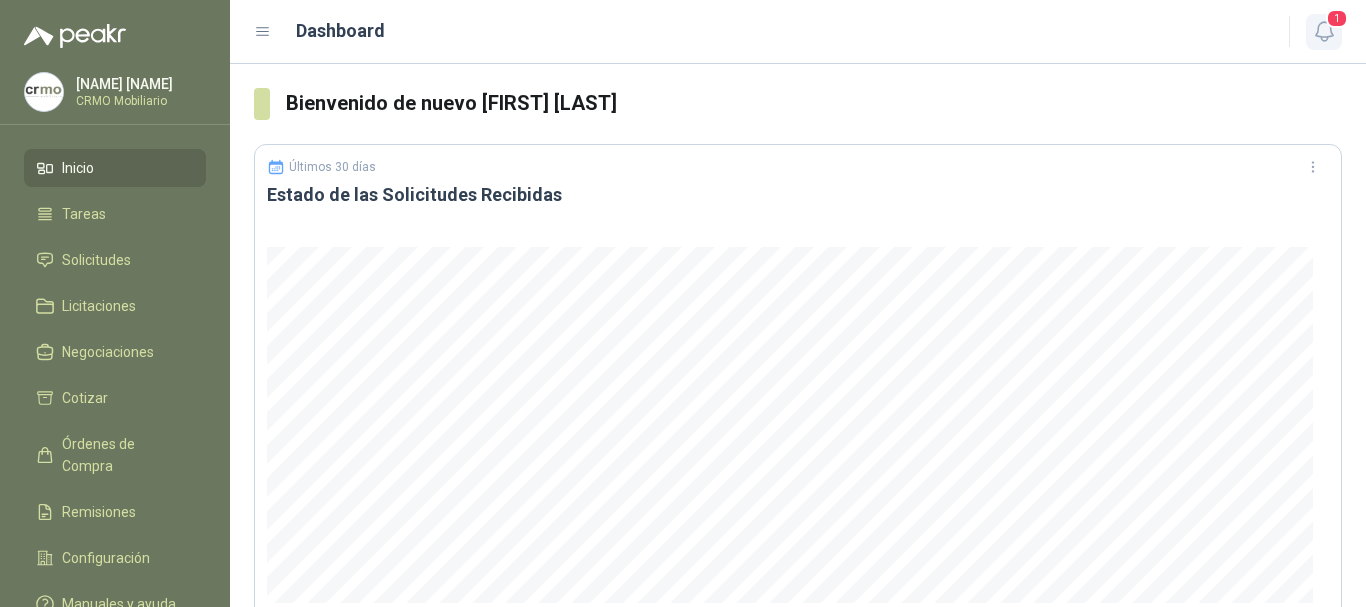 click 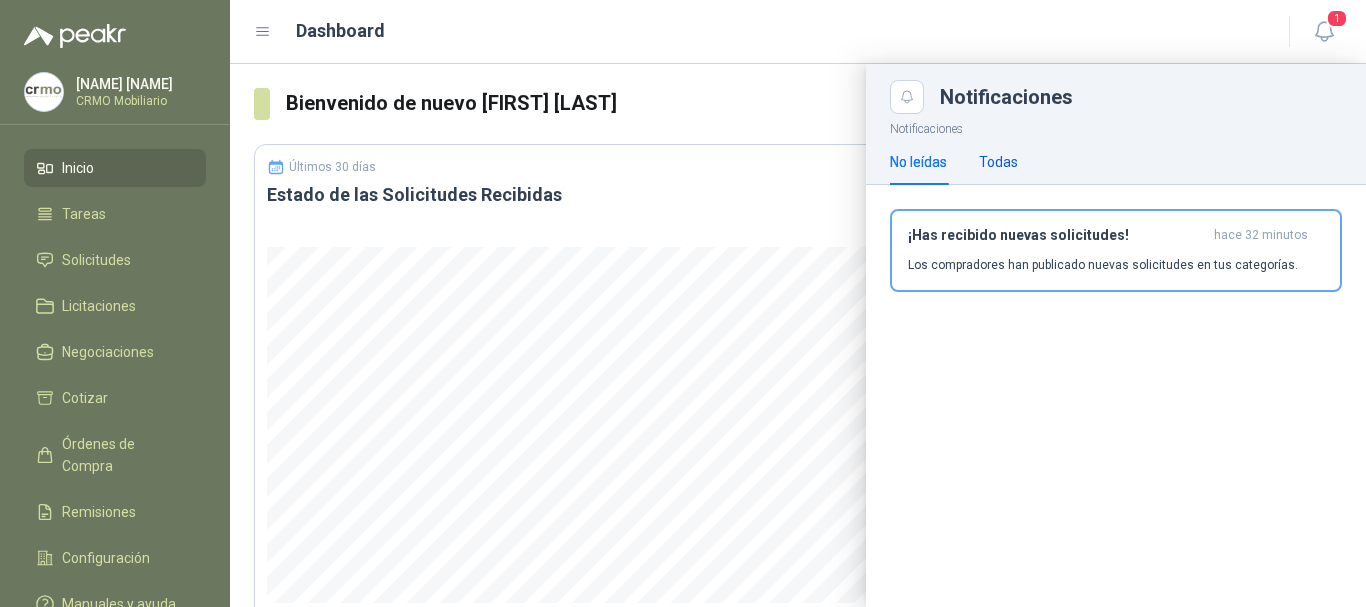 click on "Todas" at bounding box center [998, 162] 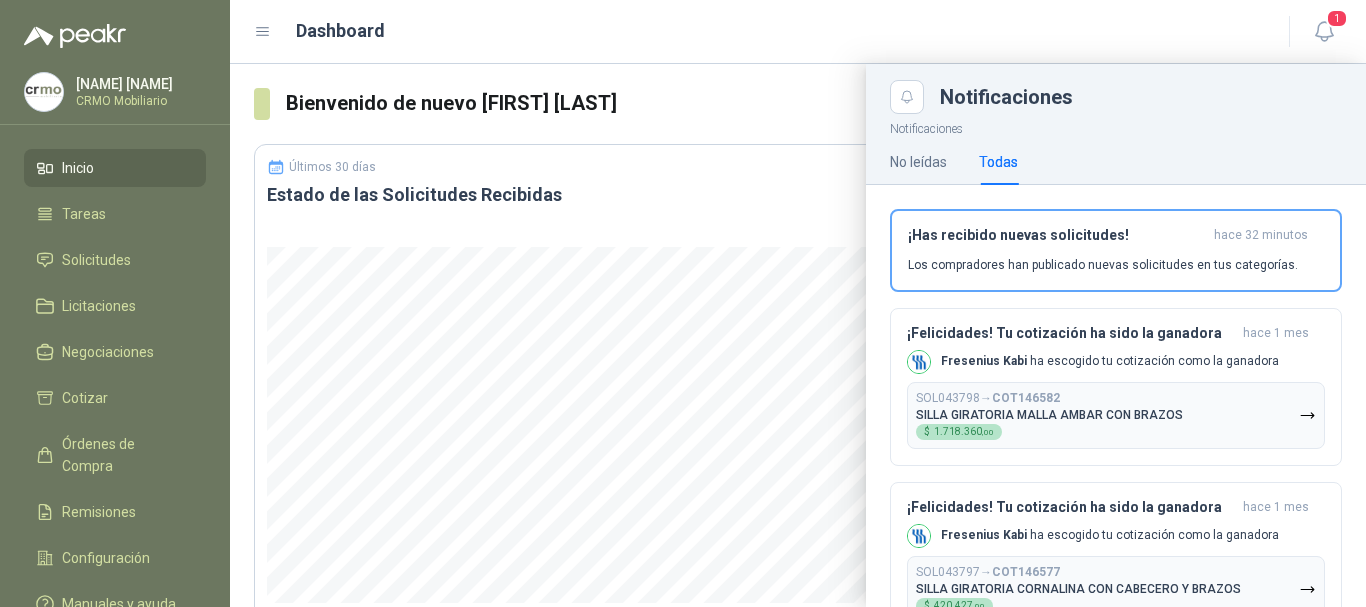 click on "Dashboard" at bounding box center (759, 31) 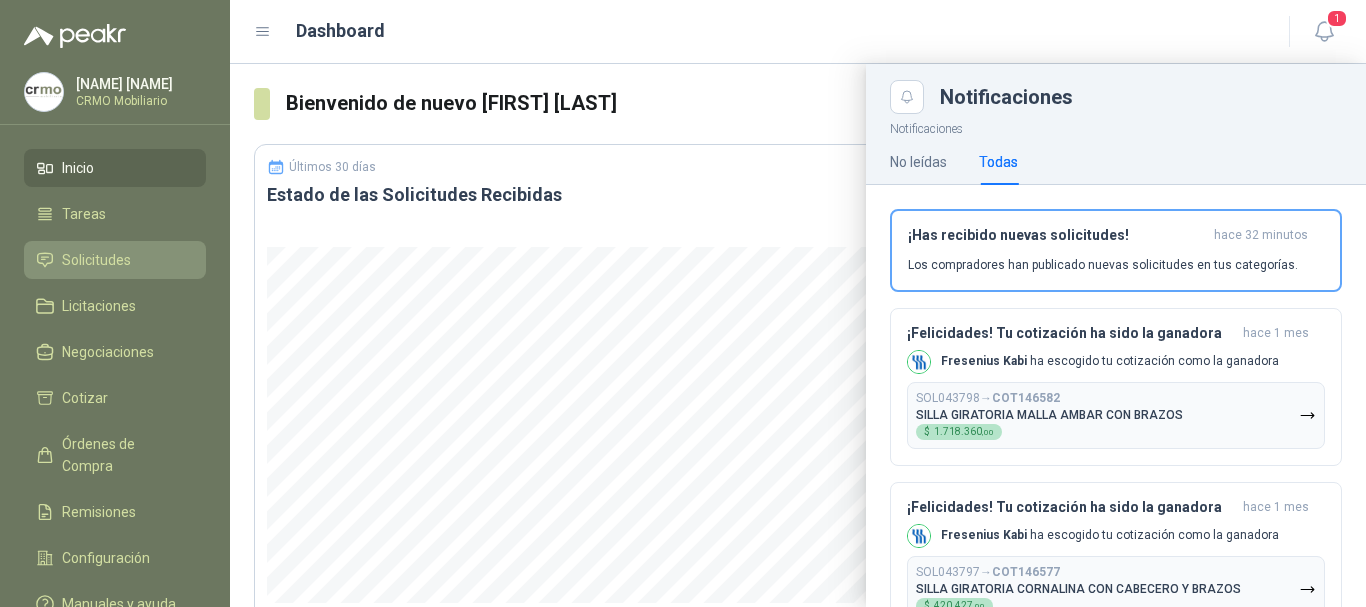 click on "Solicitudes" at bounding box center [96, 260] 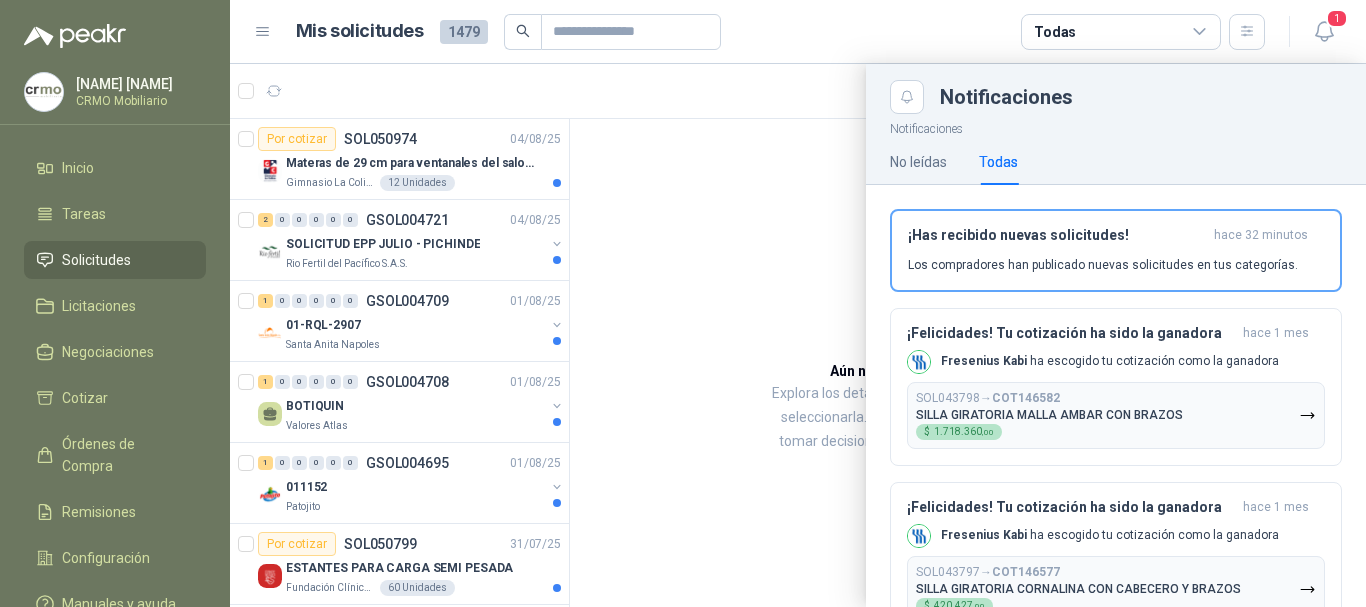 click at bounding box center [798, 335] 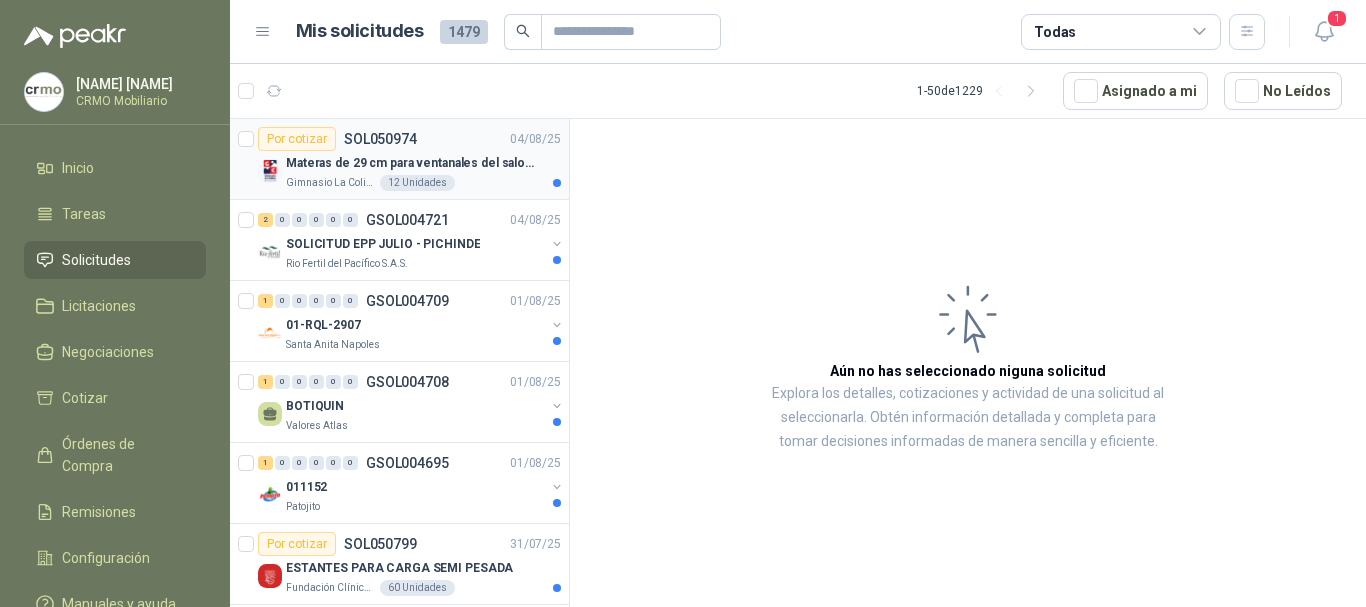 click on "Materas de 29 cm para ventanales del salon de lenguaje y coordinación" at bounding box center (410, 163) 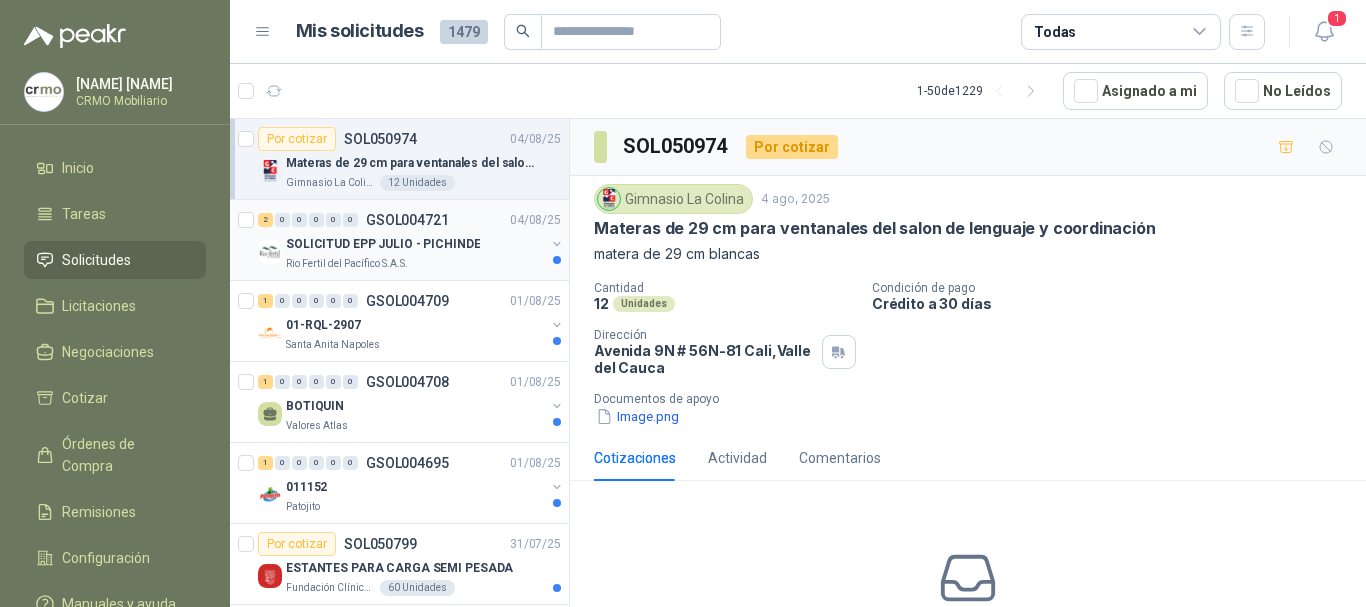 click on "SOLICITUD EPP JULIO - PICHINDE" at bounding box center [383, 244] 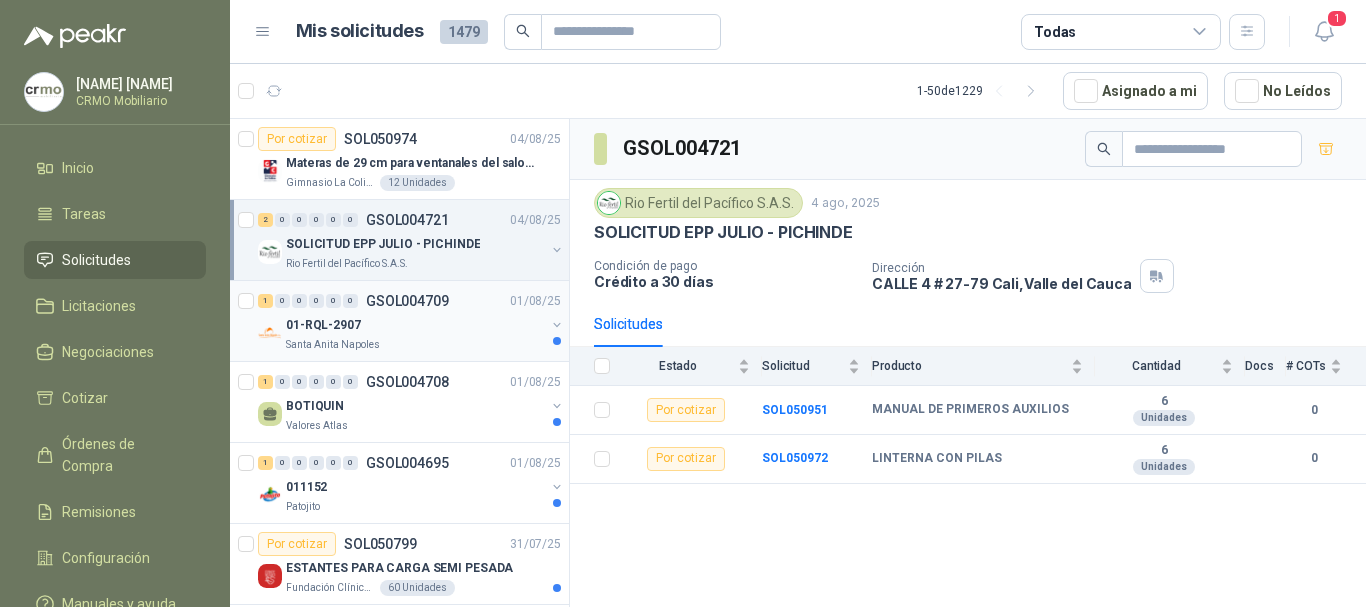 click on "01-RQL-2907" at bounding box center [415, 325] 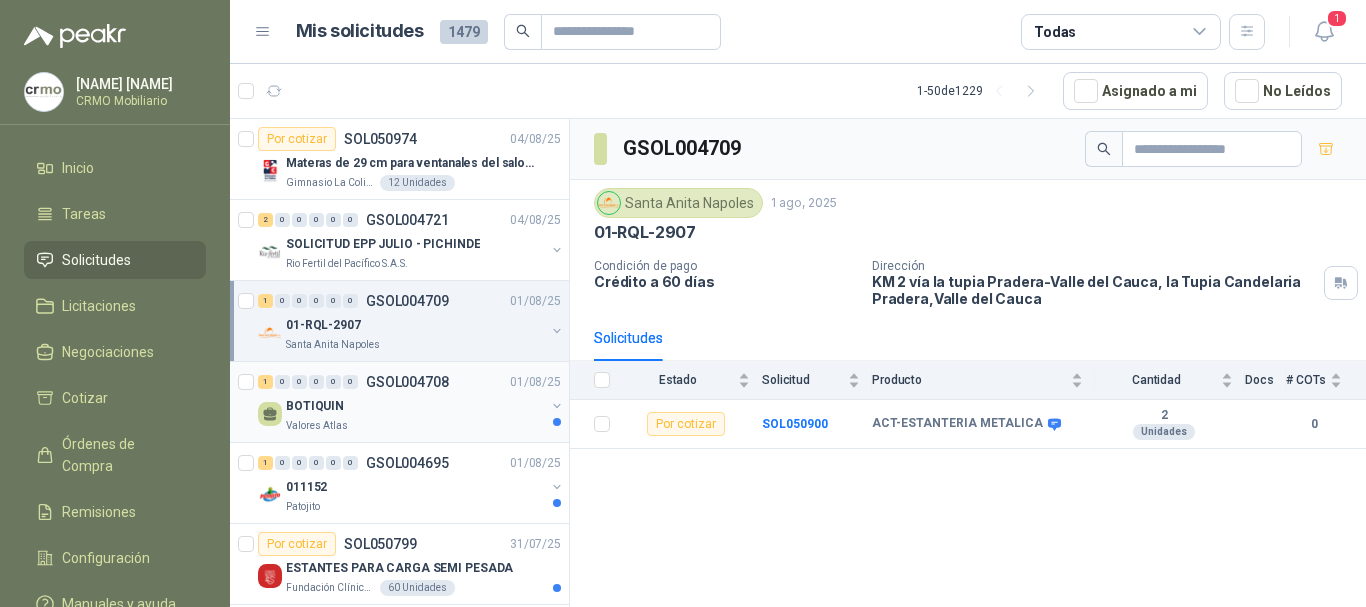 scroll, scrollTop: 100, scrollLeft: 0, axis: vertical 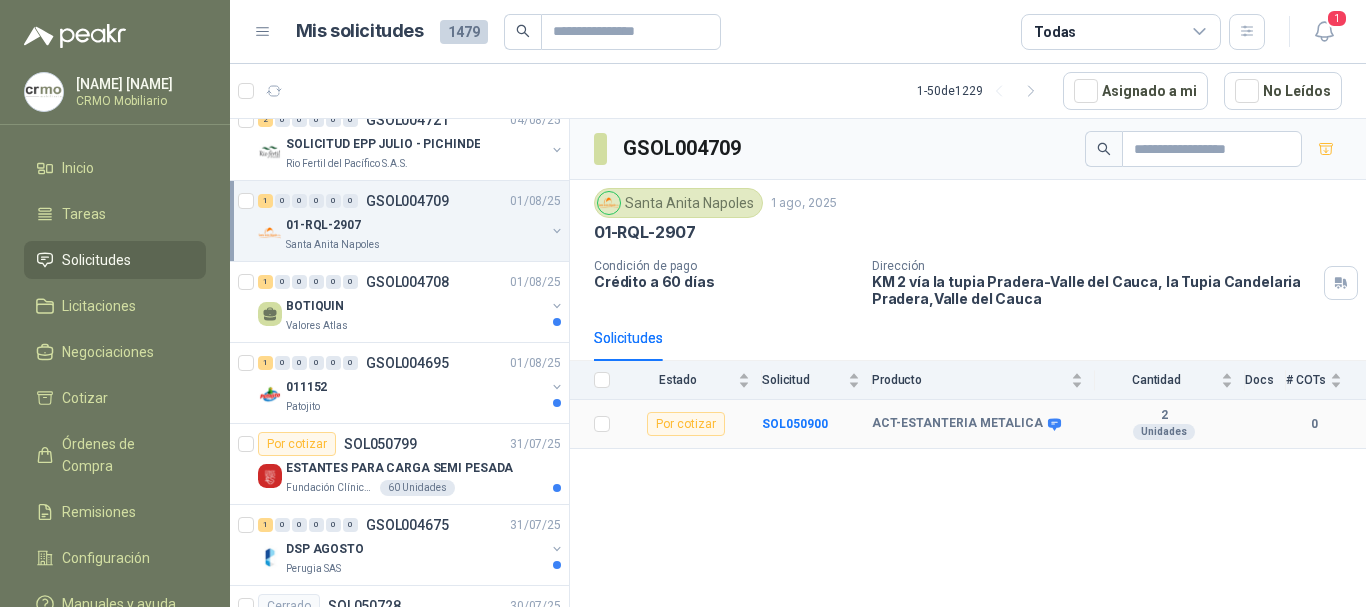 click on "SOL050900" at bounding box center (817, 424) 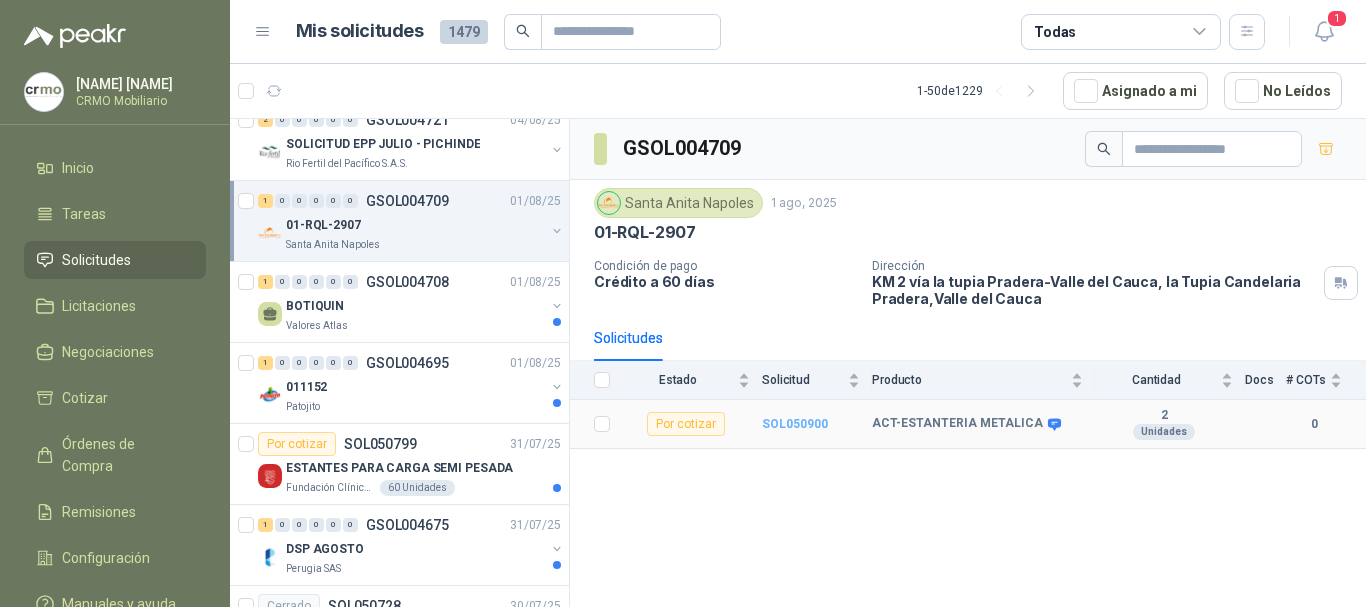 click on "SOL050900" at bounding box center (795, 424) 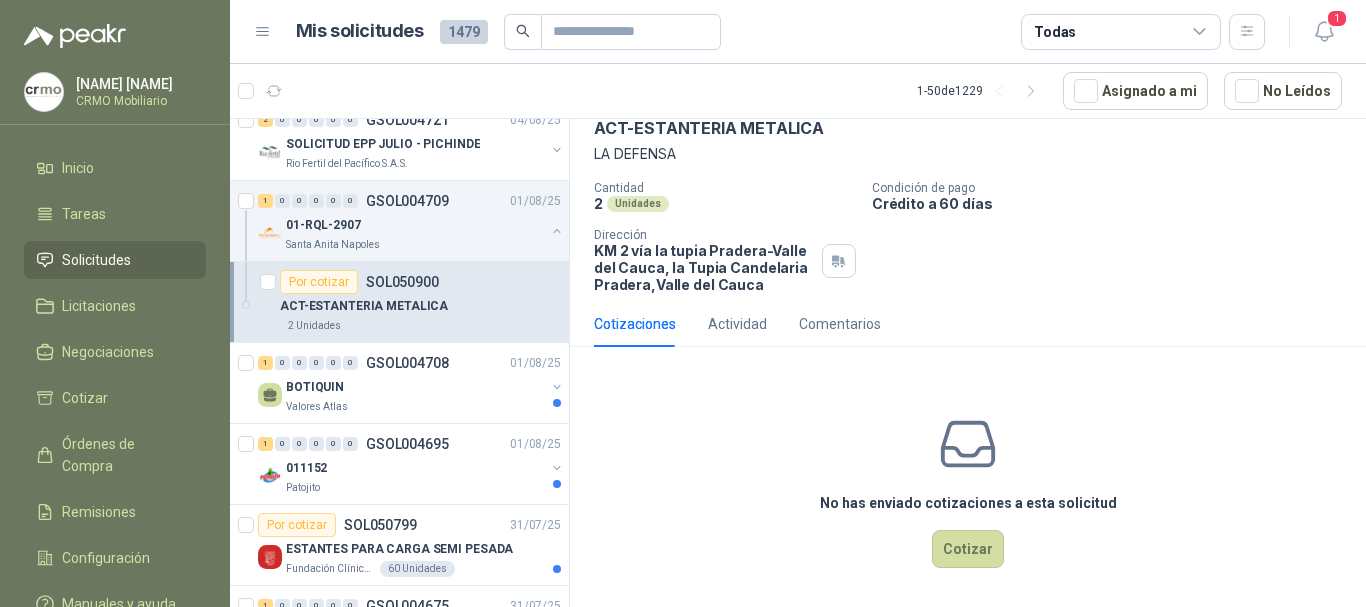 scroll, scrollTop: 0, scrollLeft: 0, axis: both 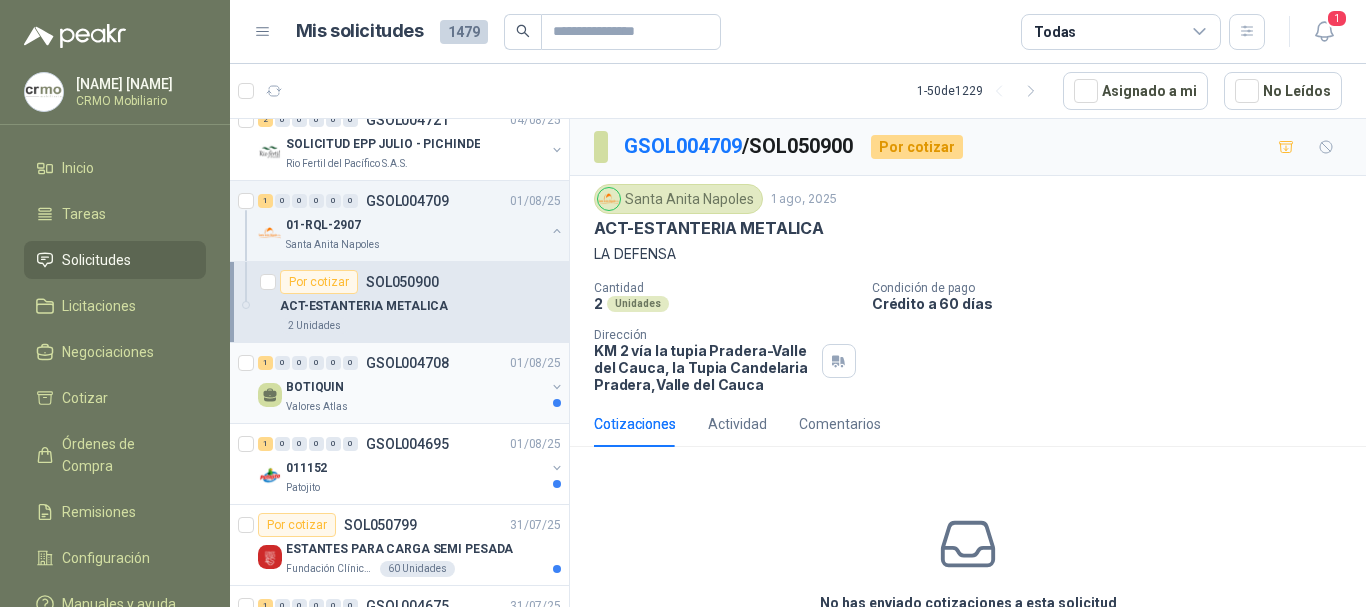 click on "BOTIQUIN" at bounding box center (415, 387) 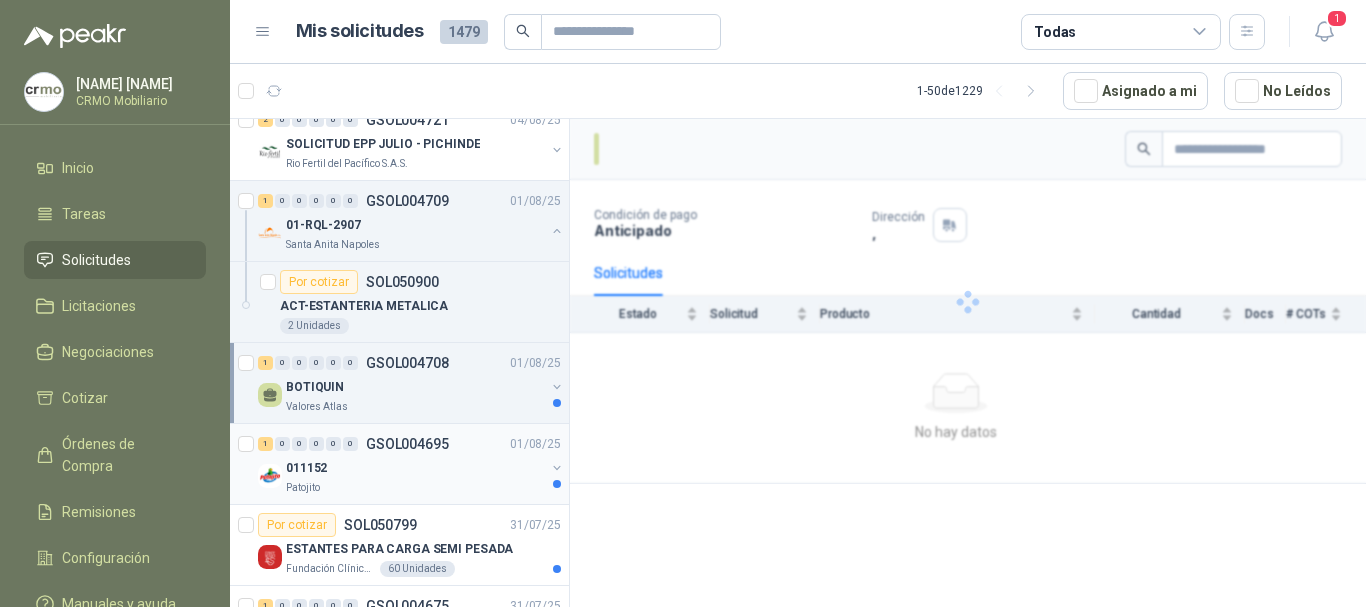 scroll, scrollTop: 200, scrollLeft: 0, axis: vertical 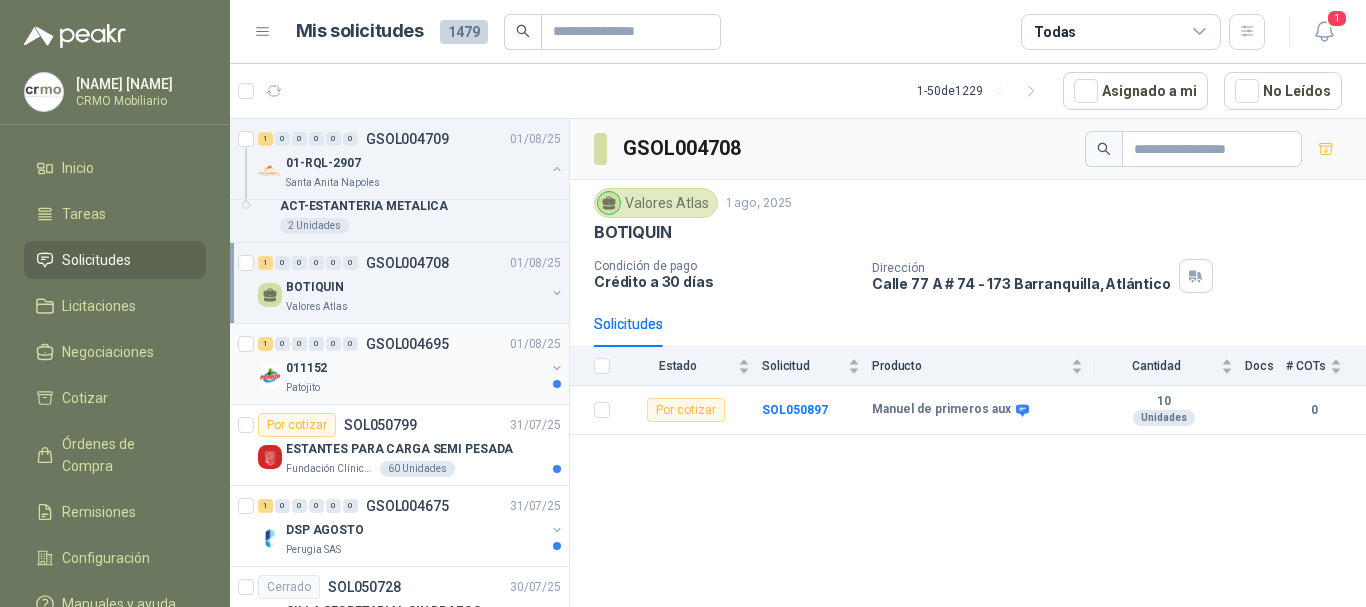 click on "011152" at bounding box center [415, 368] 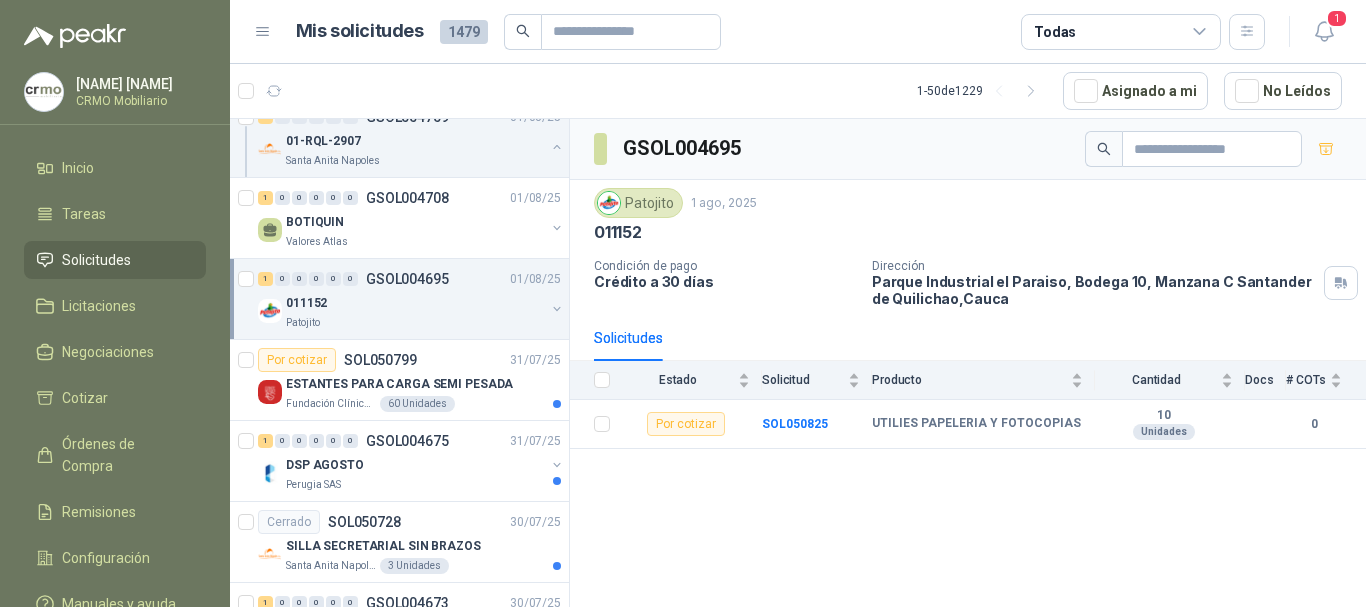 scroll, scrollTop: 300, scrollLeft: 0, axis: vertical 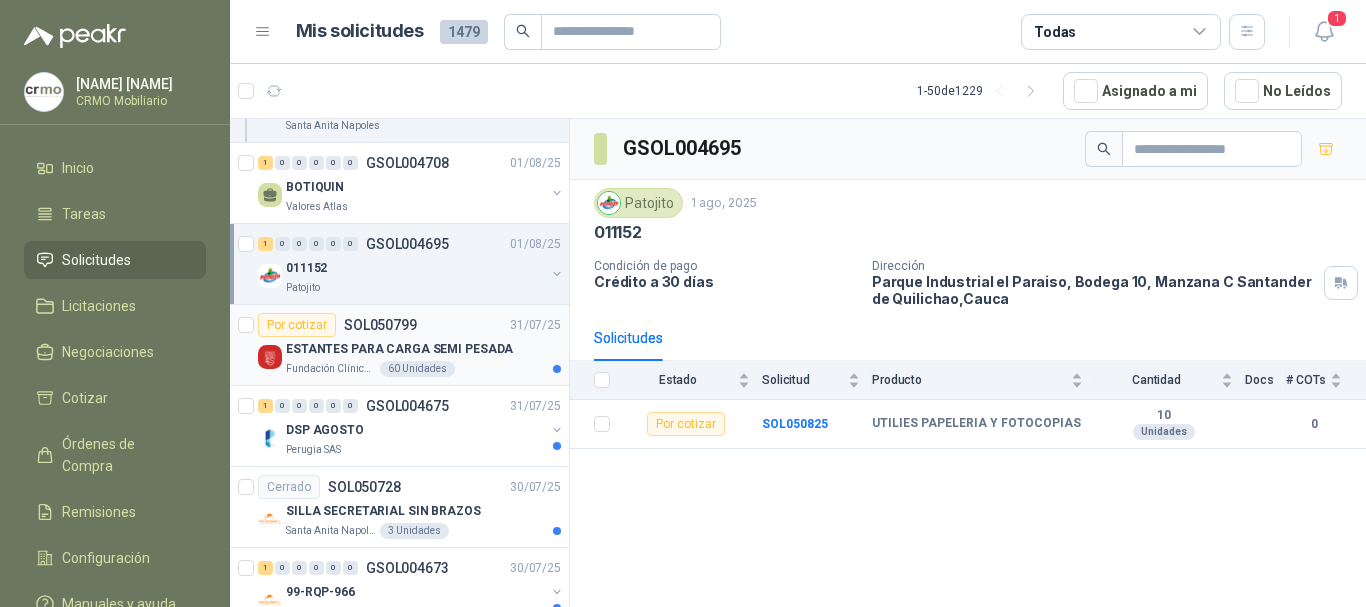 click on "Por cotizar SOL050799 31/07/25" at bounding box center (409, 325) 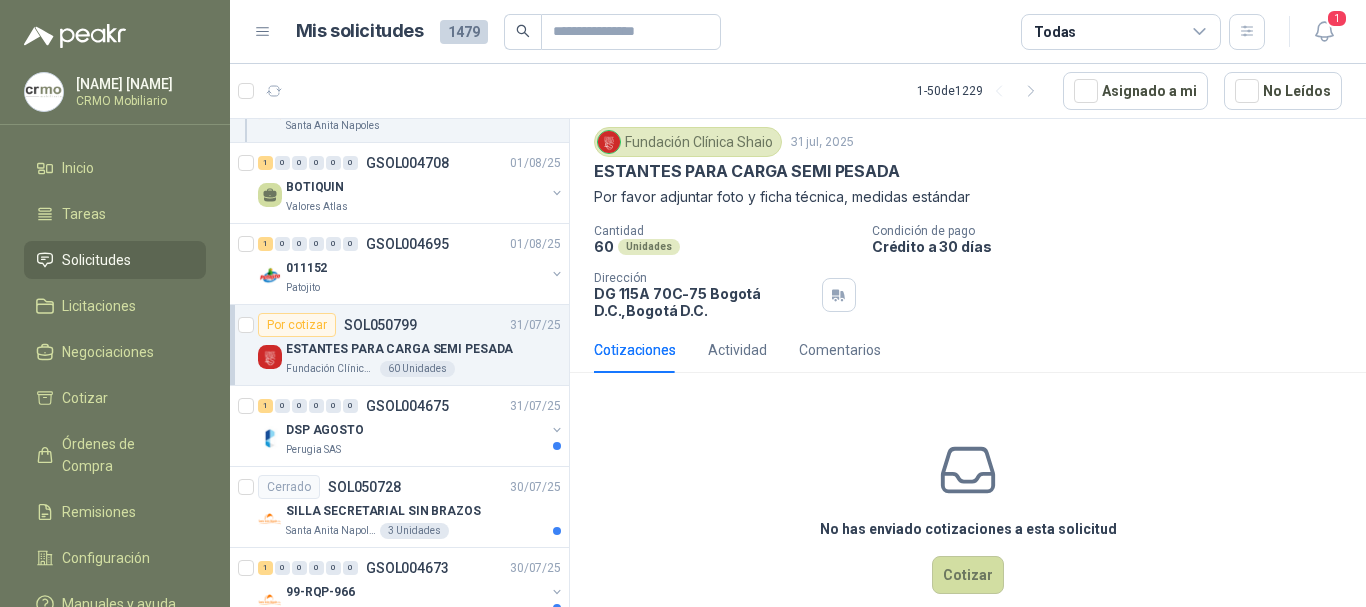 scroll, scrollTop: 88, scrollLeft: 0, axis: vertical 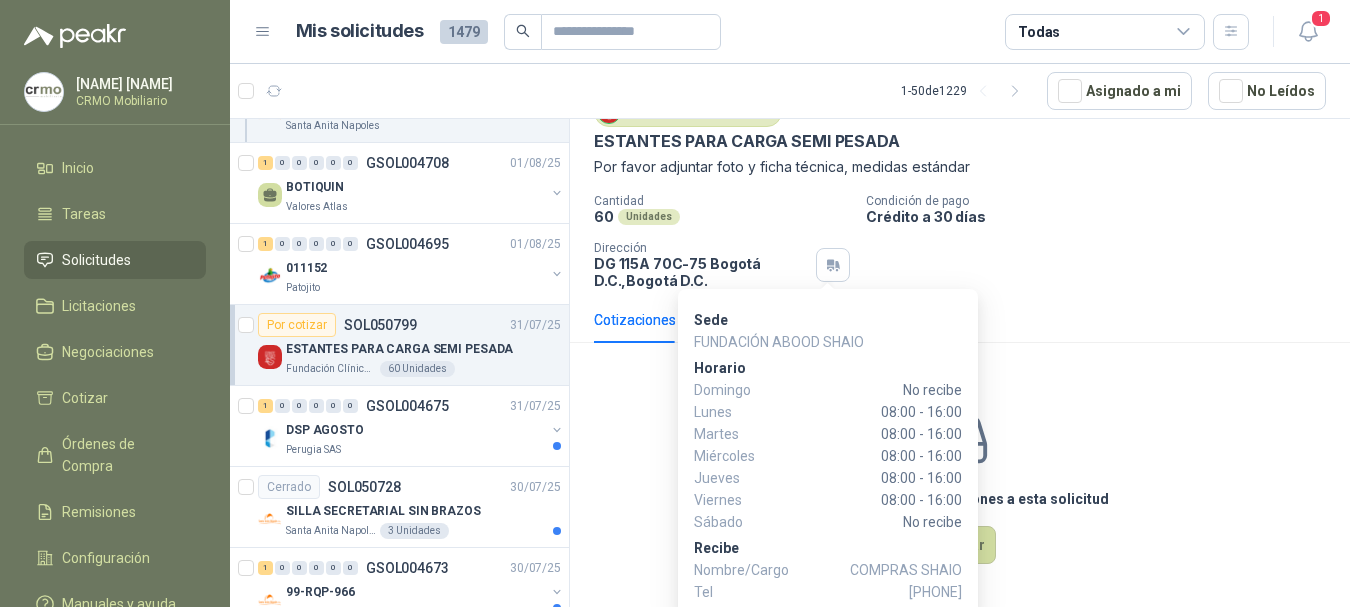 click on "Cantidad 60   Unidades Condición de pago Crédito a 30 días Dirección DG 115A 70C-75   Bogotá D.C. ,  Bogotá D.C." at bounding box center [960, 241] 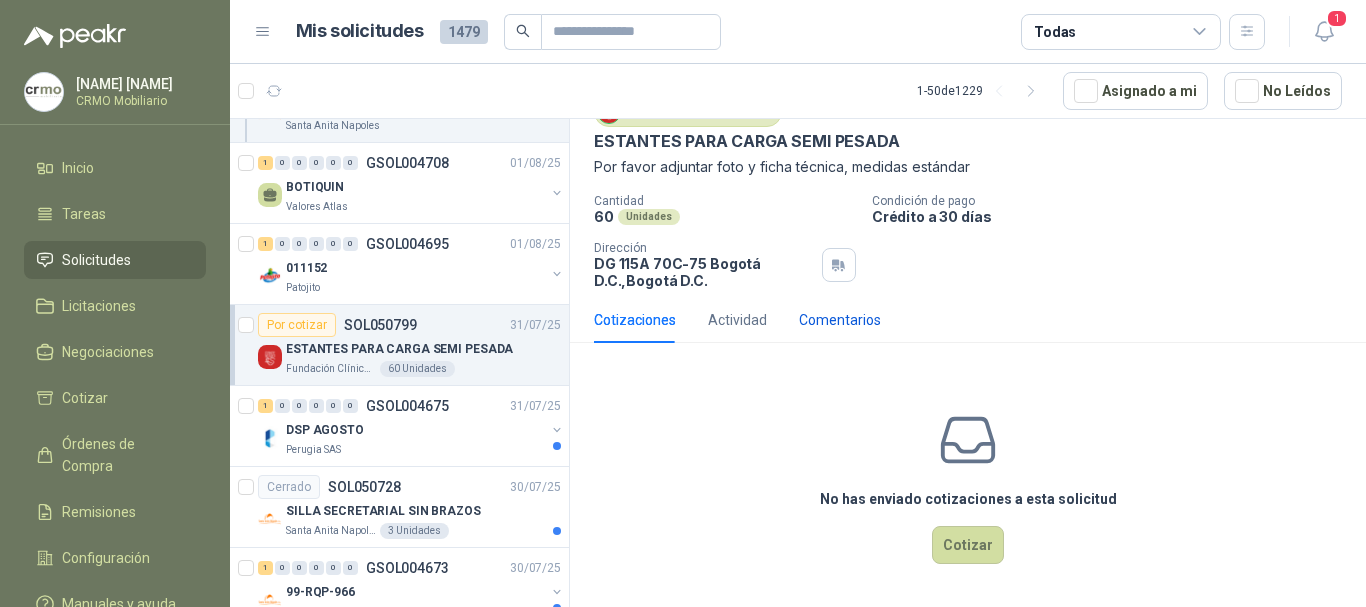 click on "Comentarios" at bounding box center (840, 320) 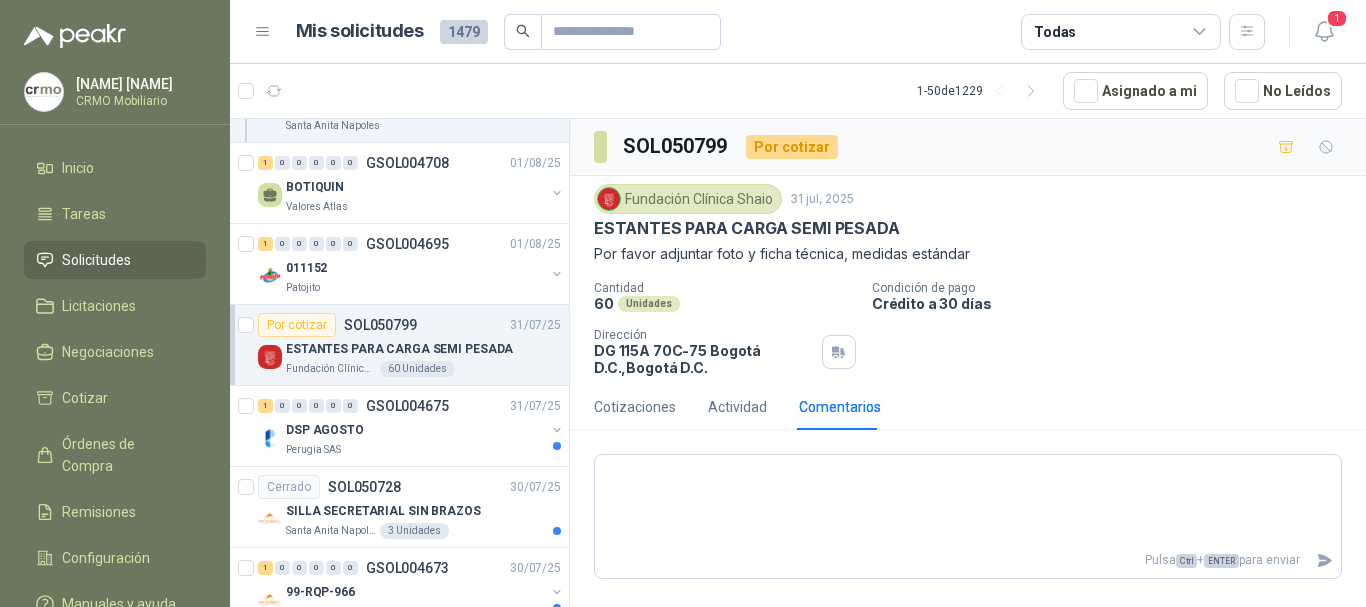 scroll, scrollTop: 187, scrollLeft: 0, axis: vertical 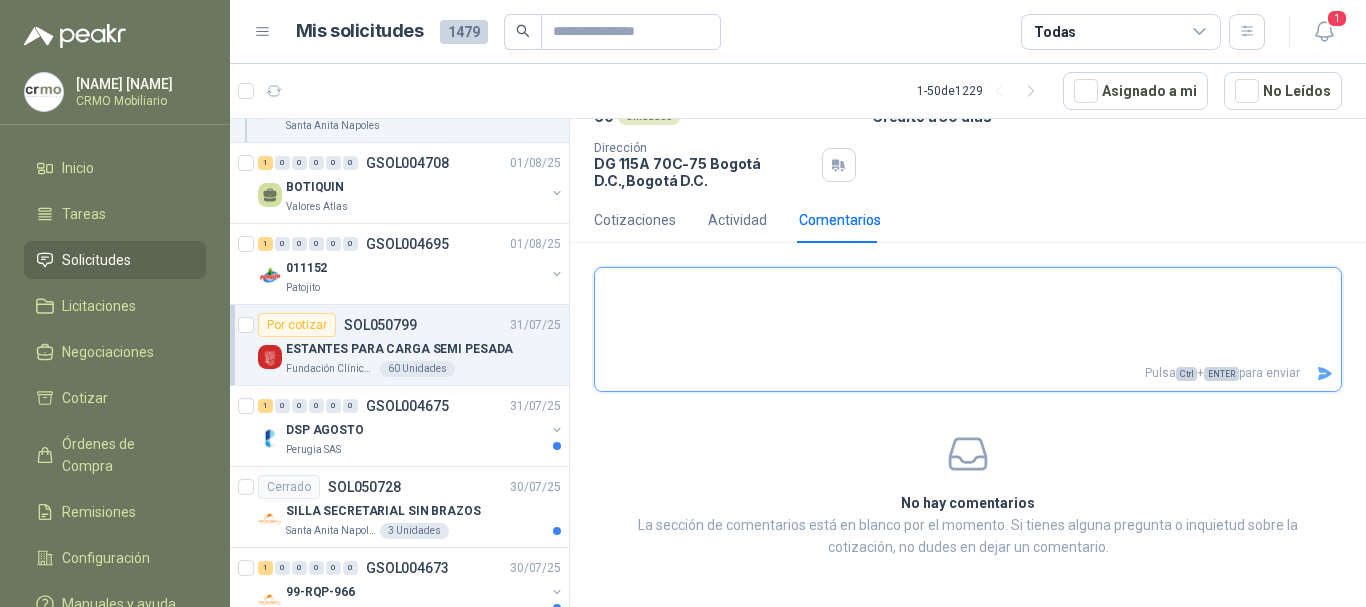 click at bounding box center [968, 314] 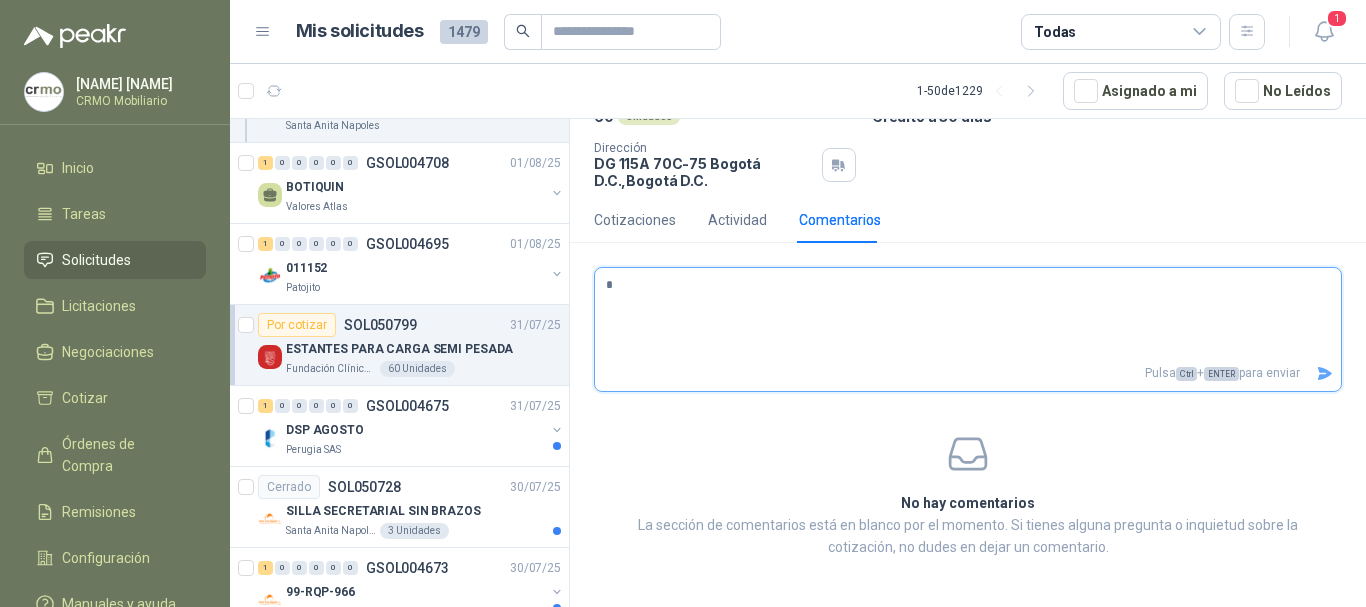 type on "**" 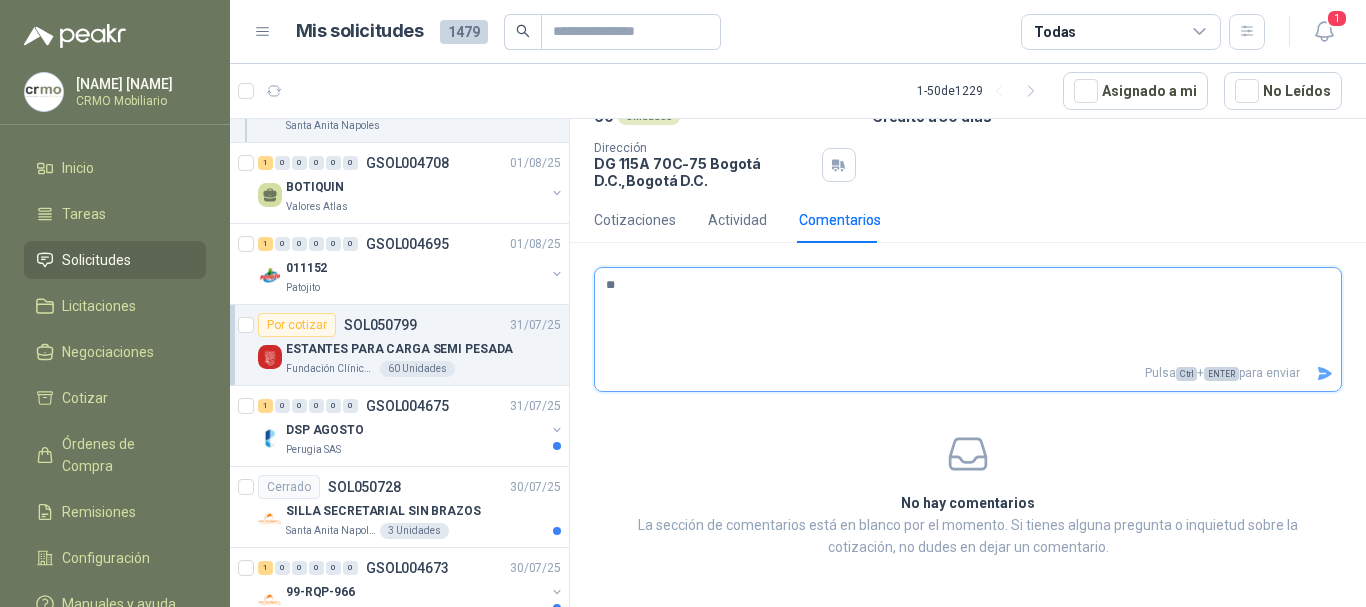 type 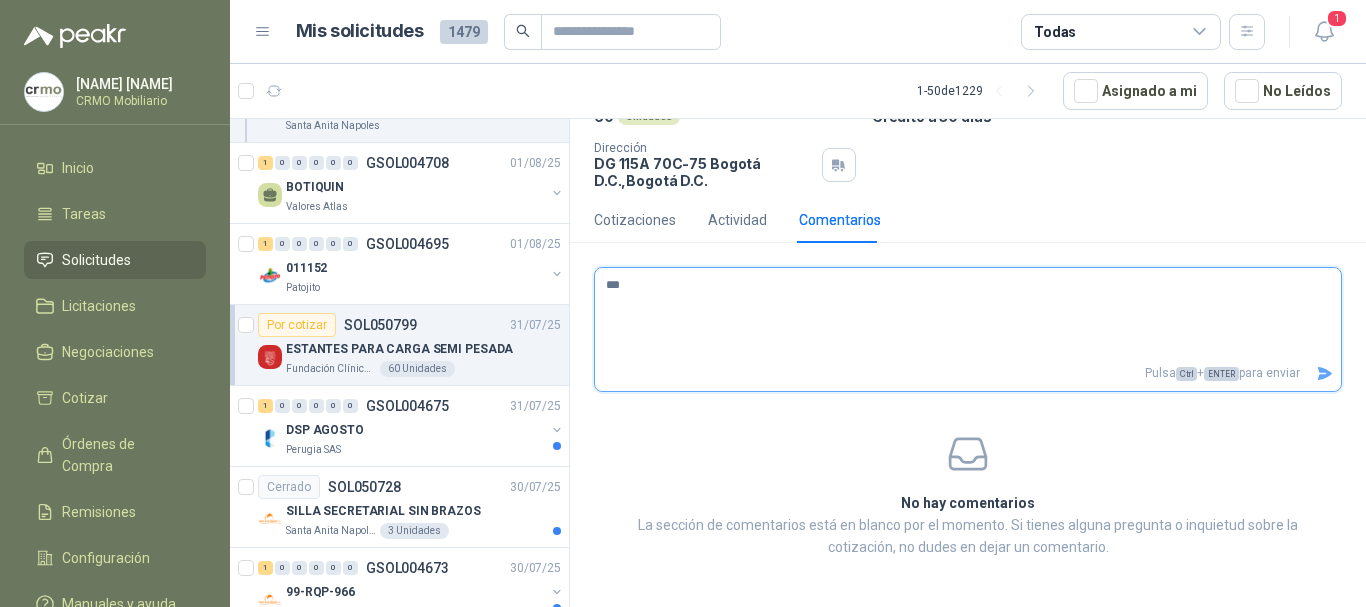 type 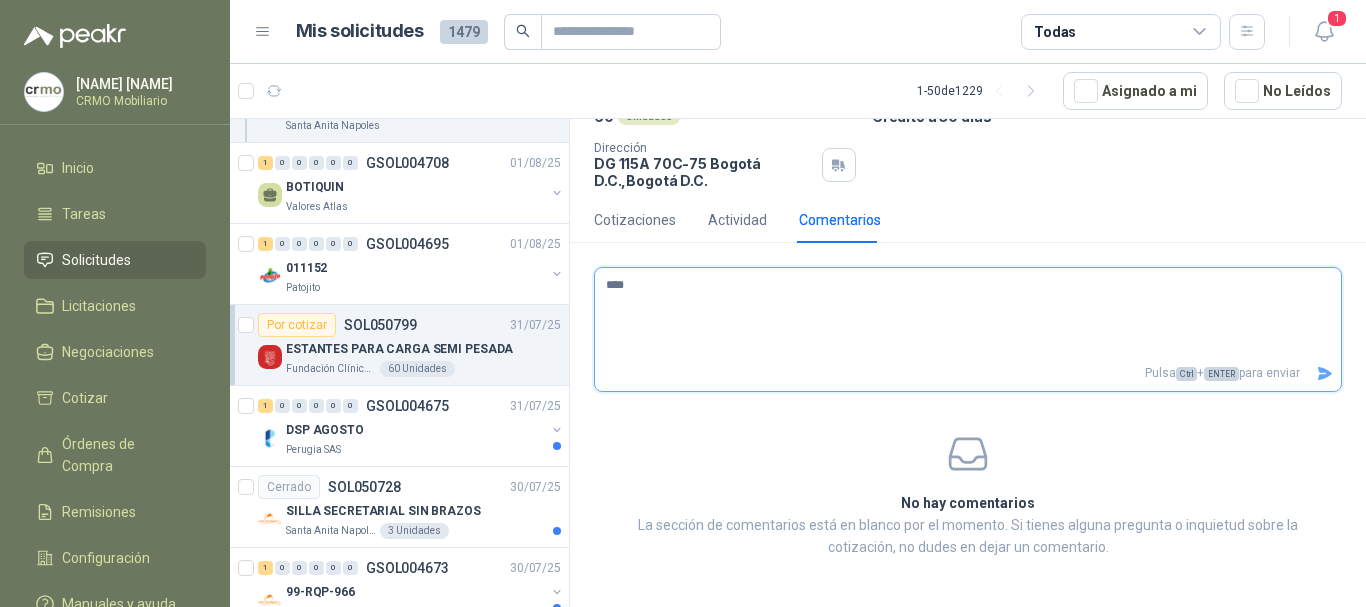 type 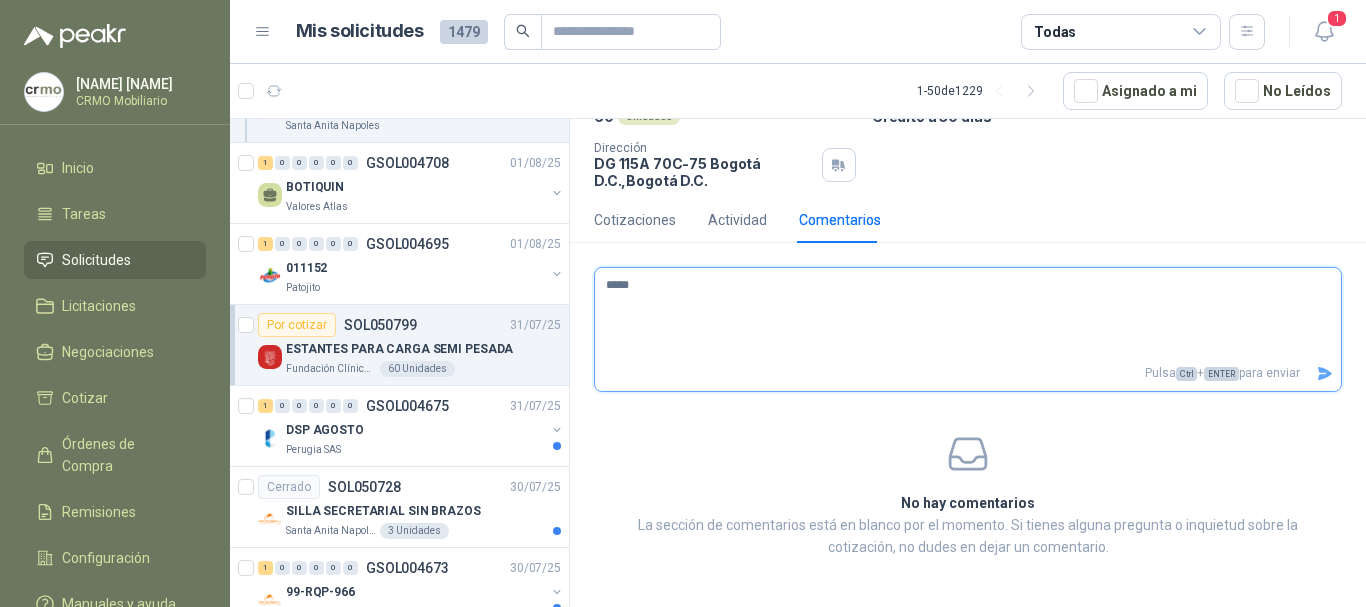 type 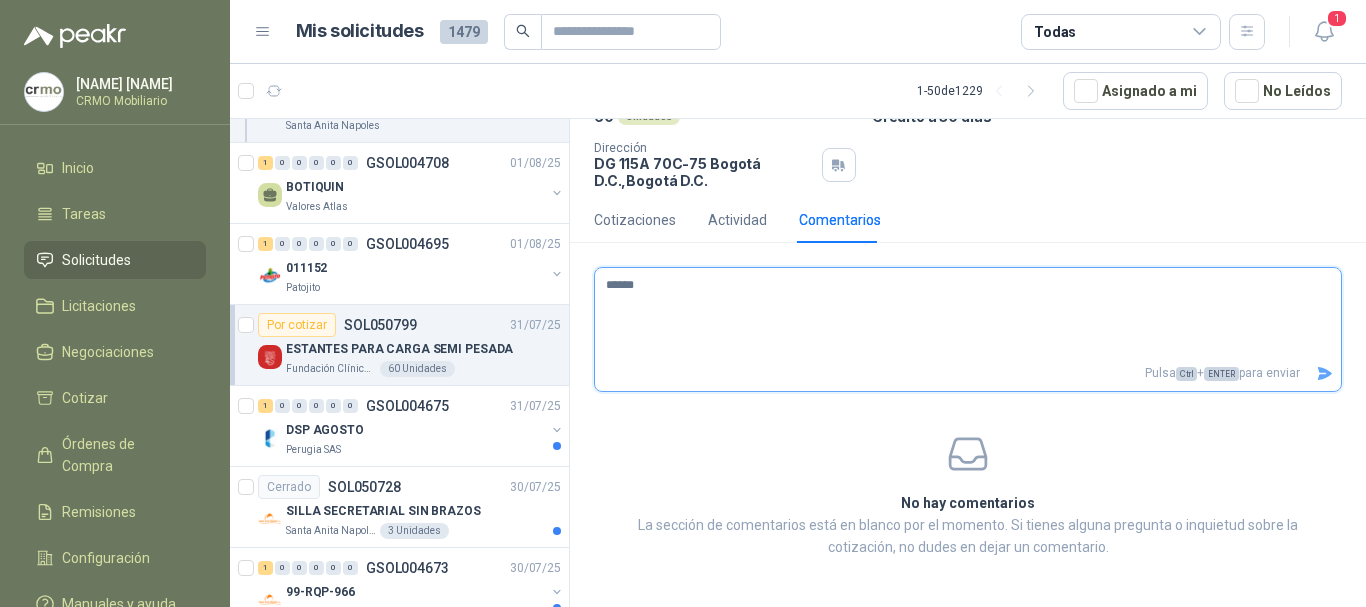 type 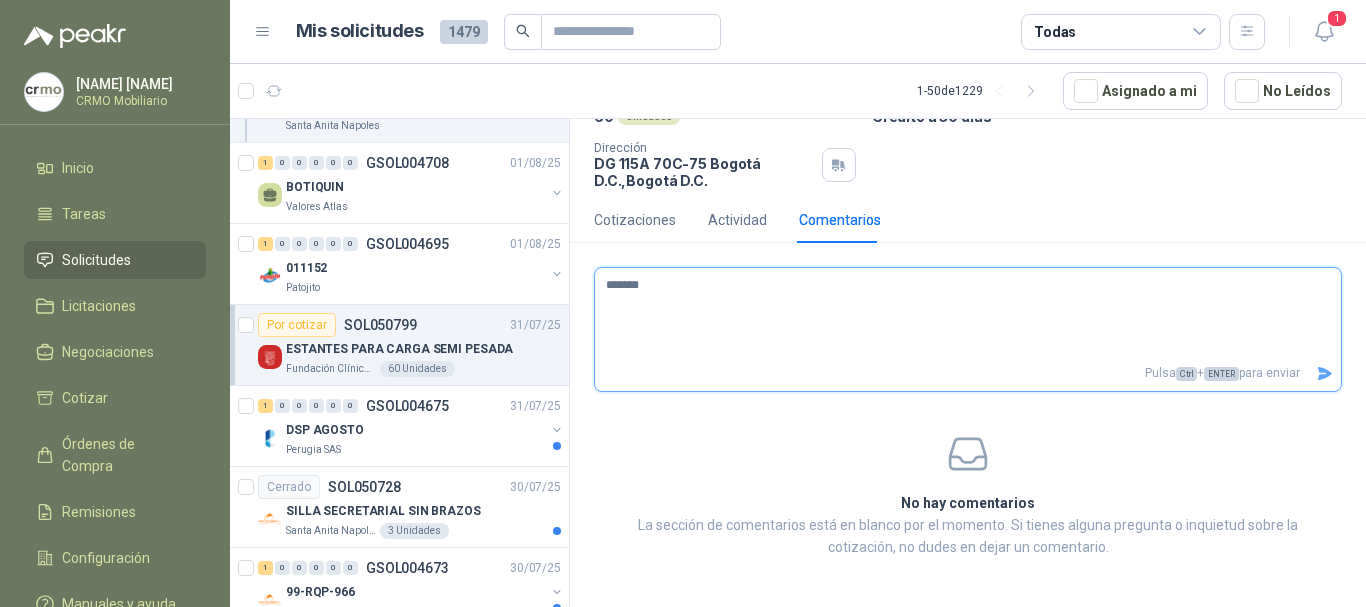 type 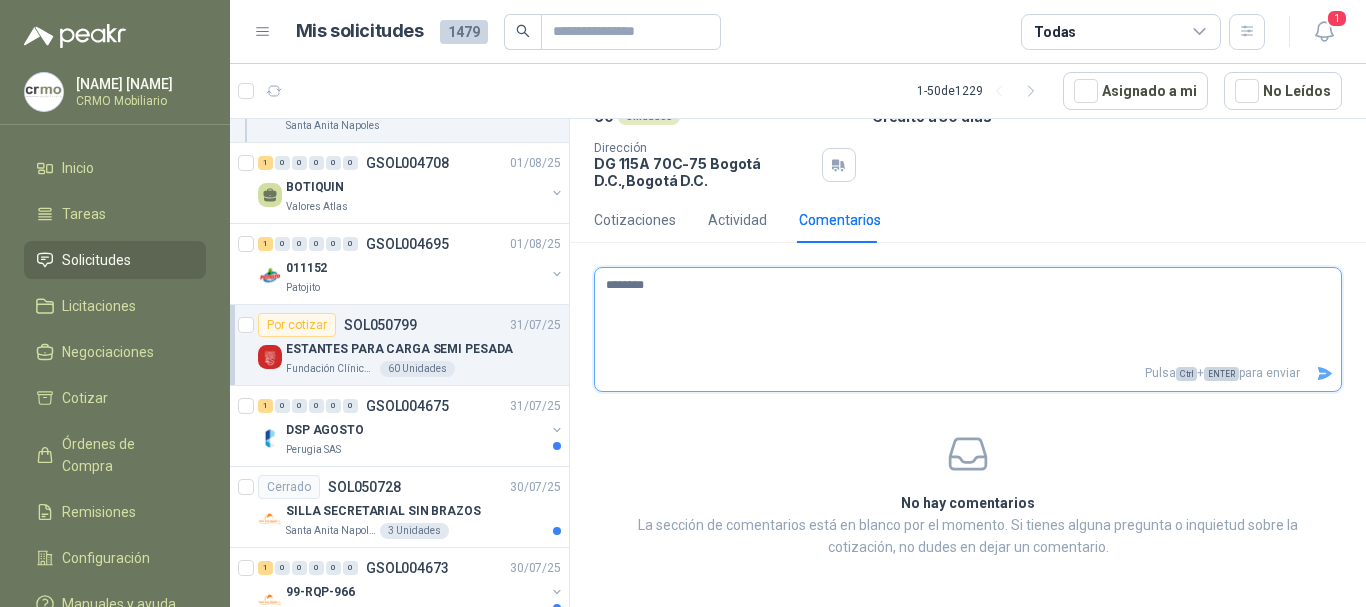 type 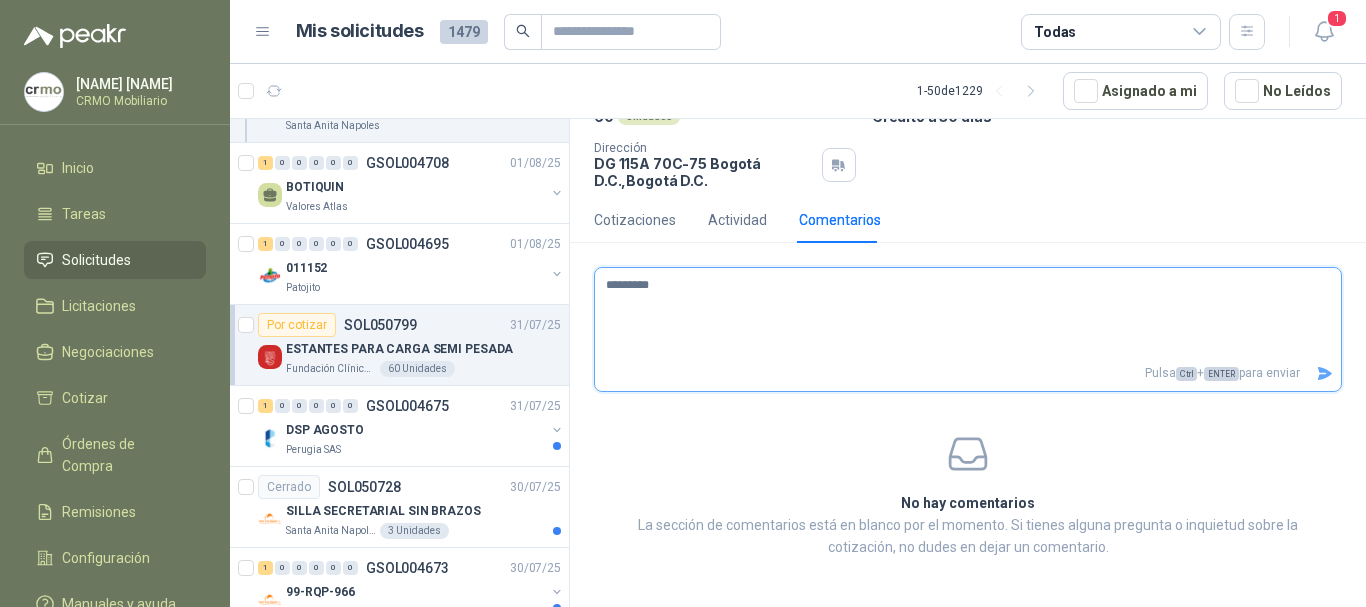 type 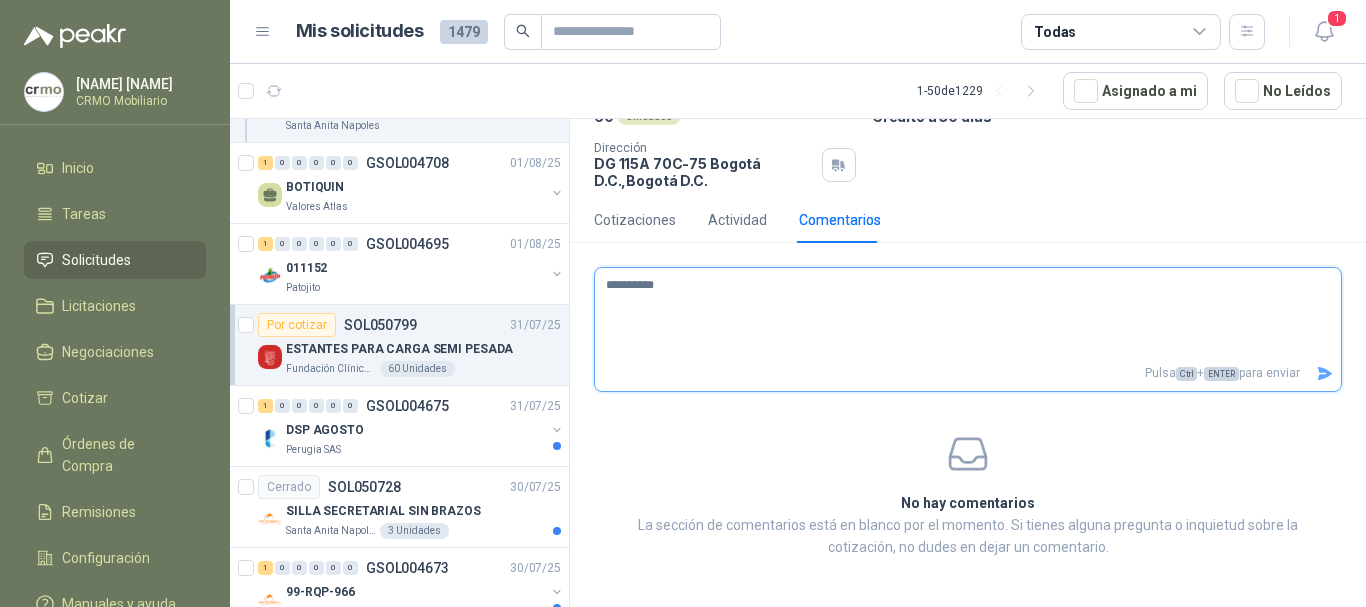 type 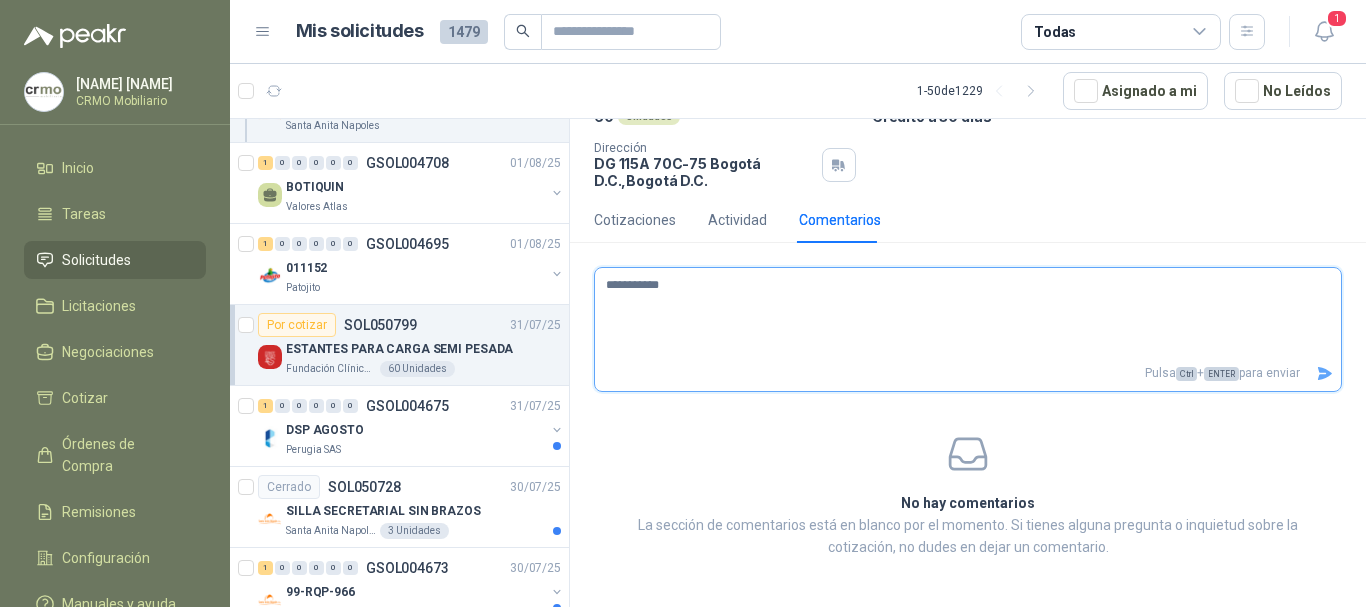 type 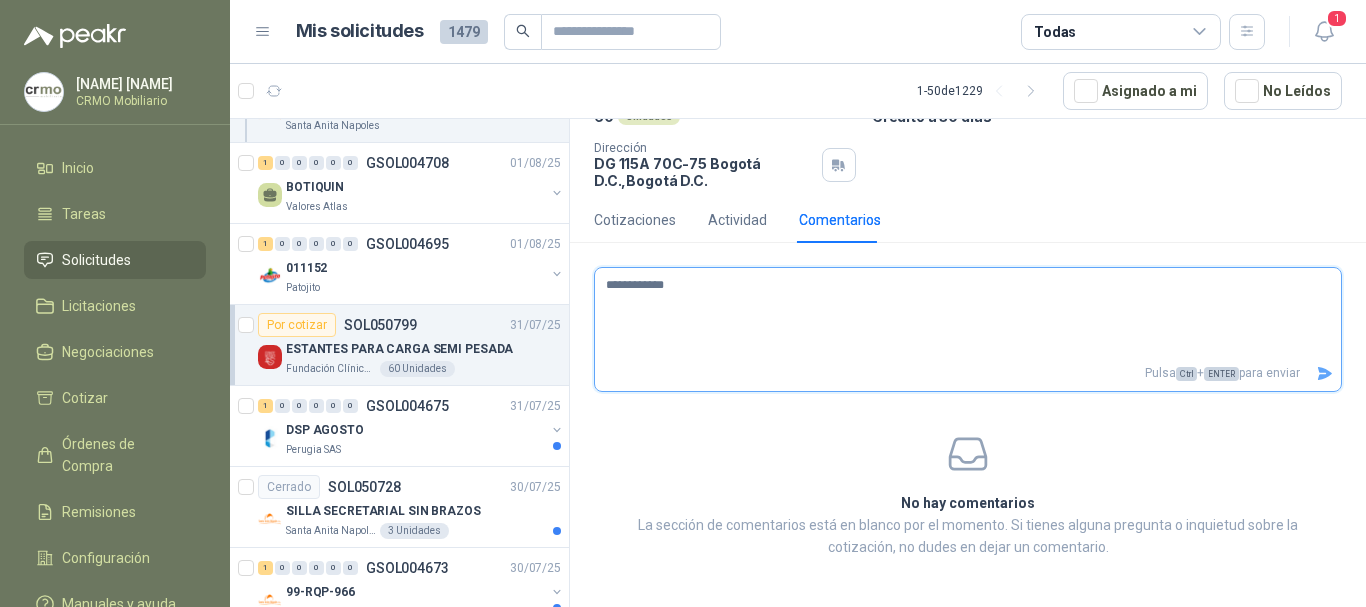 type 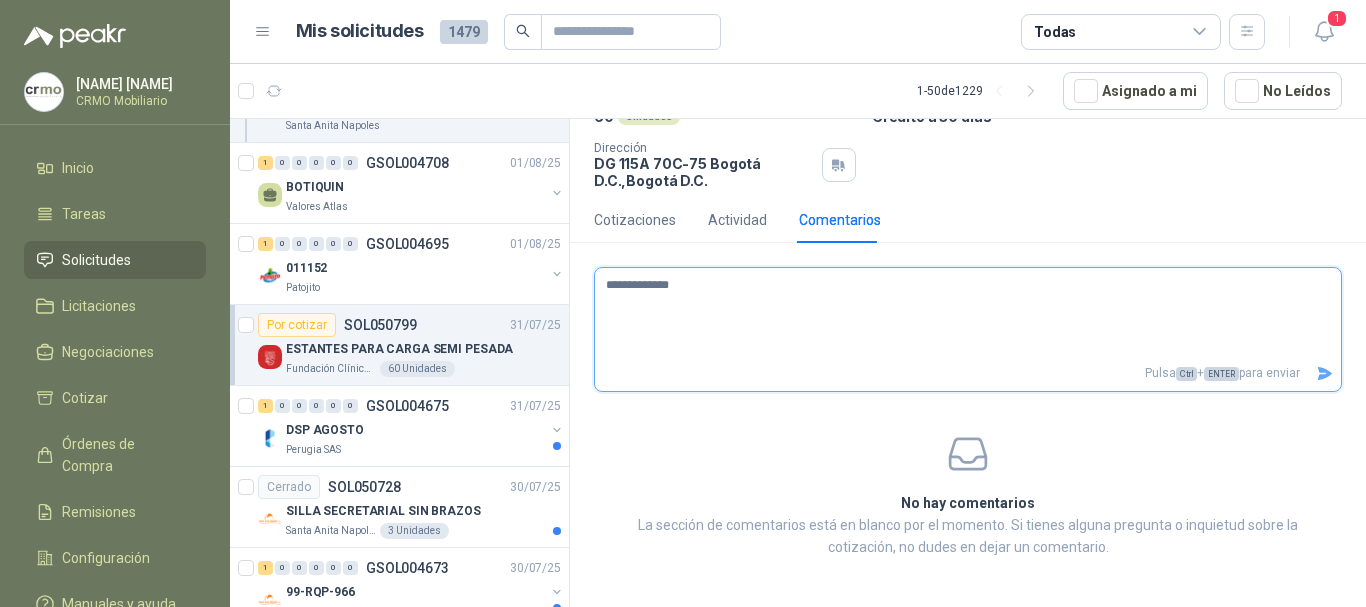 type 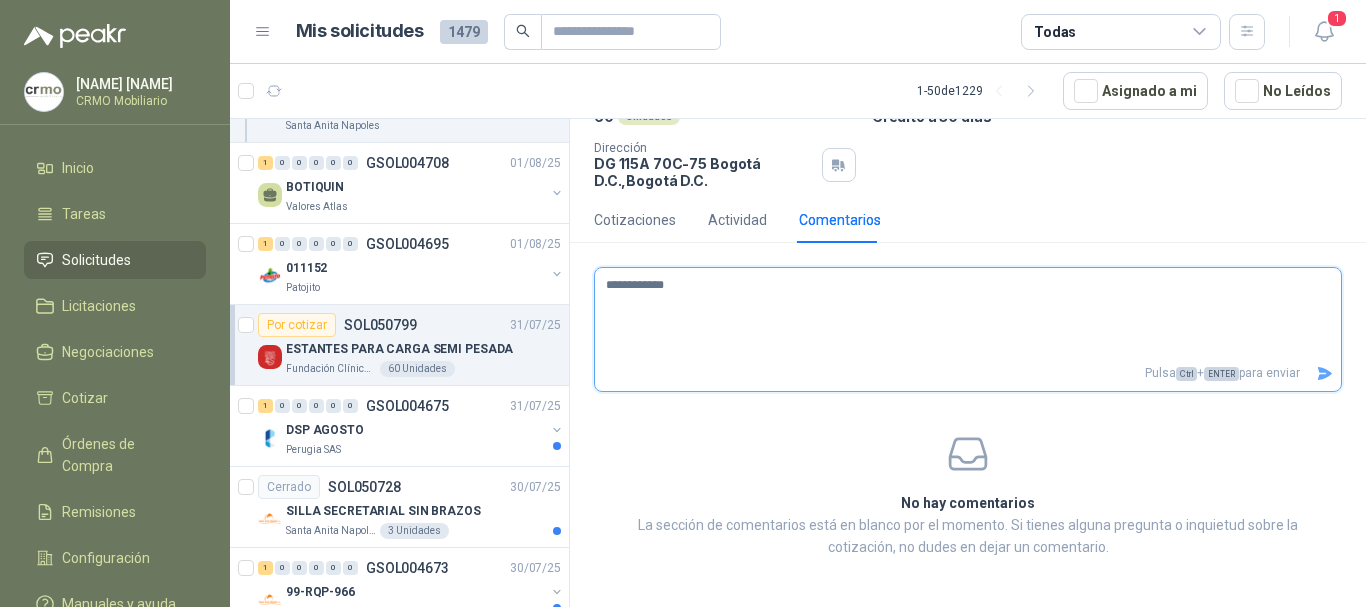 type 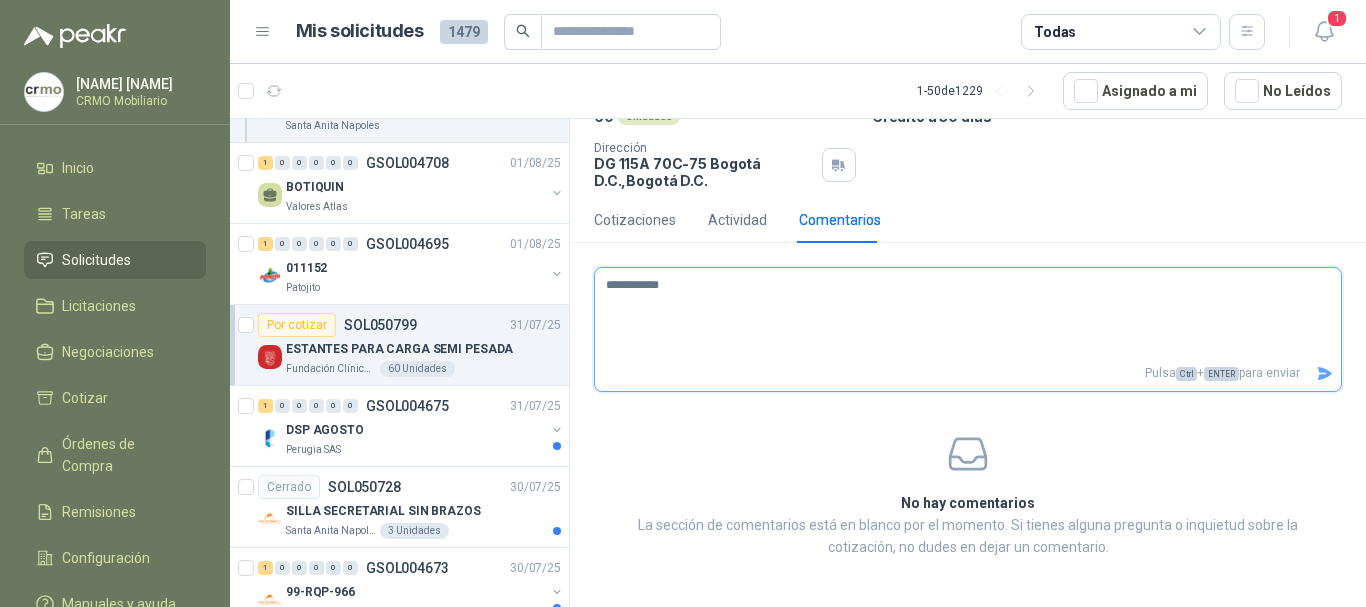 type 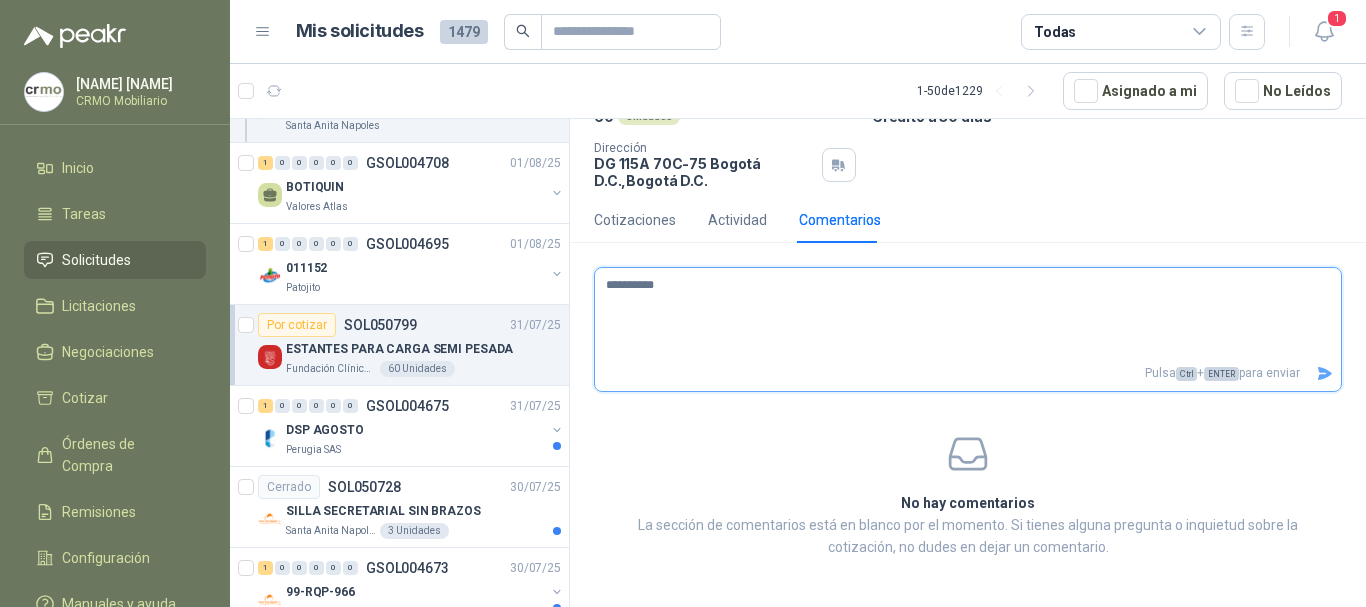 type 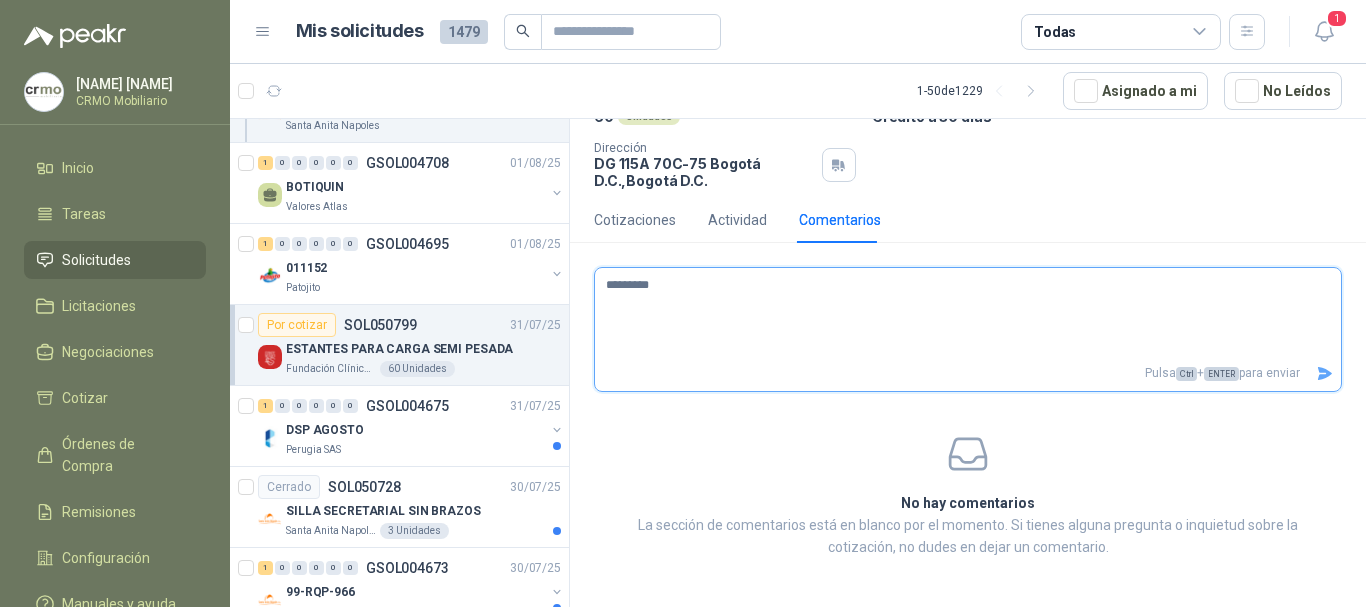 type 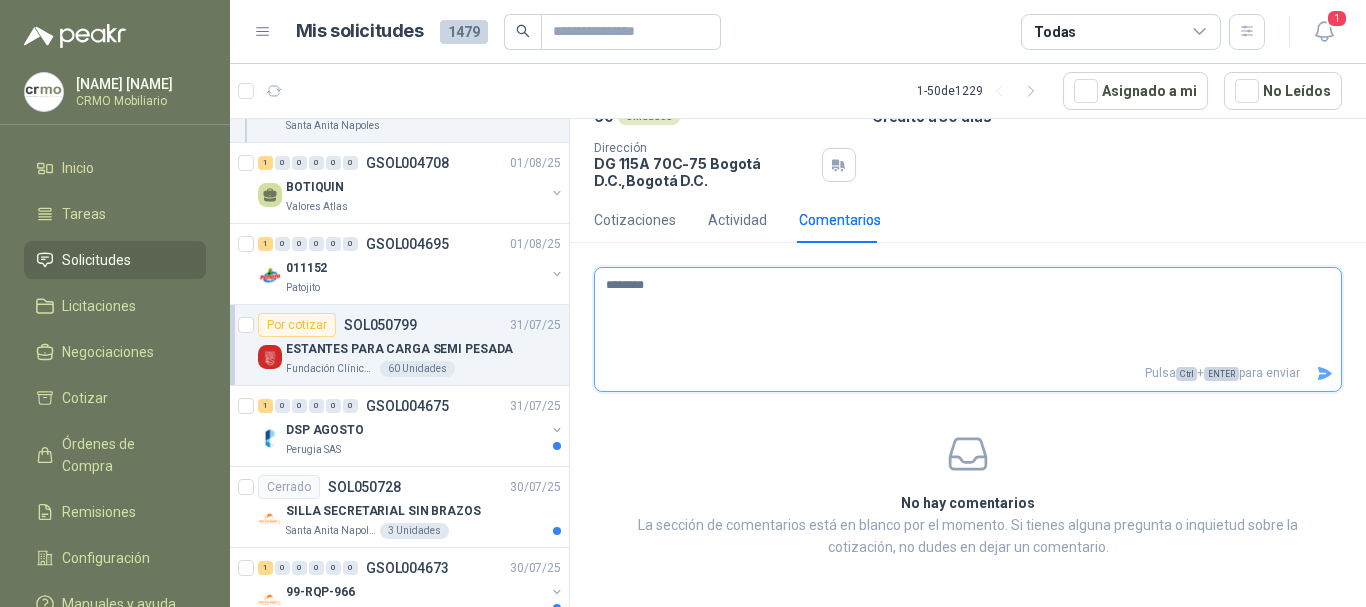 type 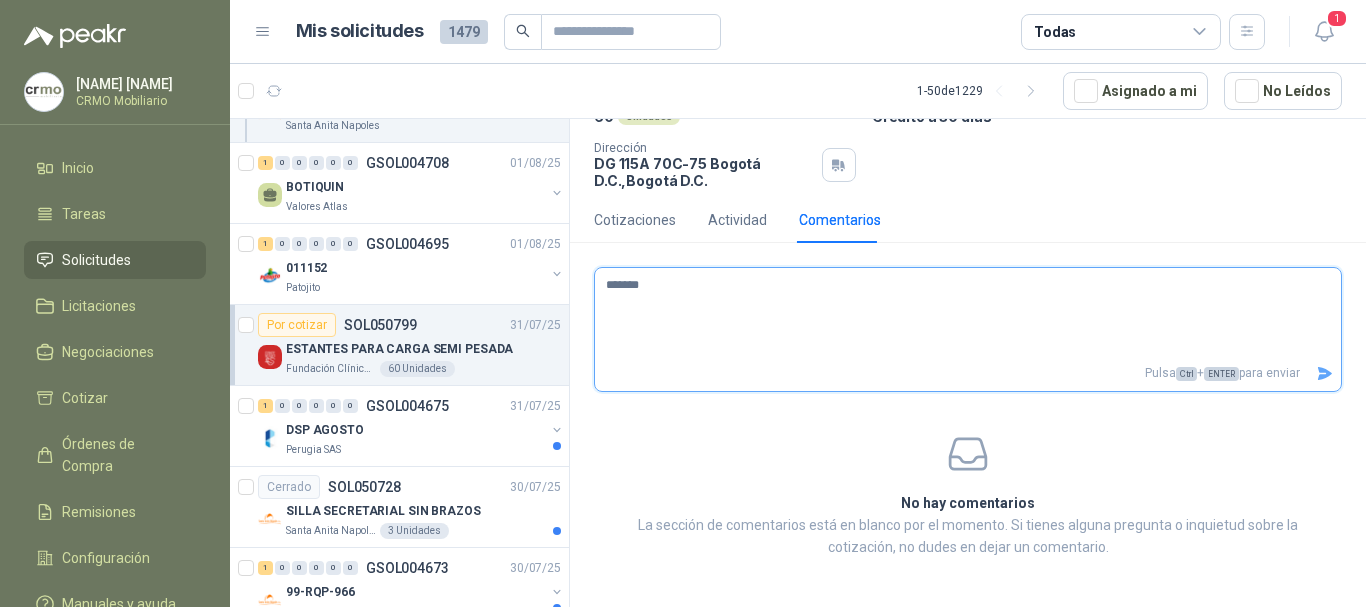 type 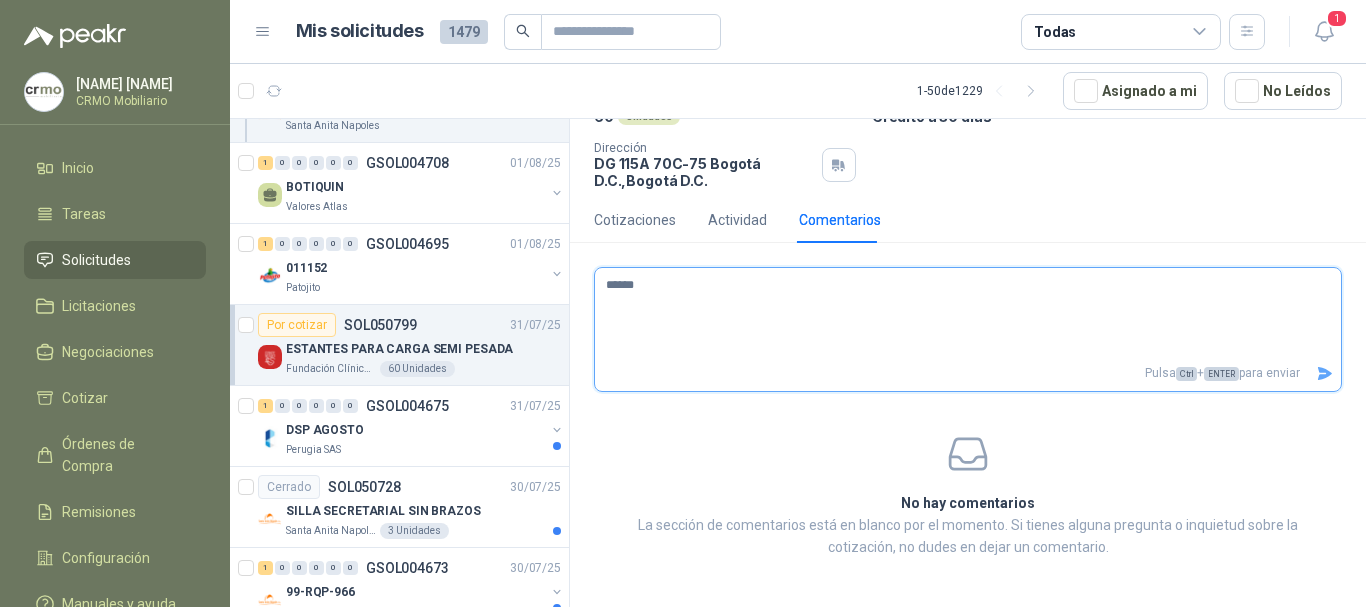 type 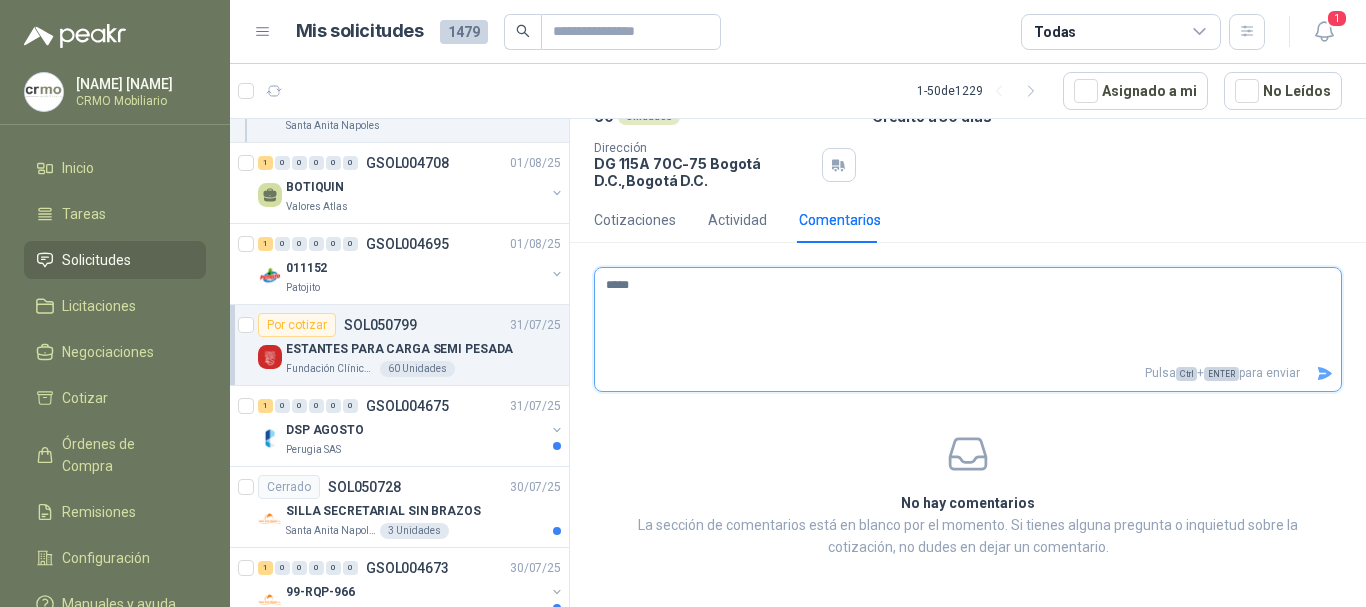 type 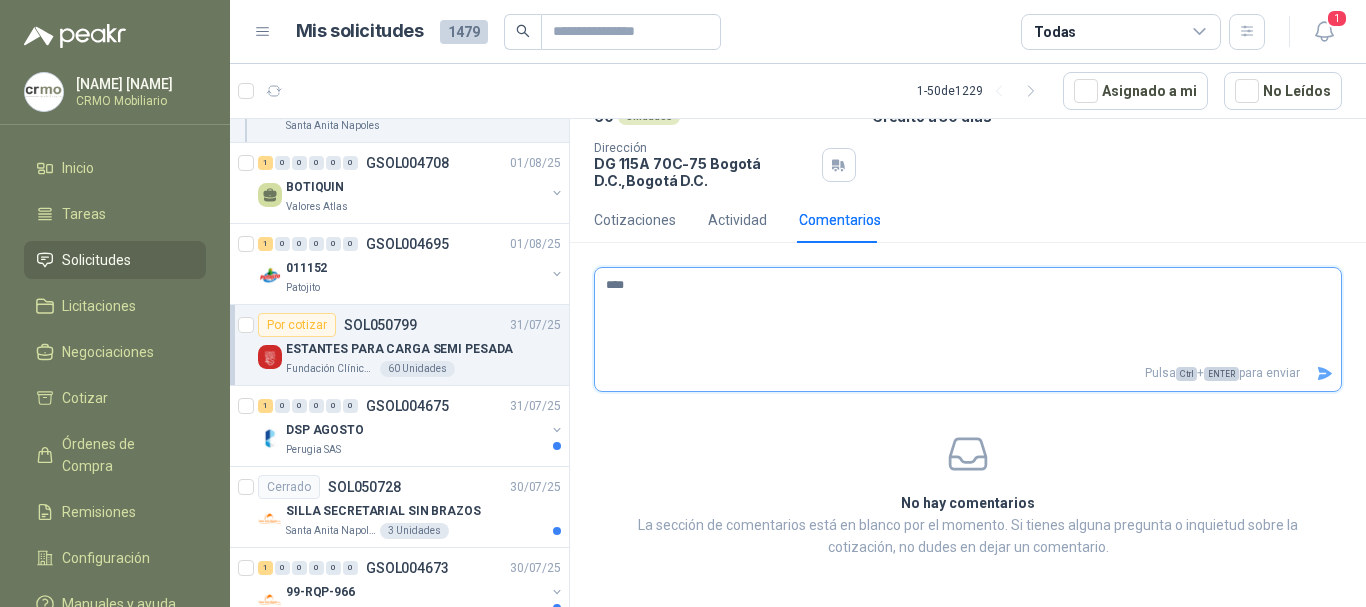 type 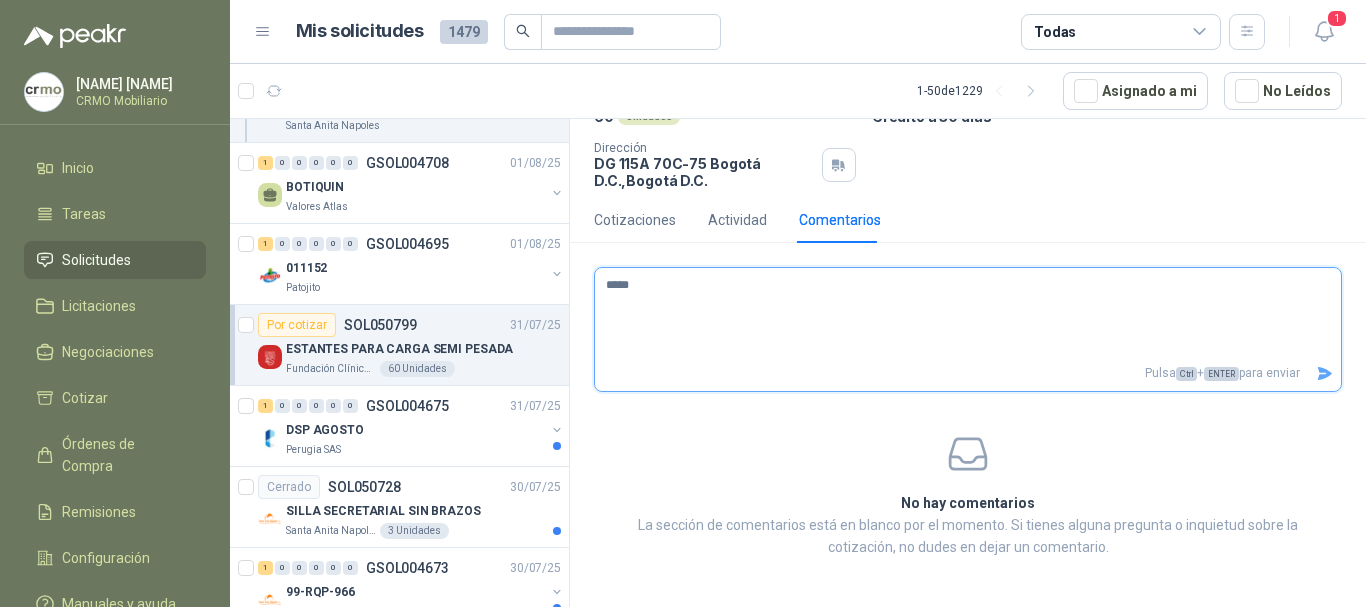 type 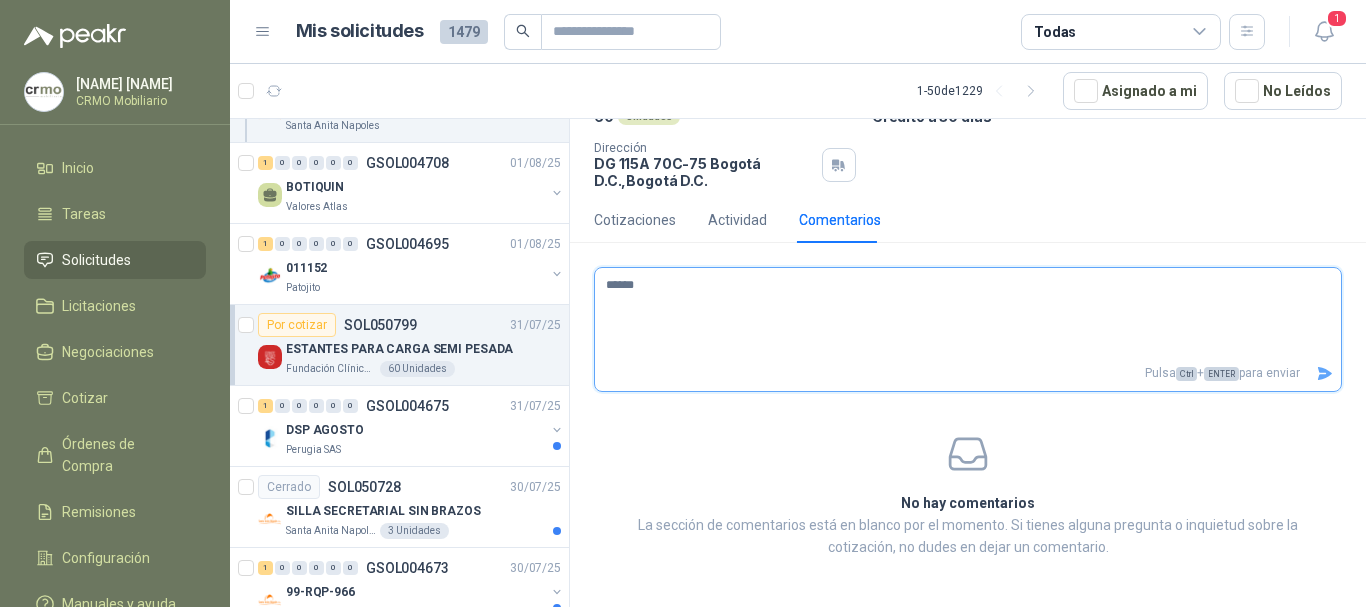 type 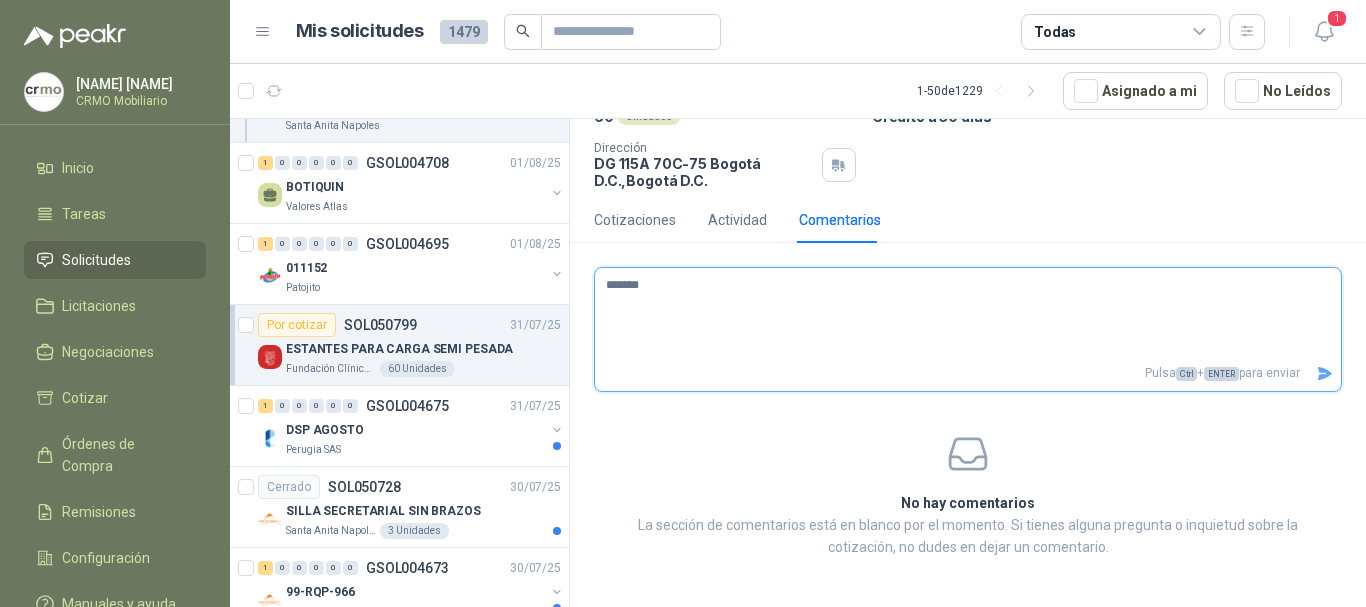 type 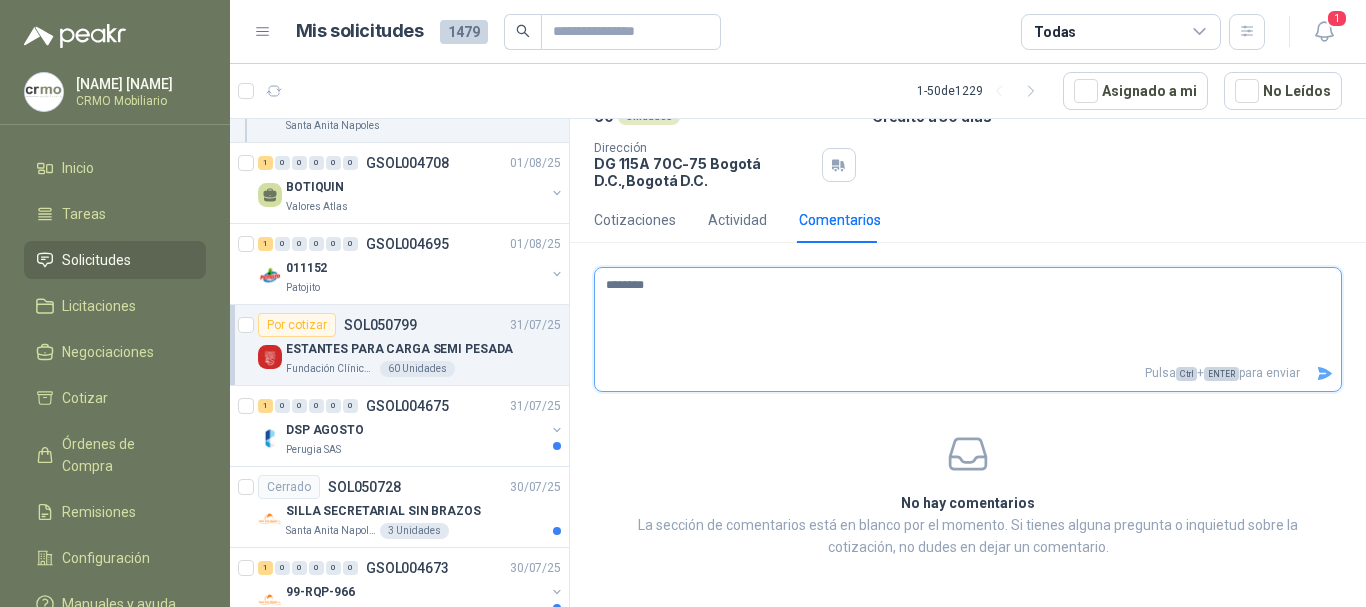 type 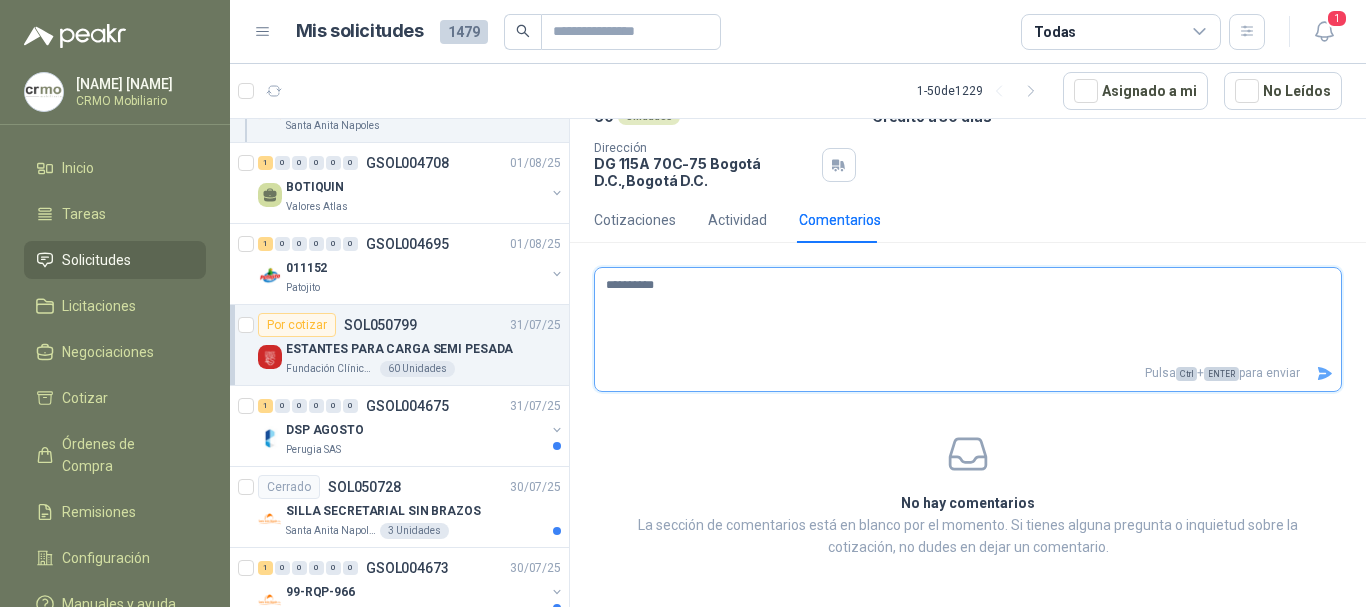 type 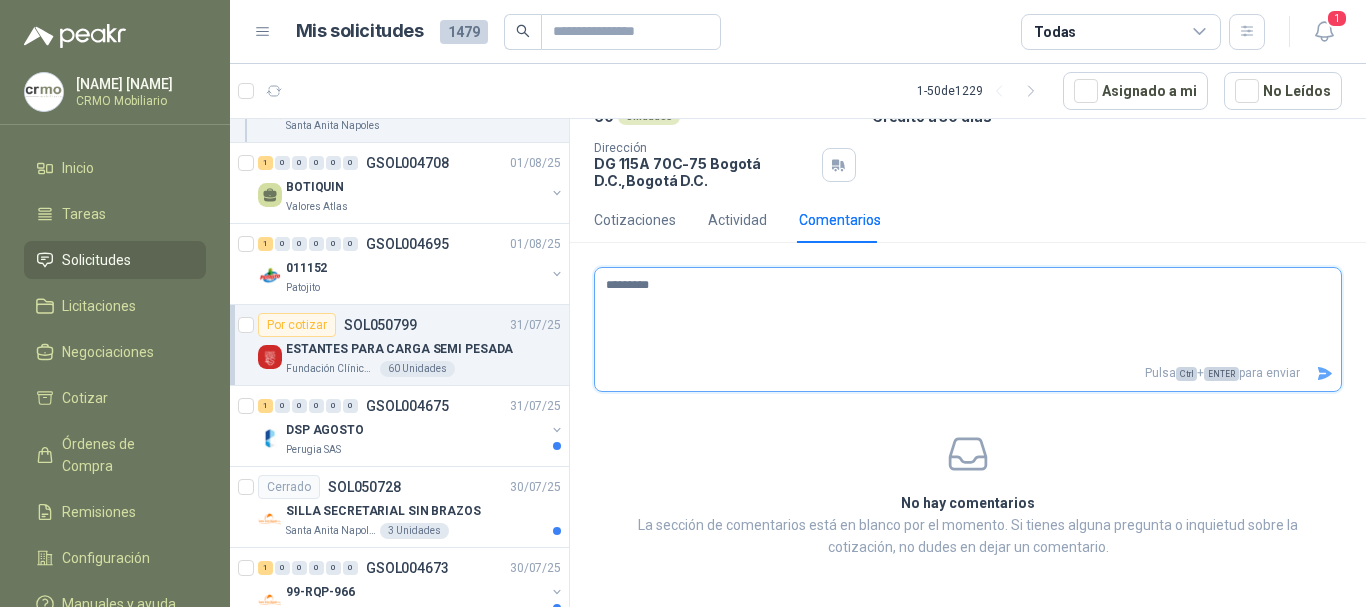 type 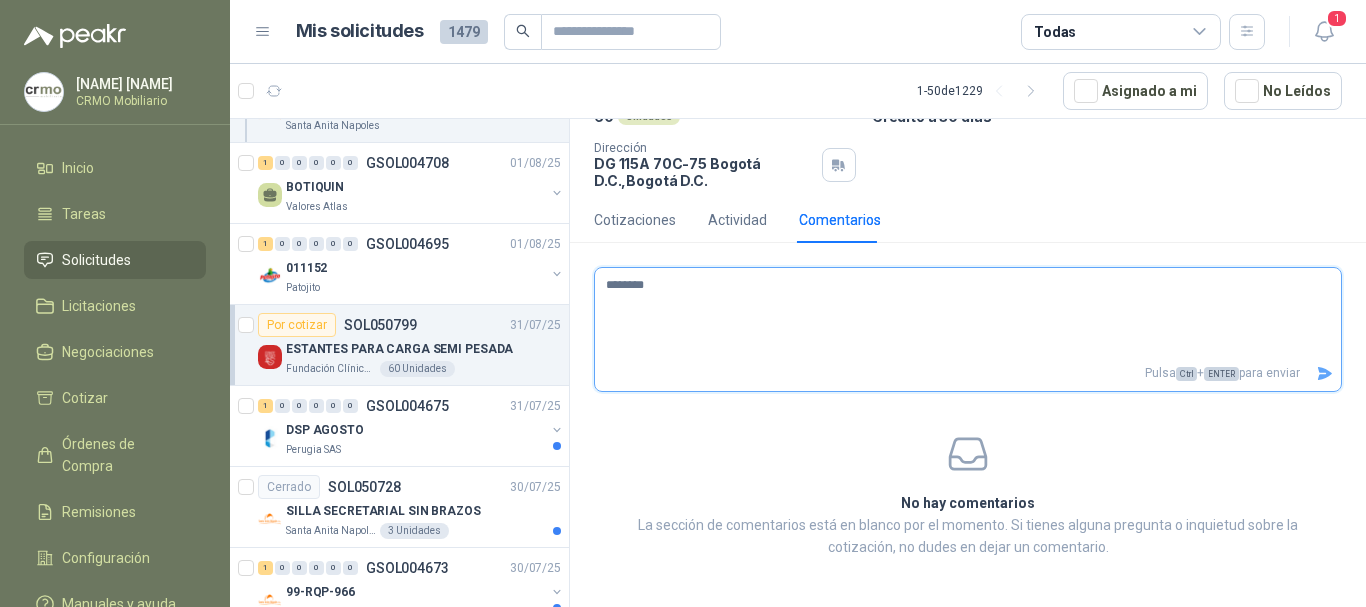 type 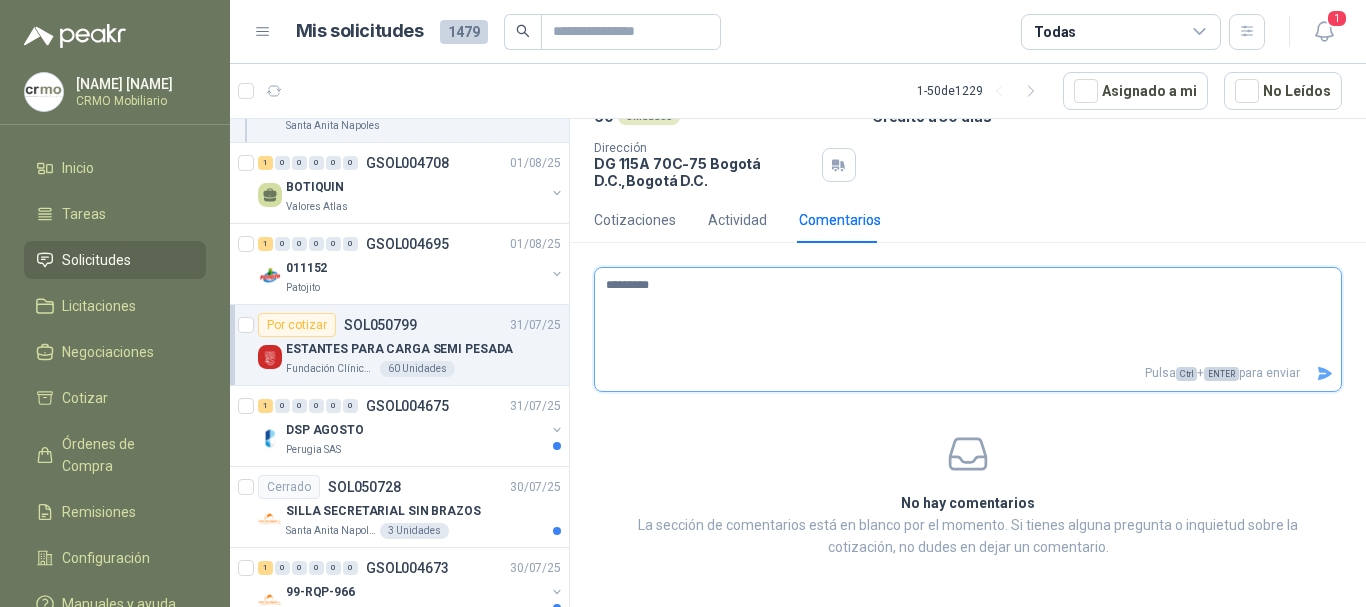 type 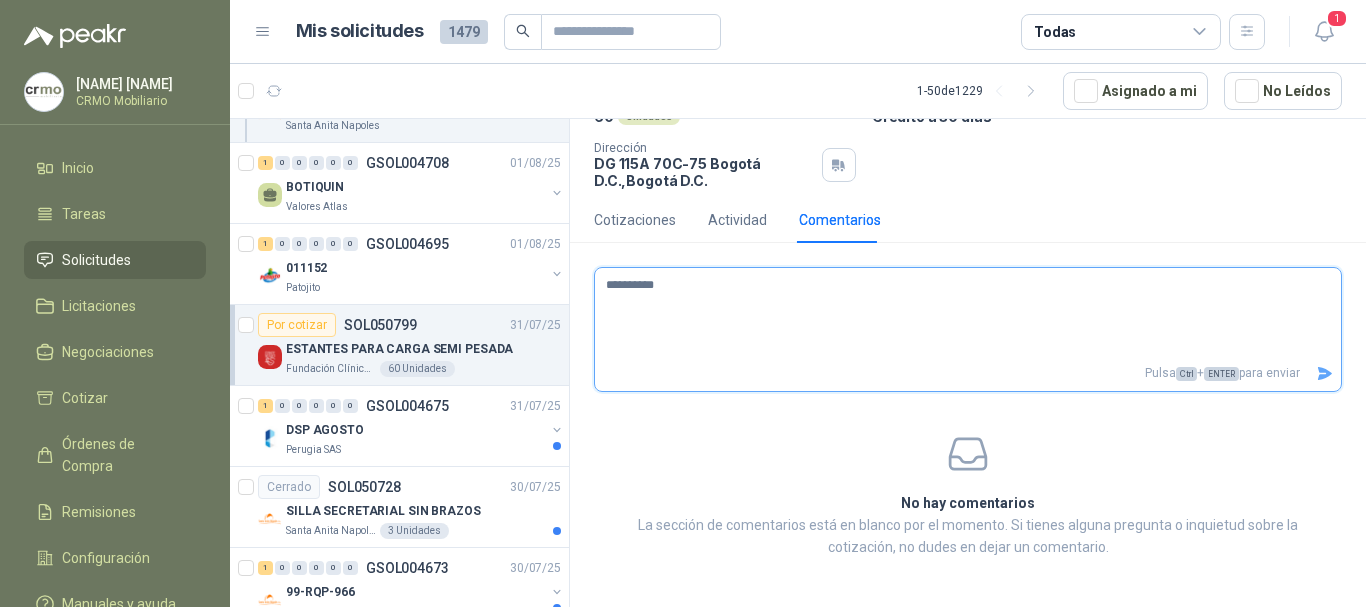 type 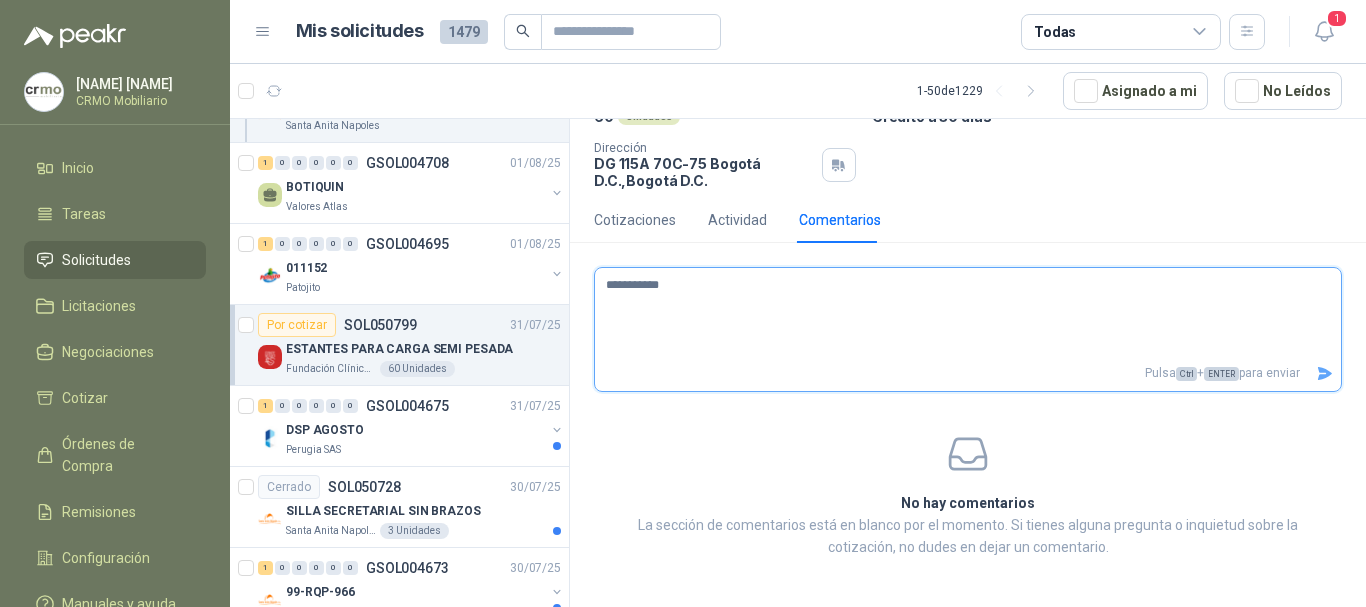 type 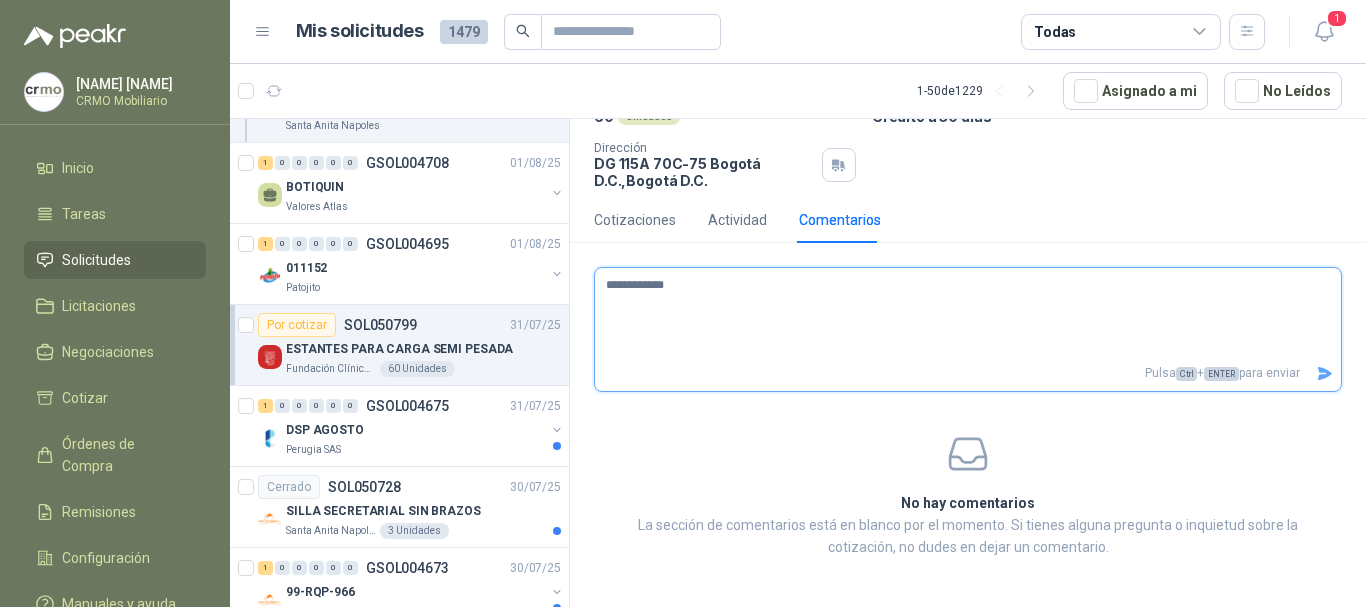 type 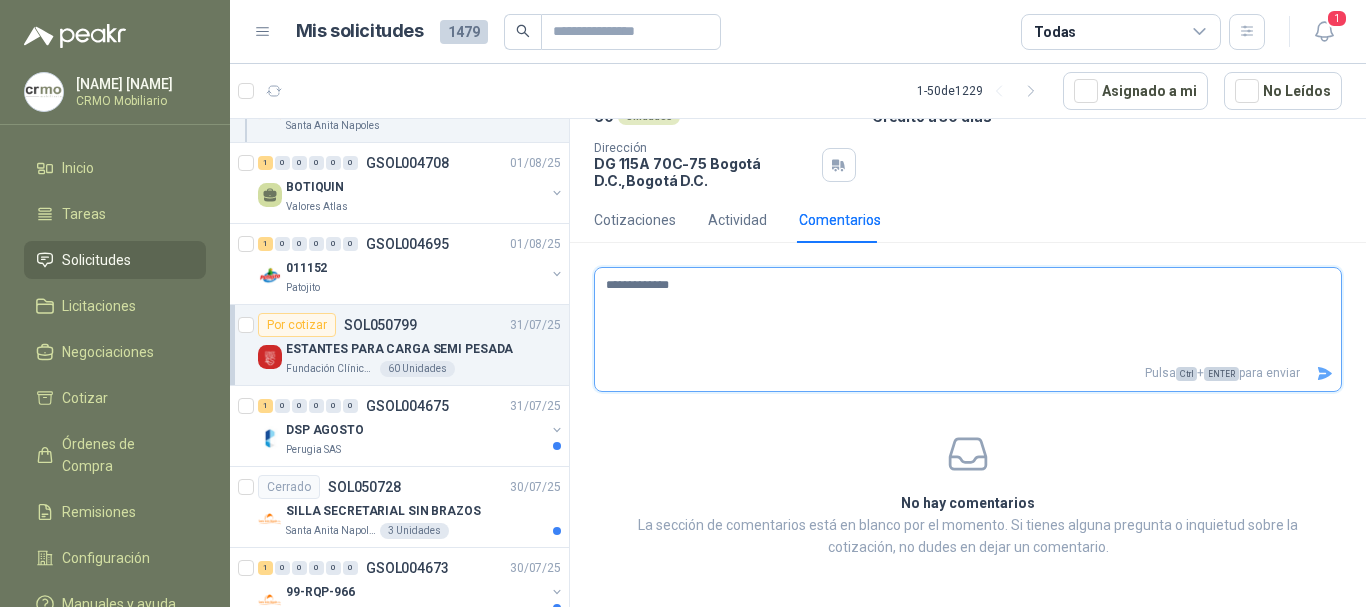 type 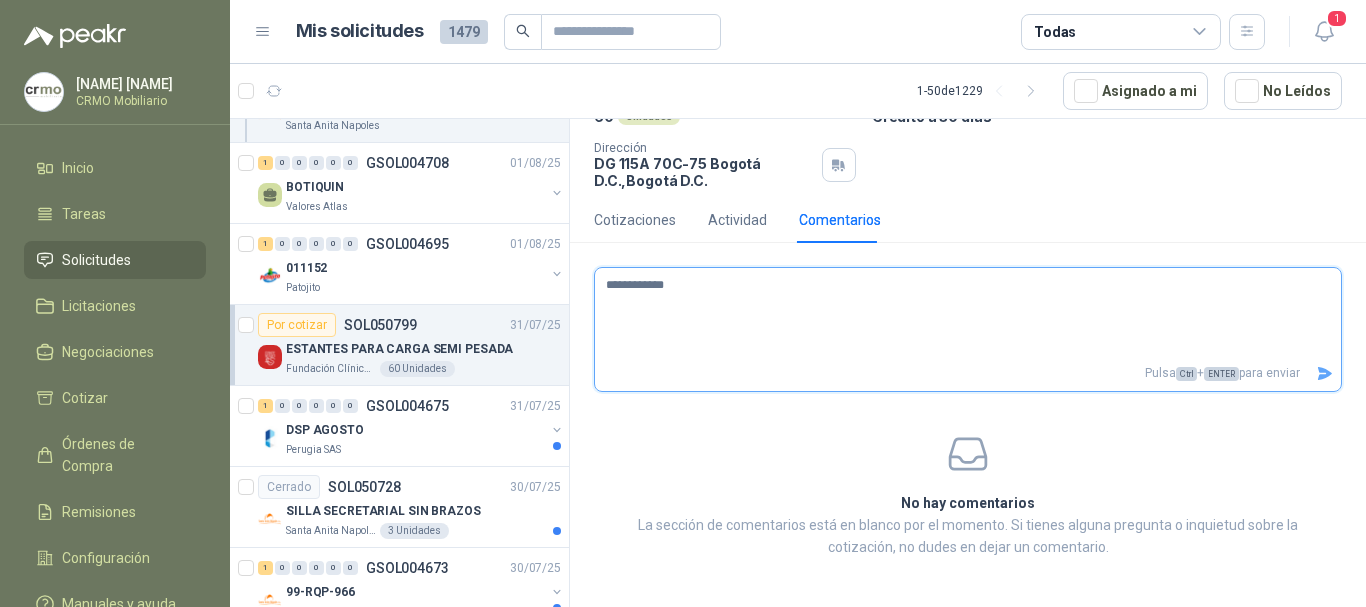 type 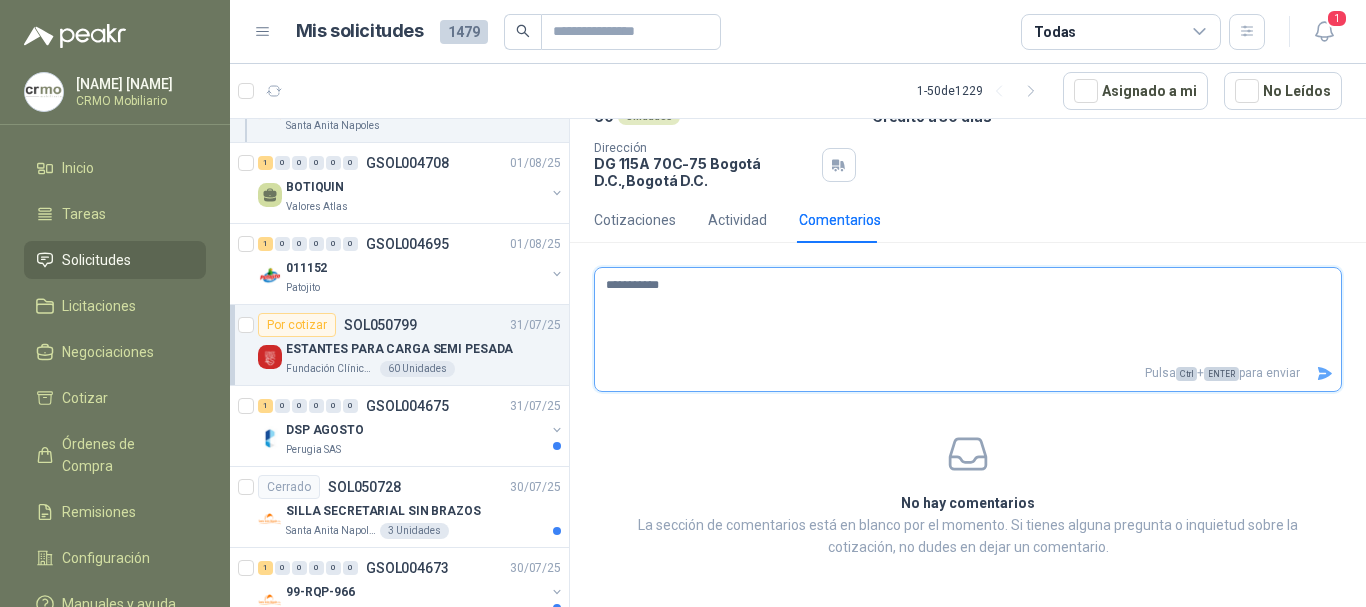type 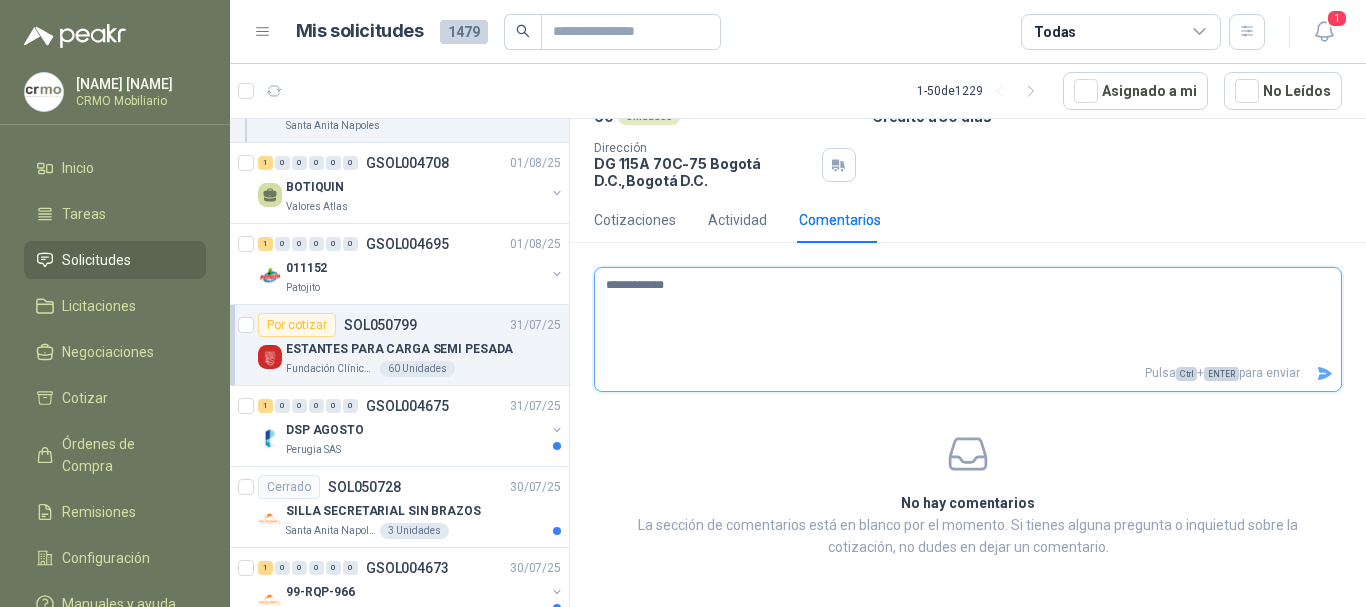 type 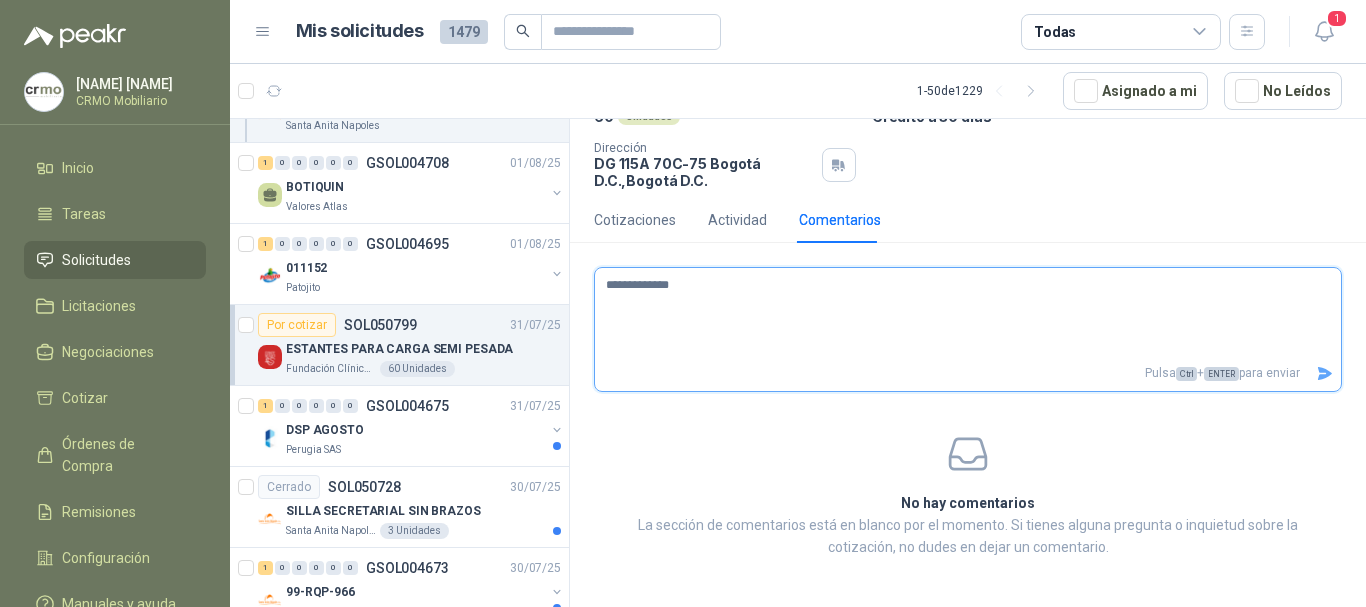 type 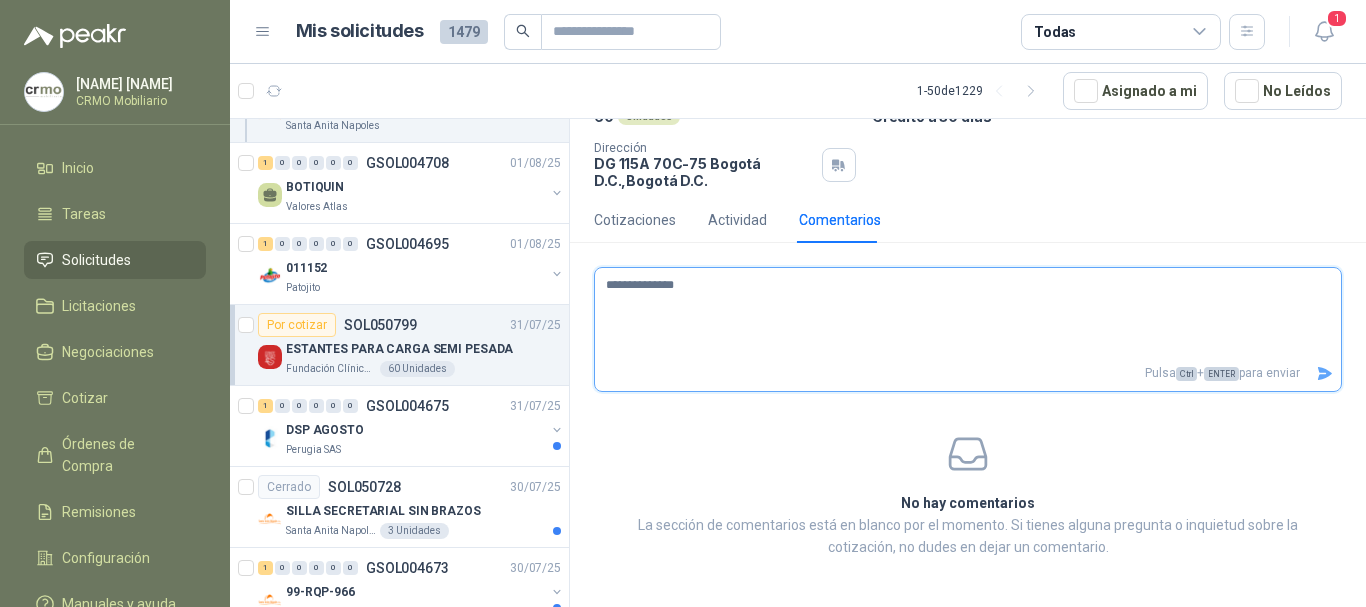 type 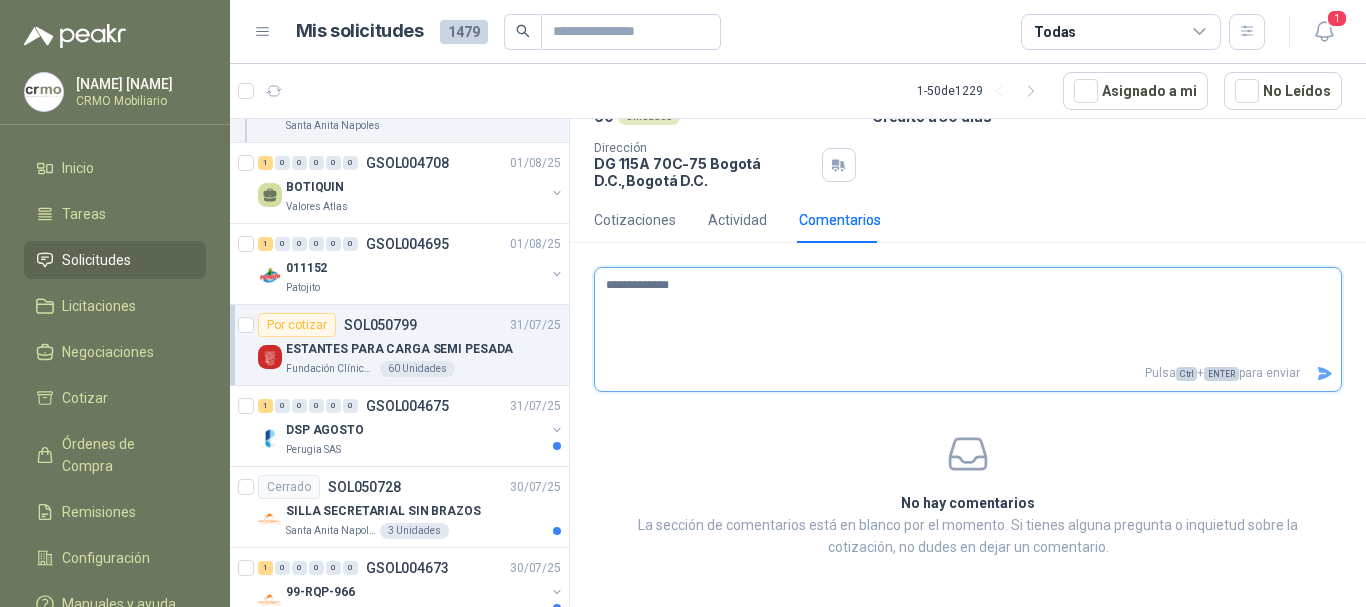 type 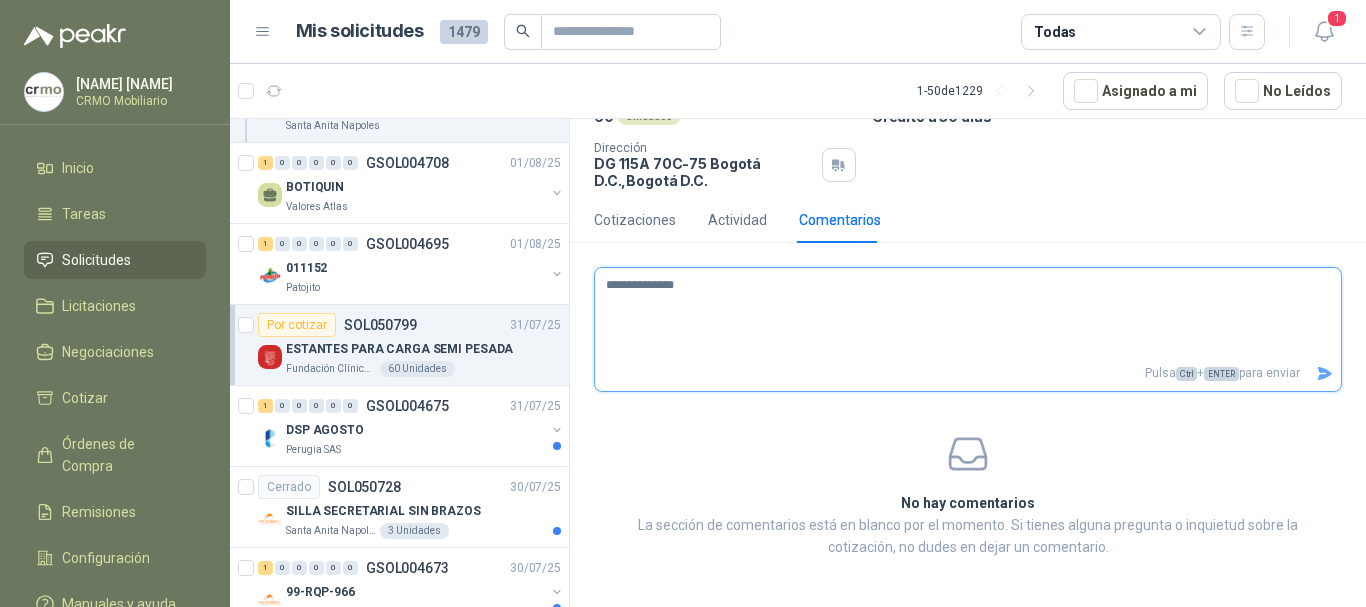 type 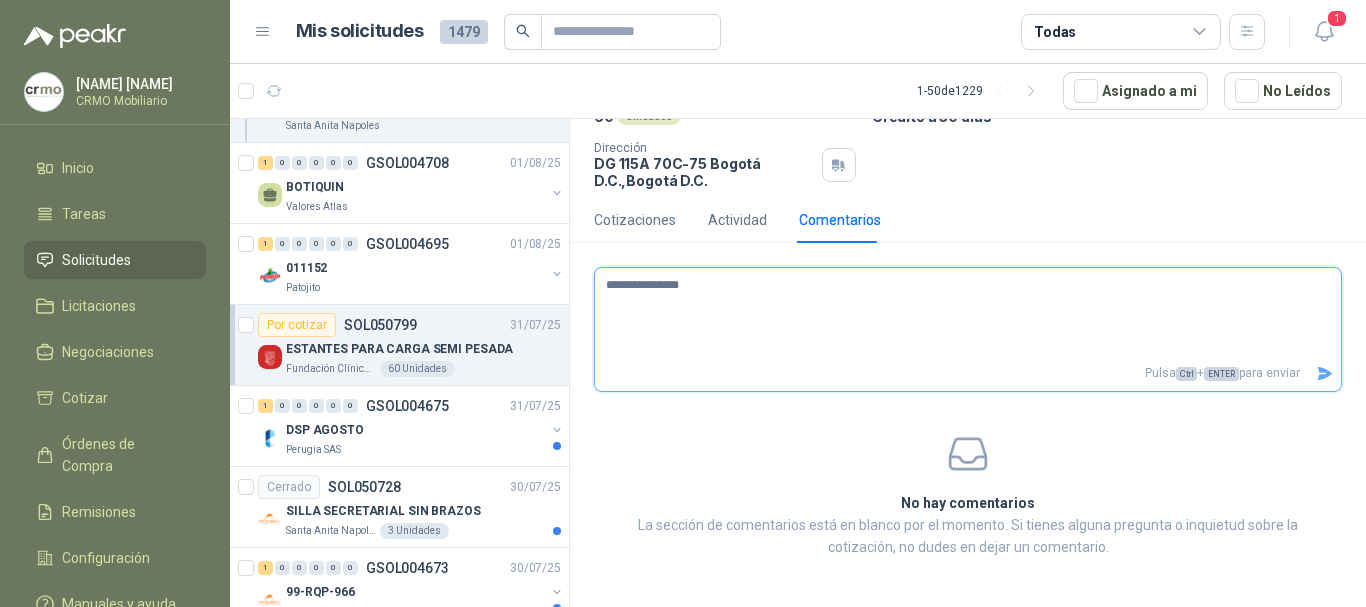 type 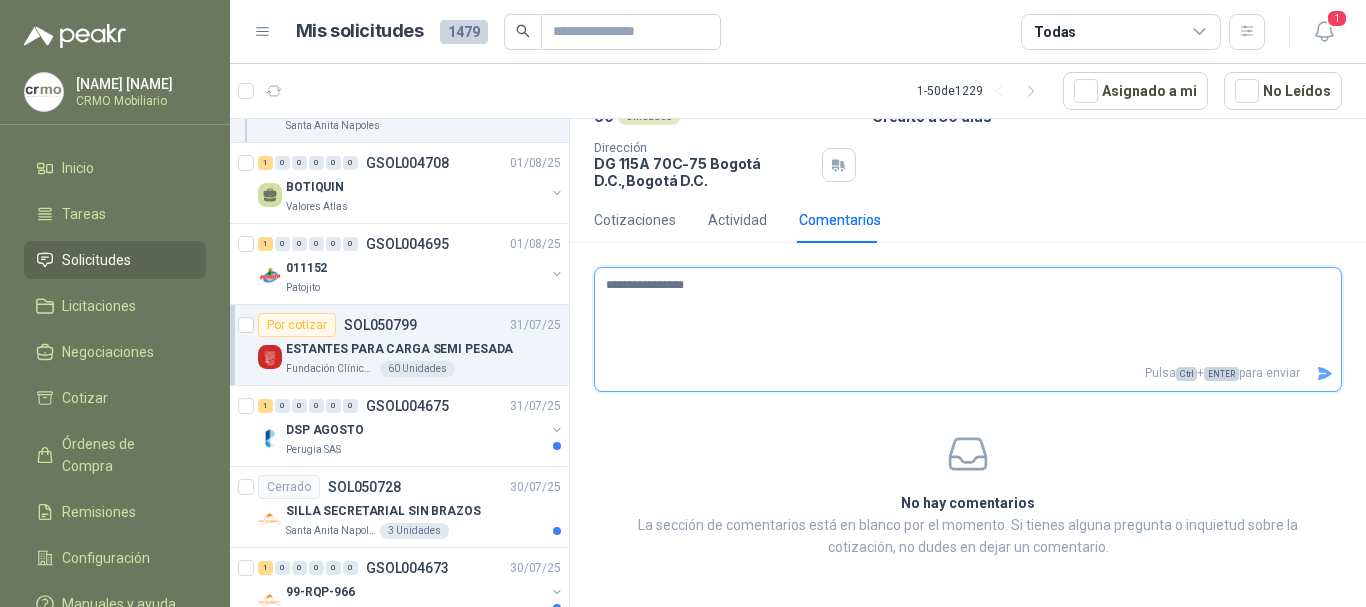 type on "**********" 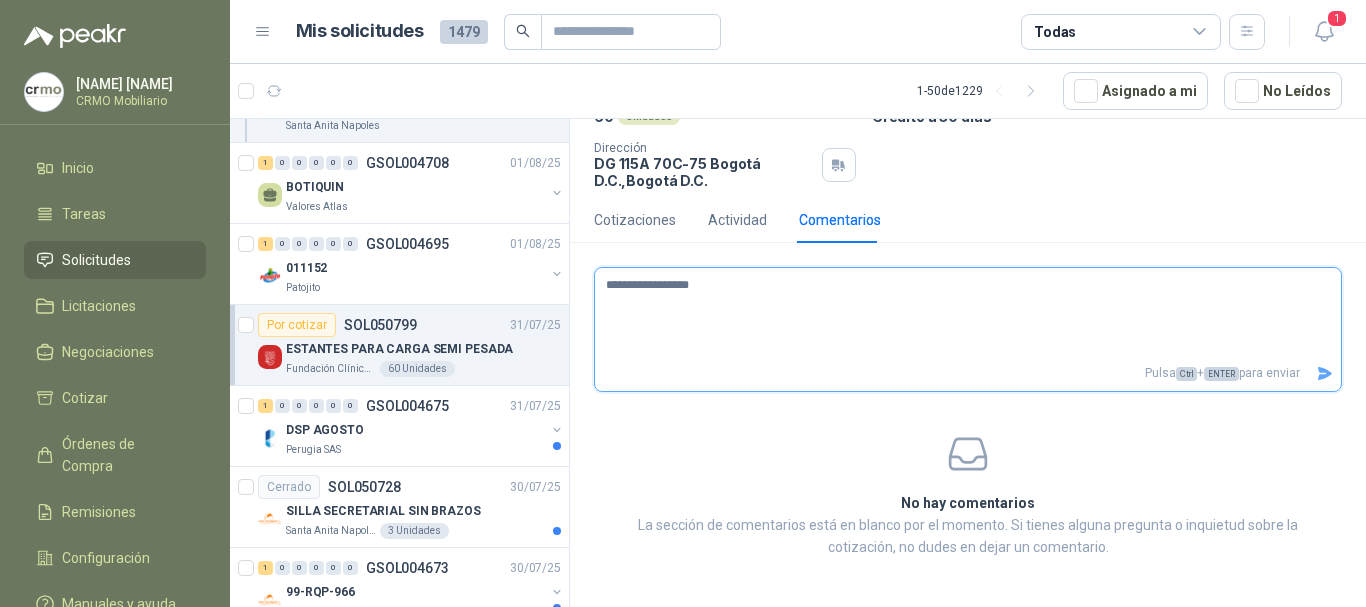 type 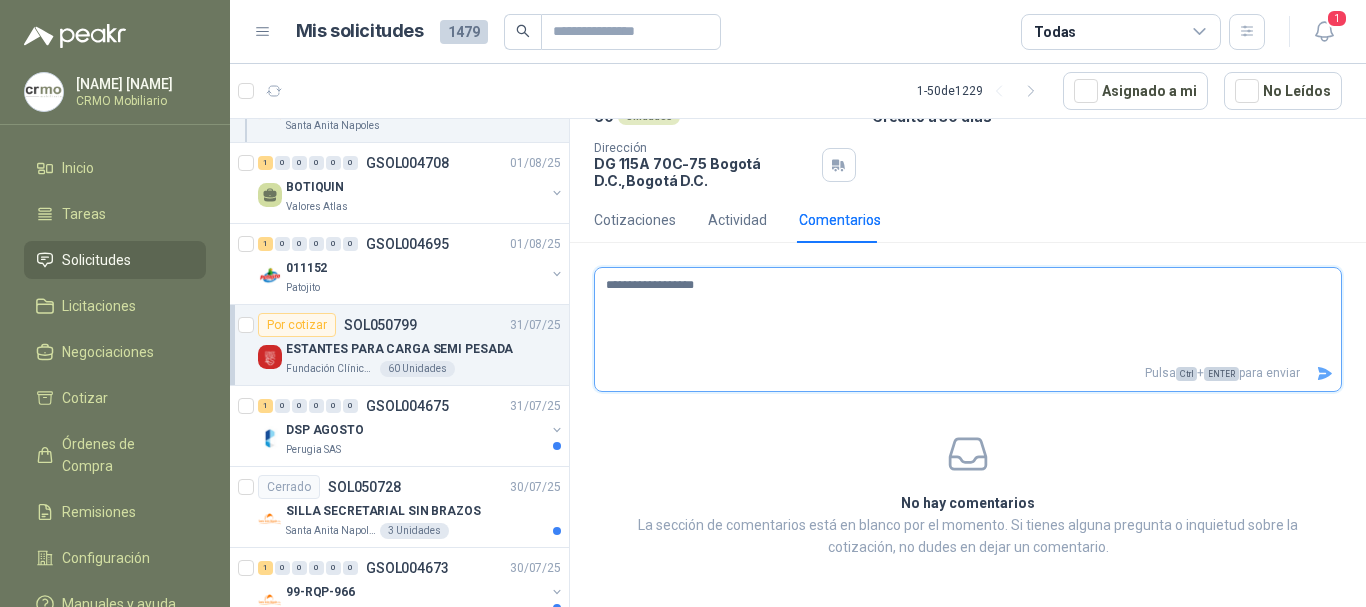 type 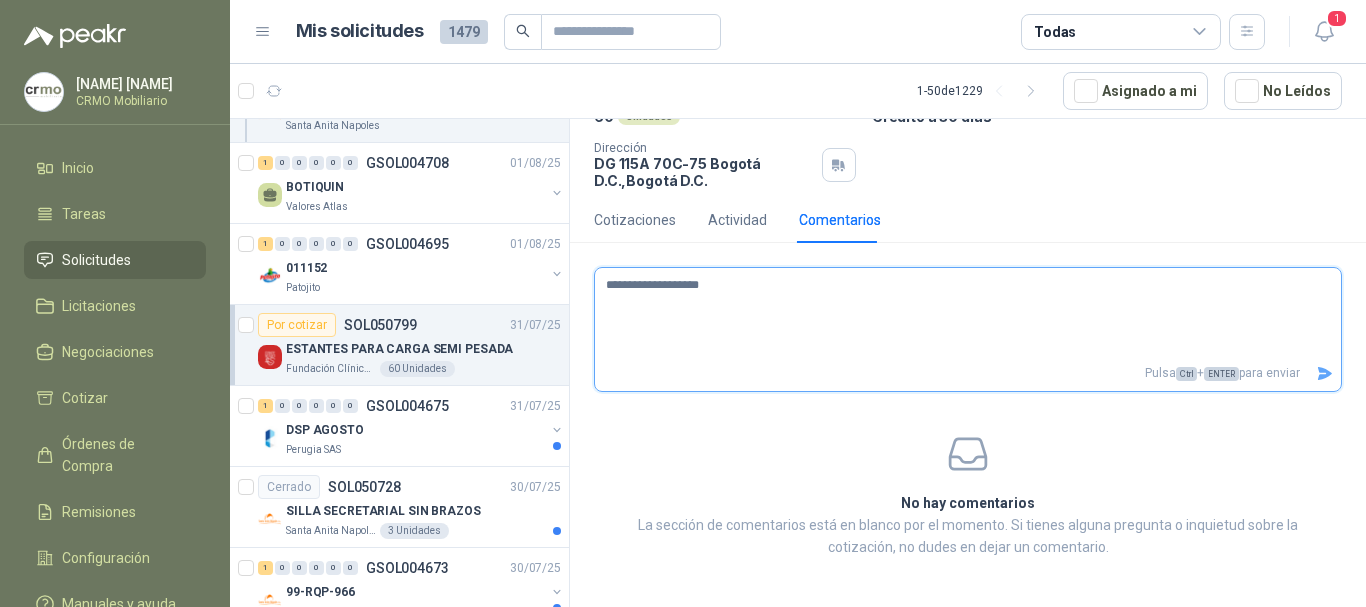 type 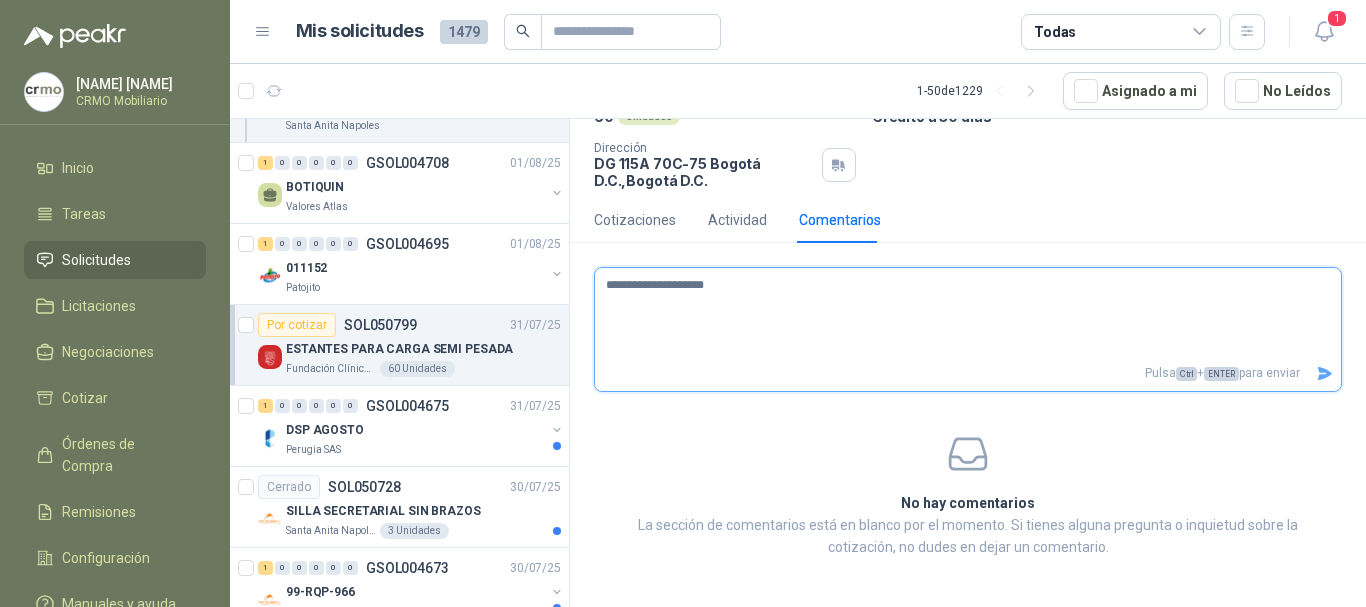 type 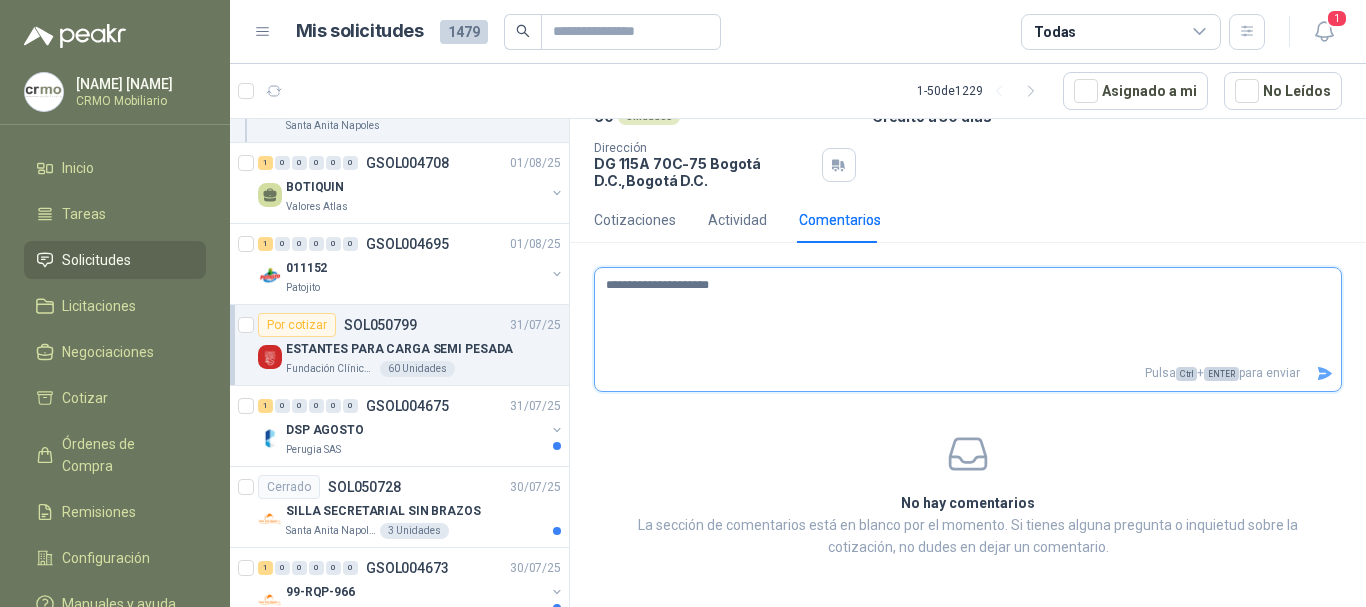 type 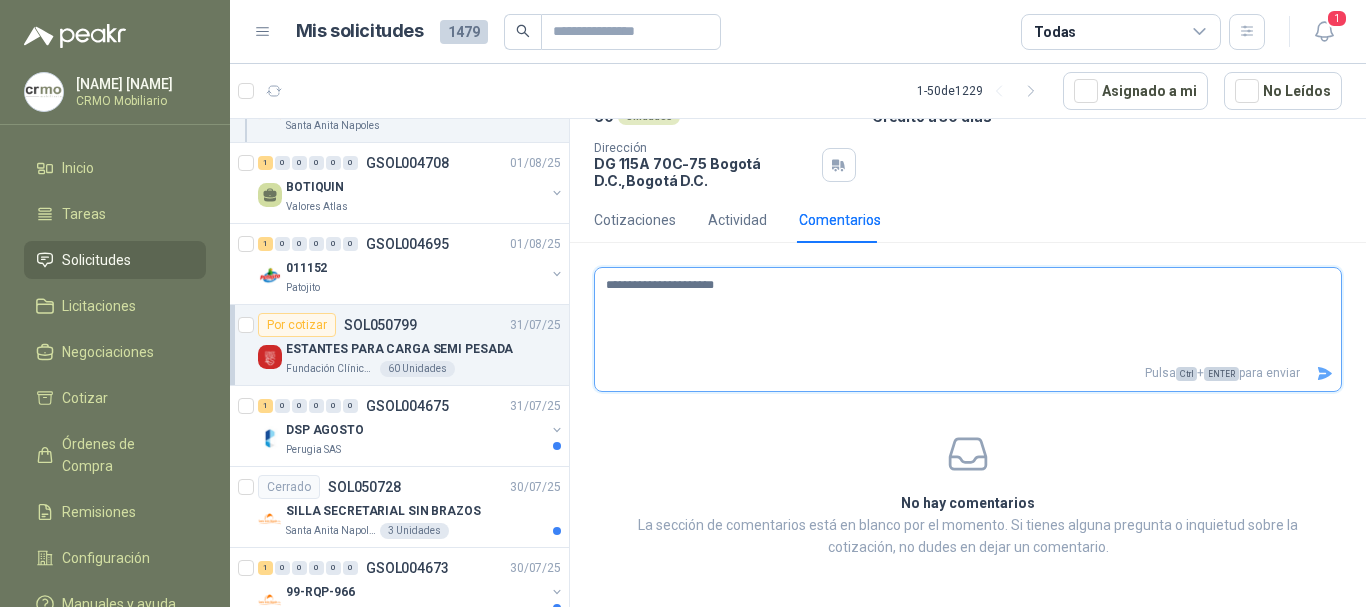 type 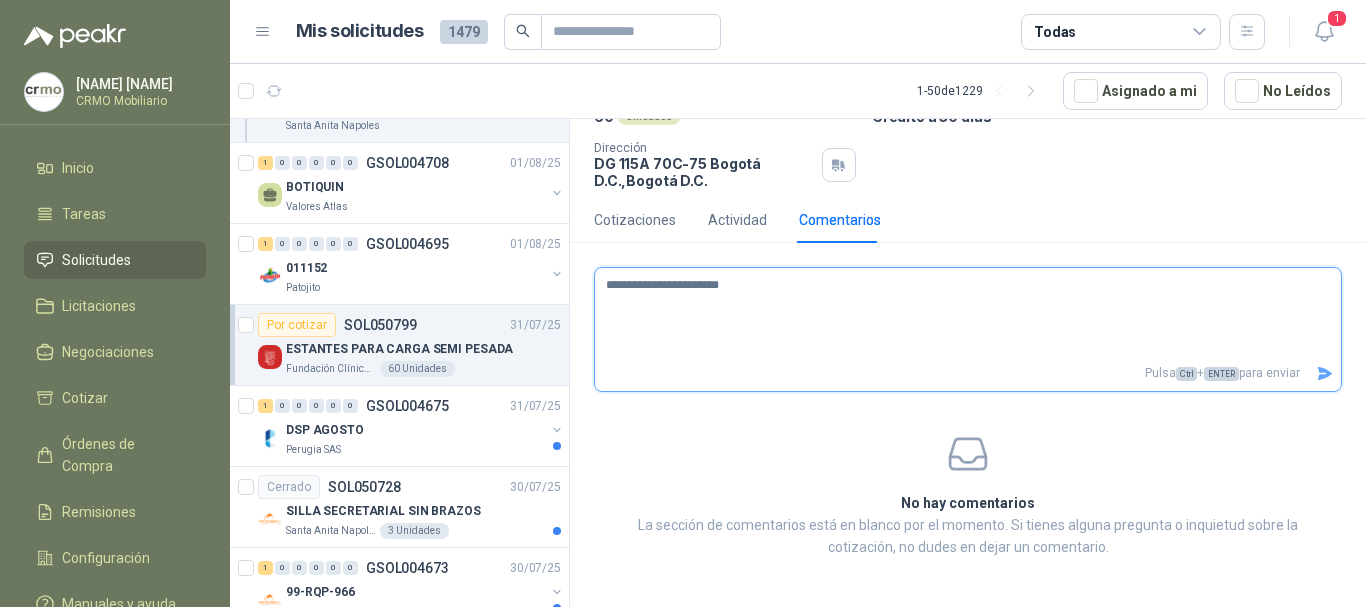 type 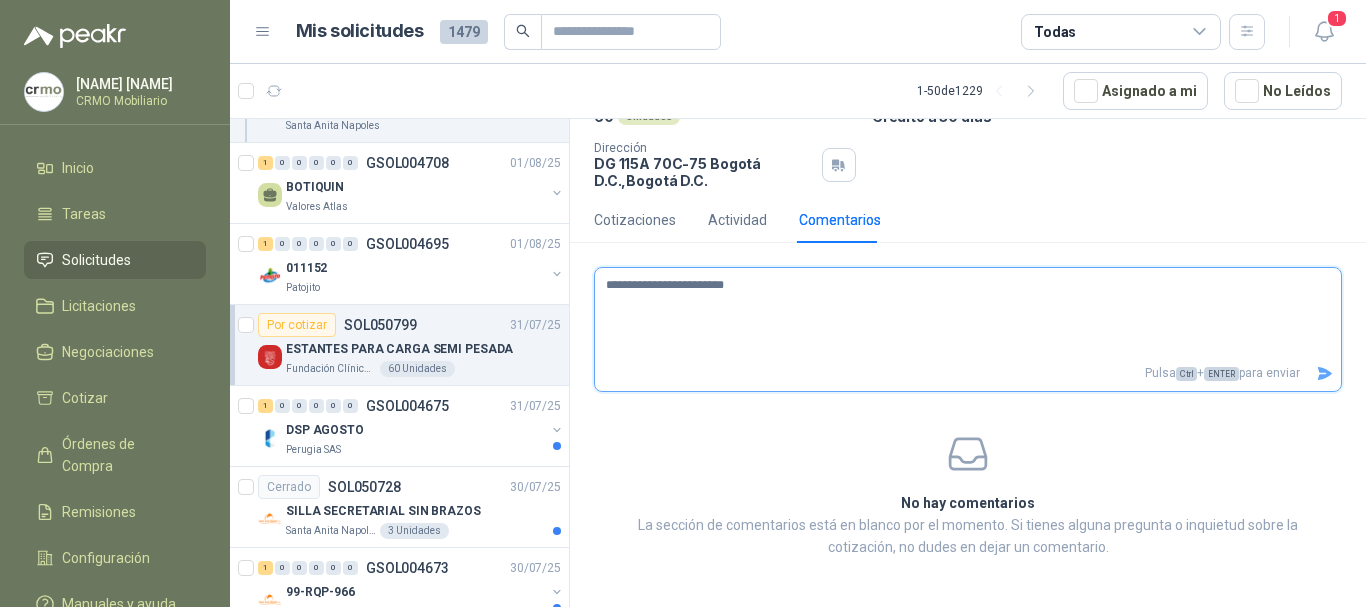 type 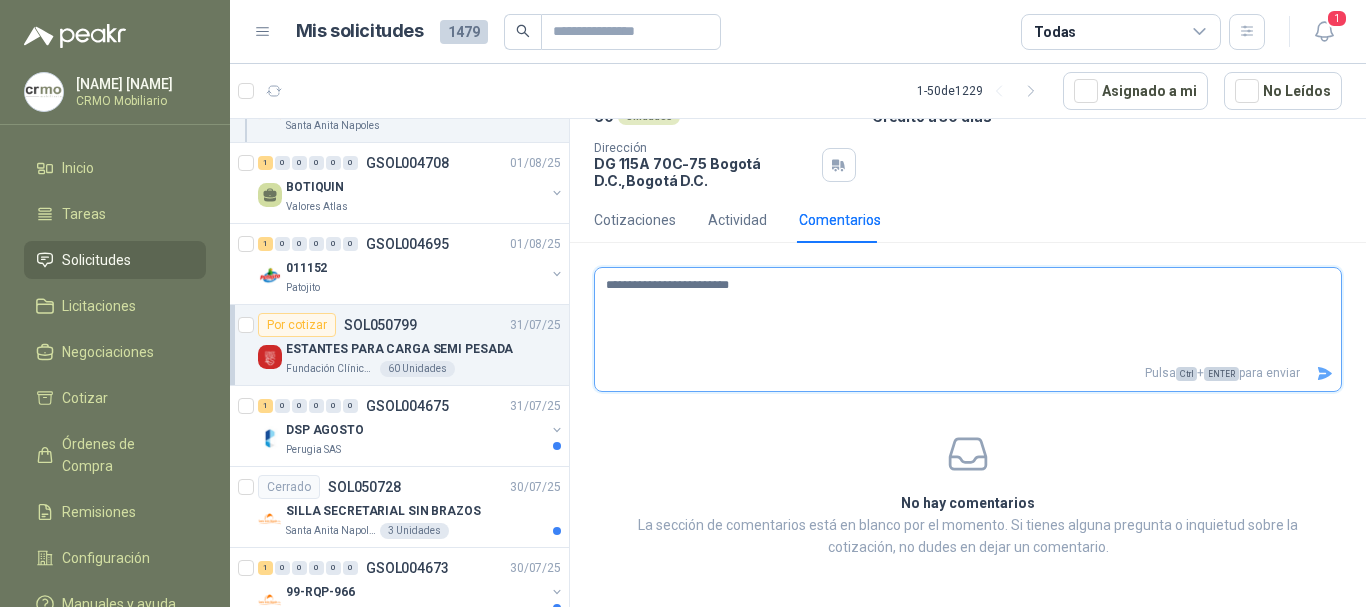 type 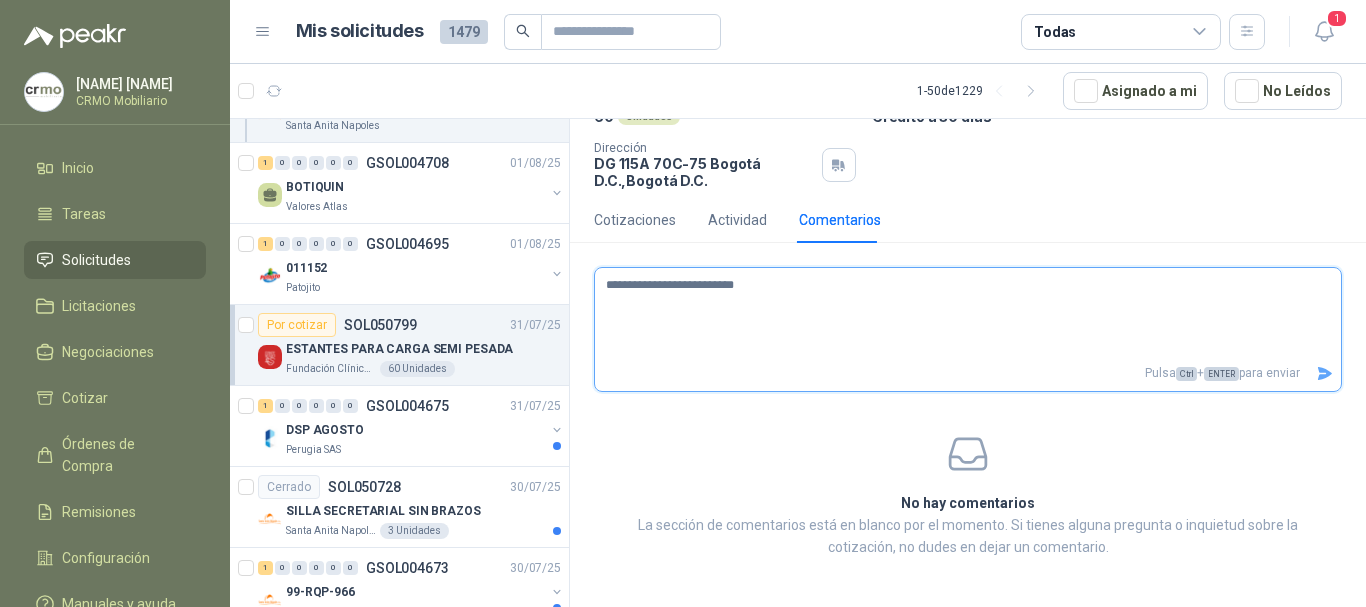 type 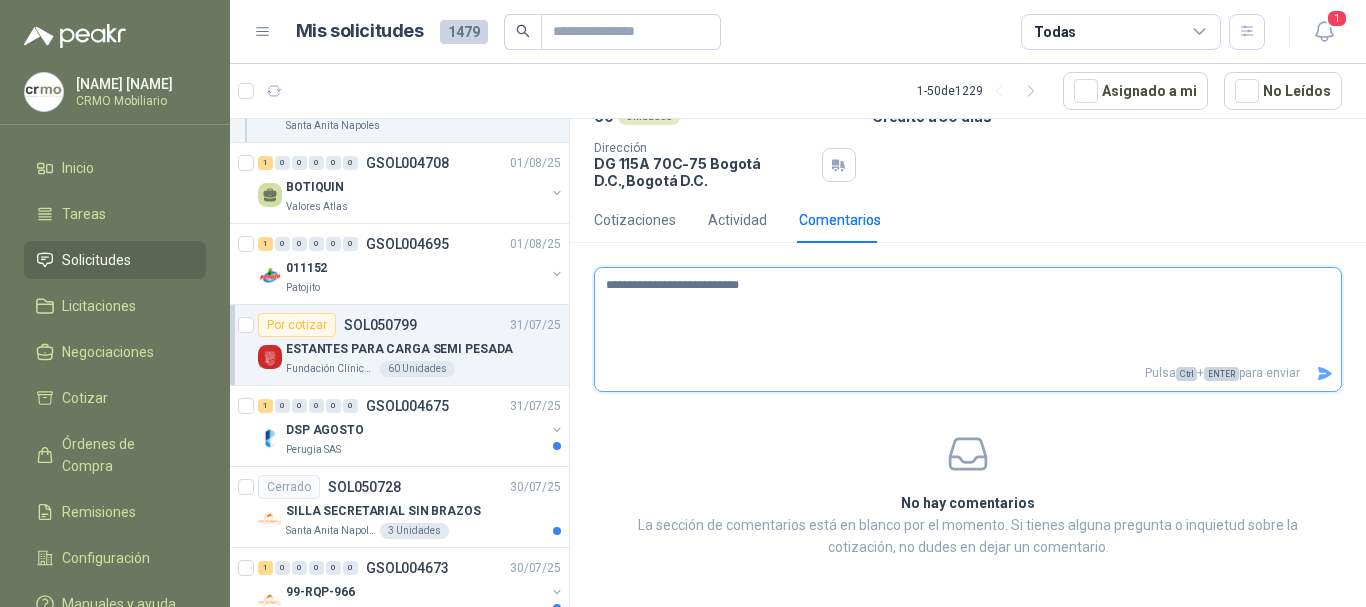 type 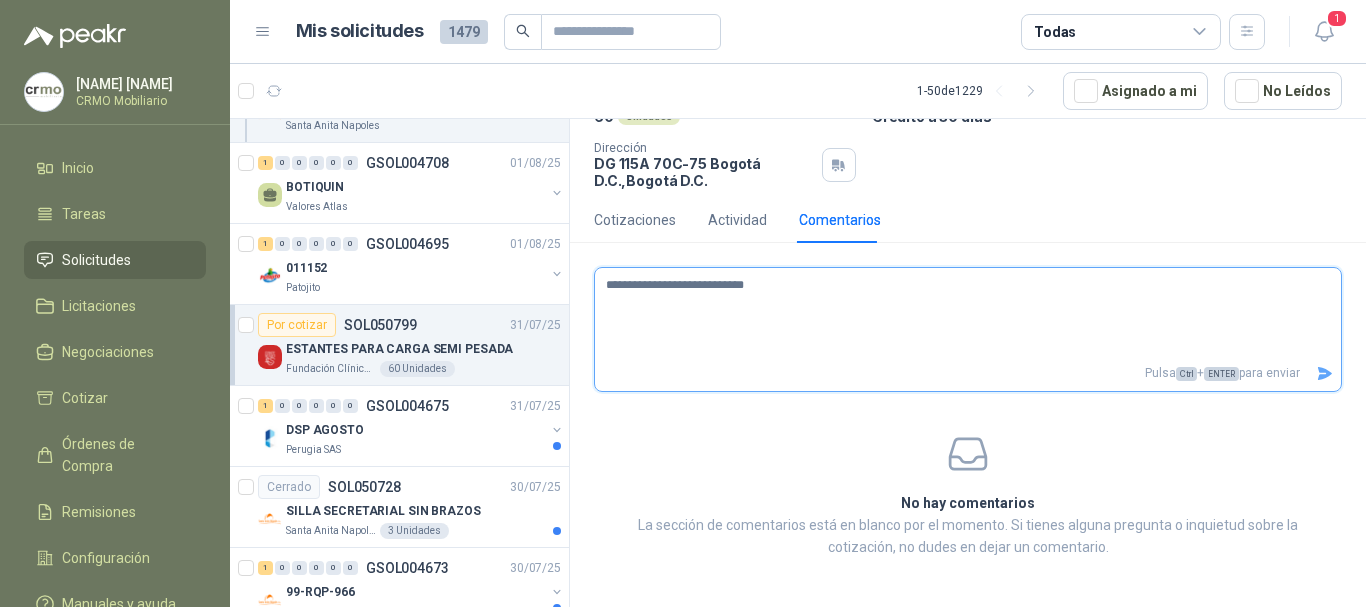 type on "**********" 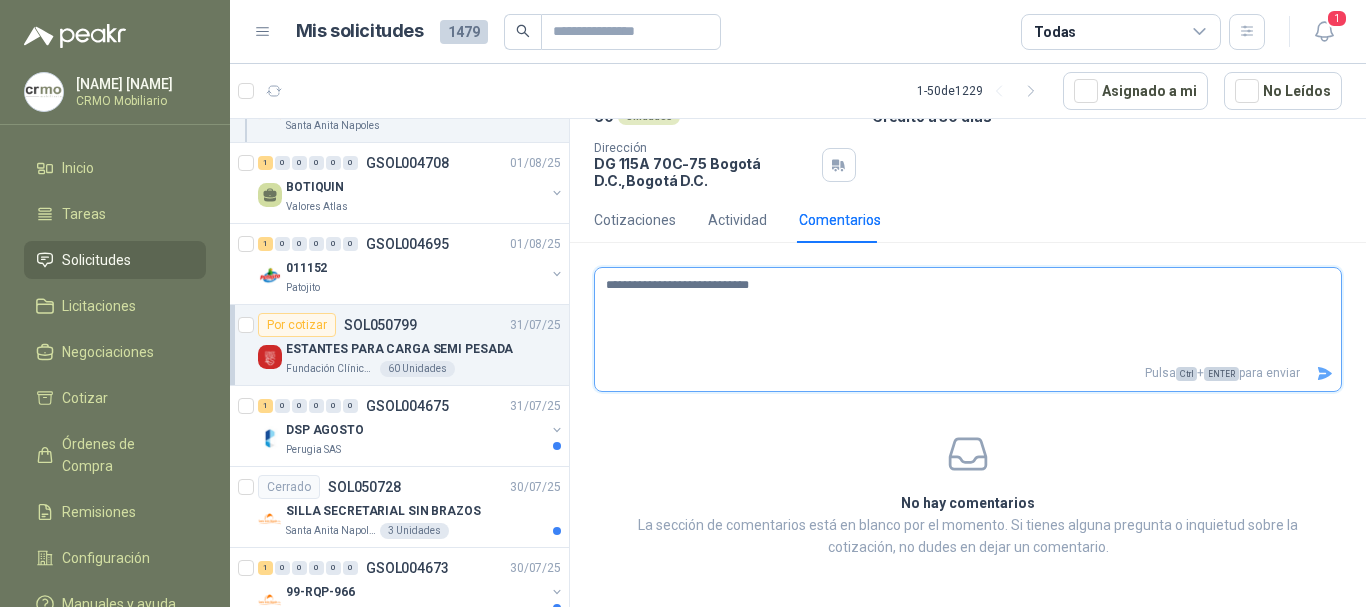 type 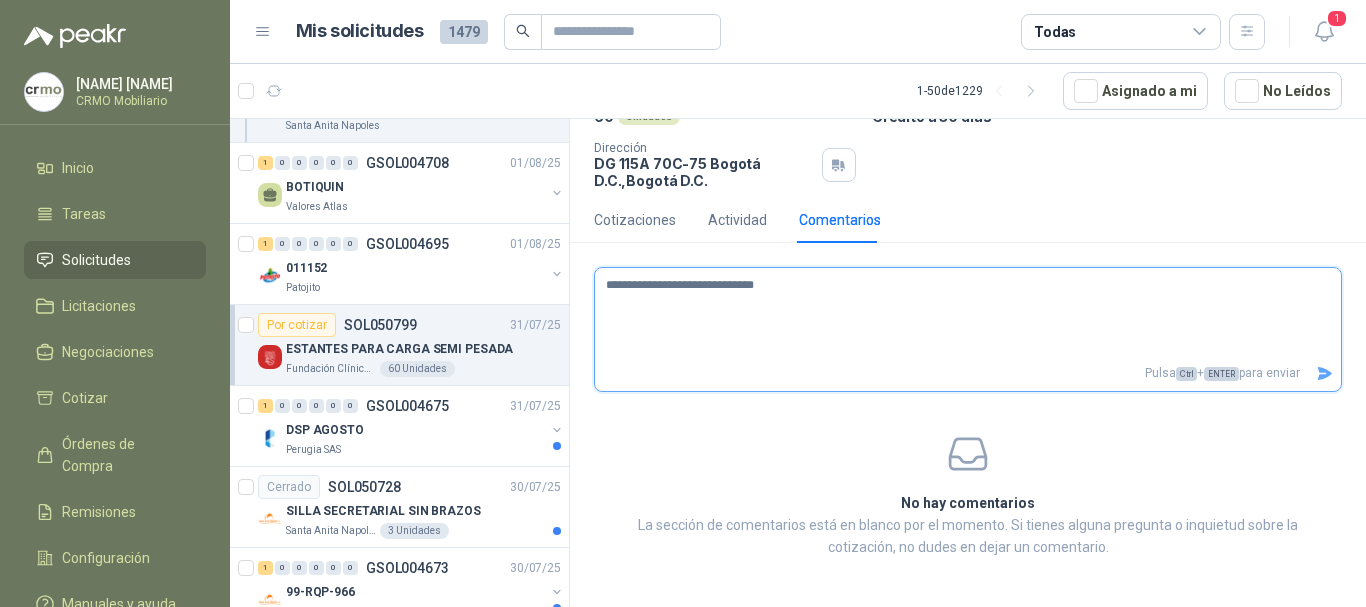 type 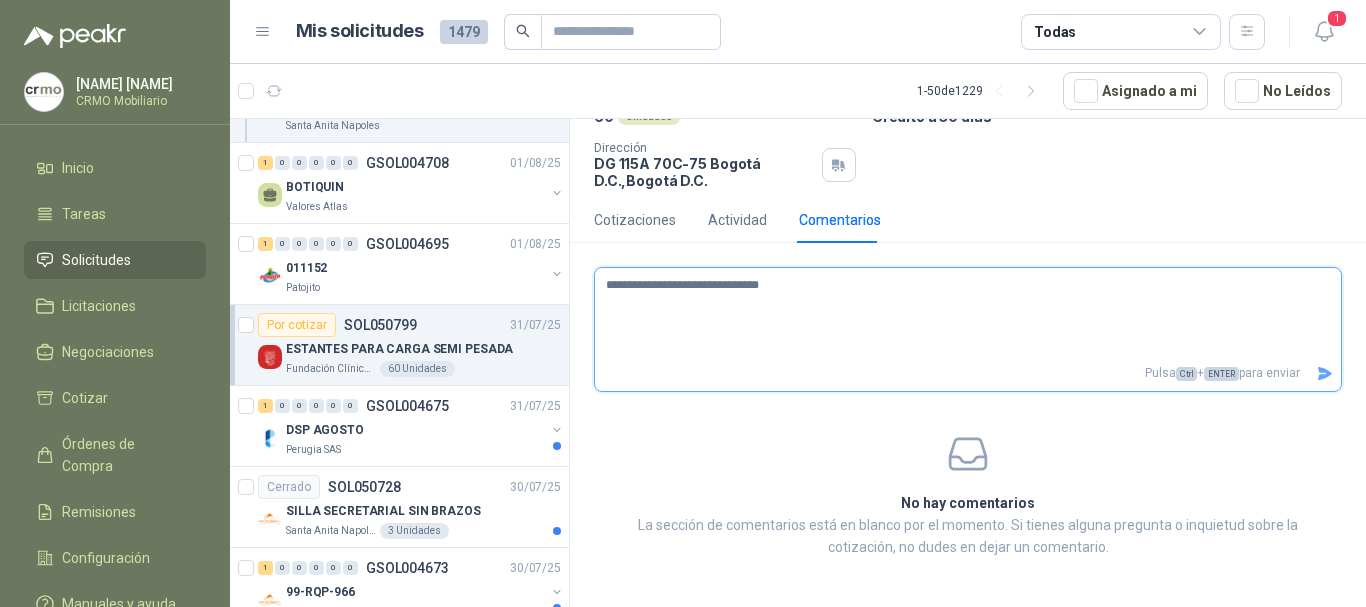 type 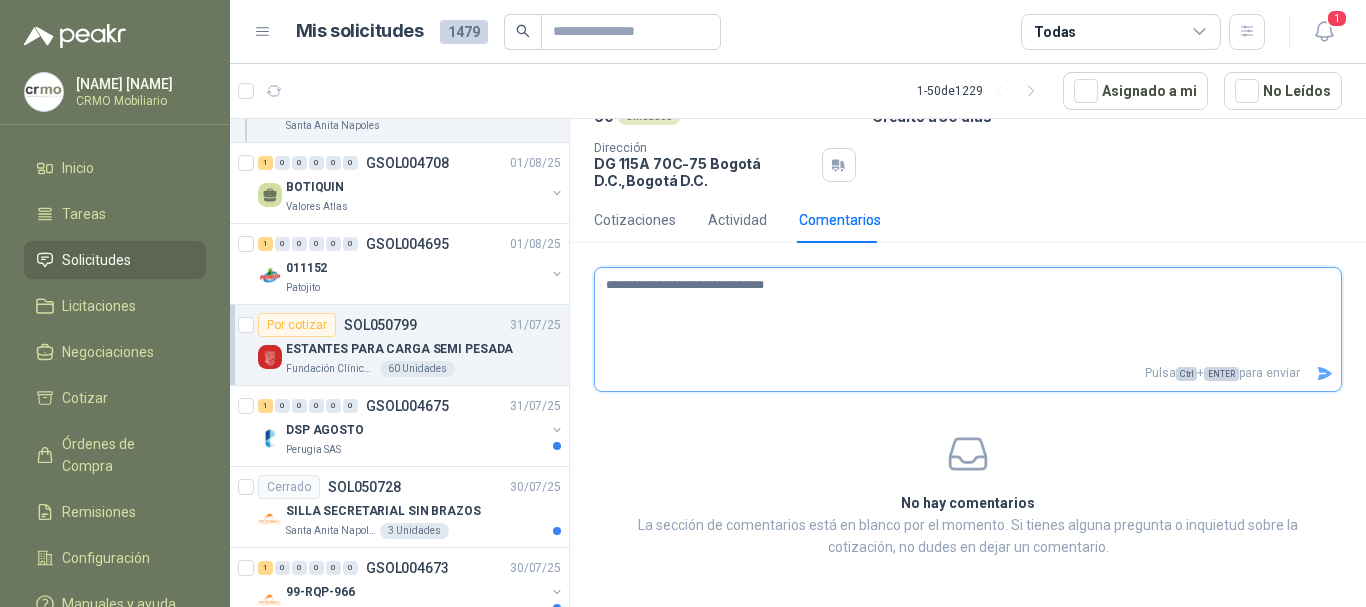 type 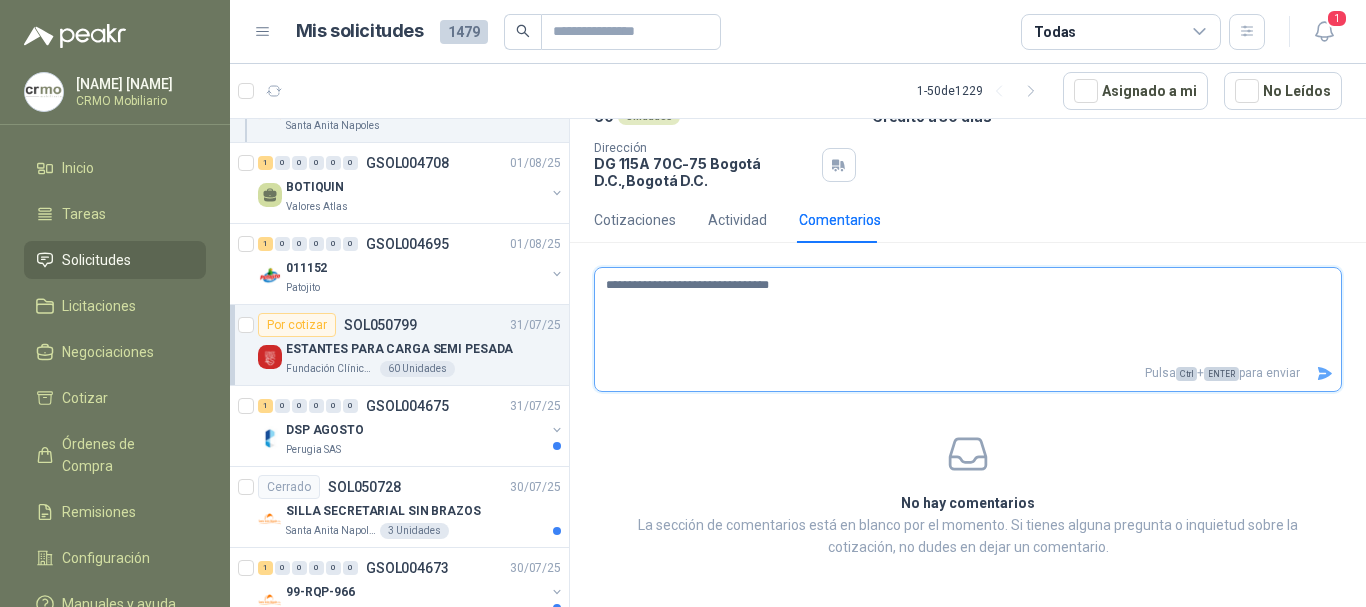 type 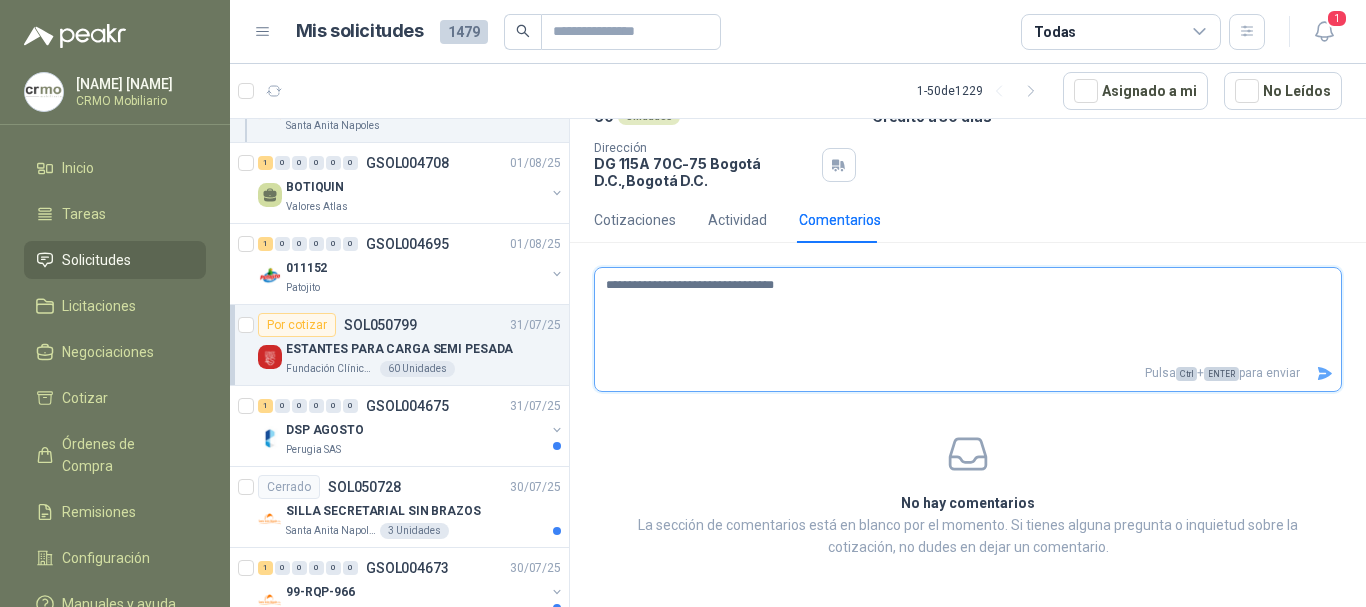 type 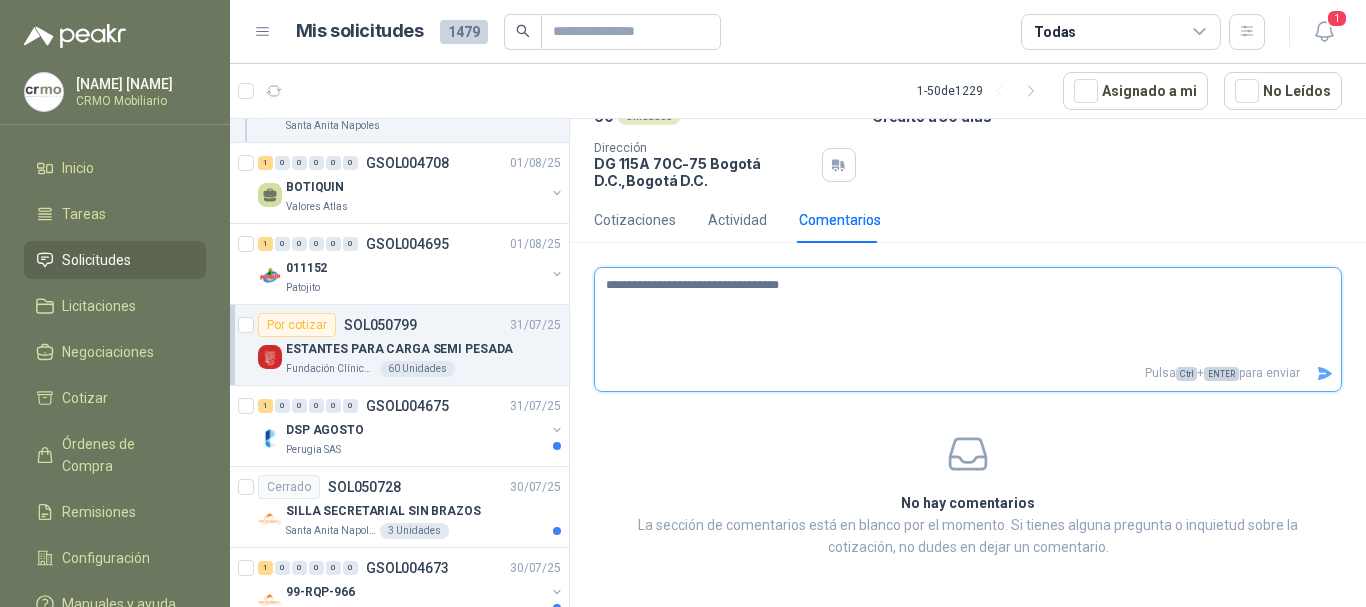 type 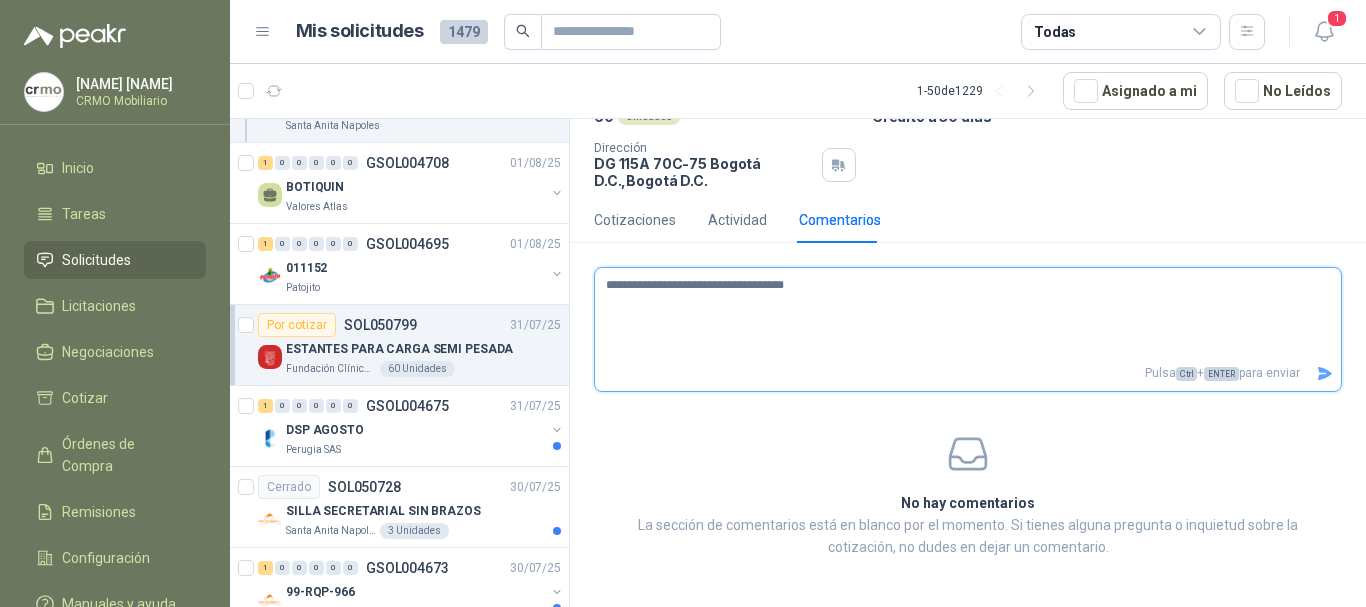 type 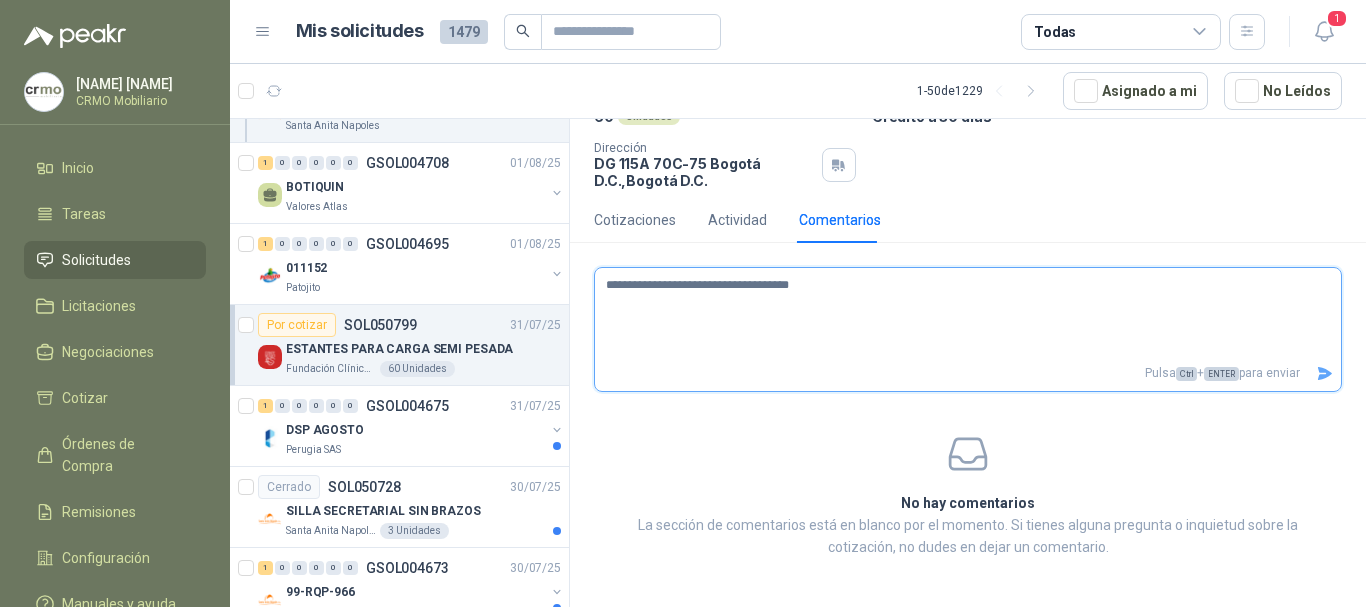 type 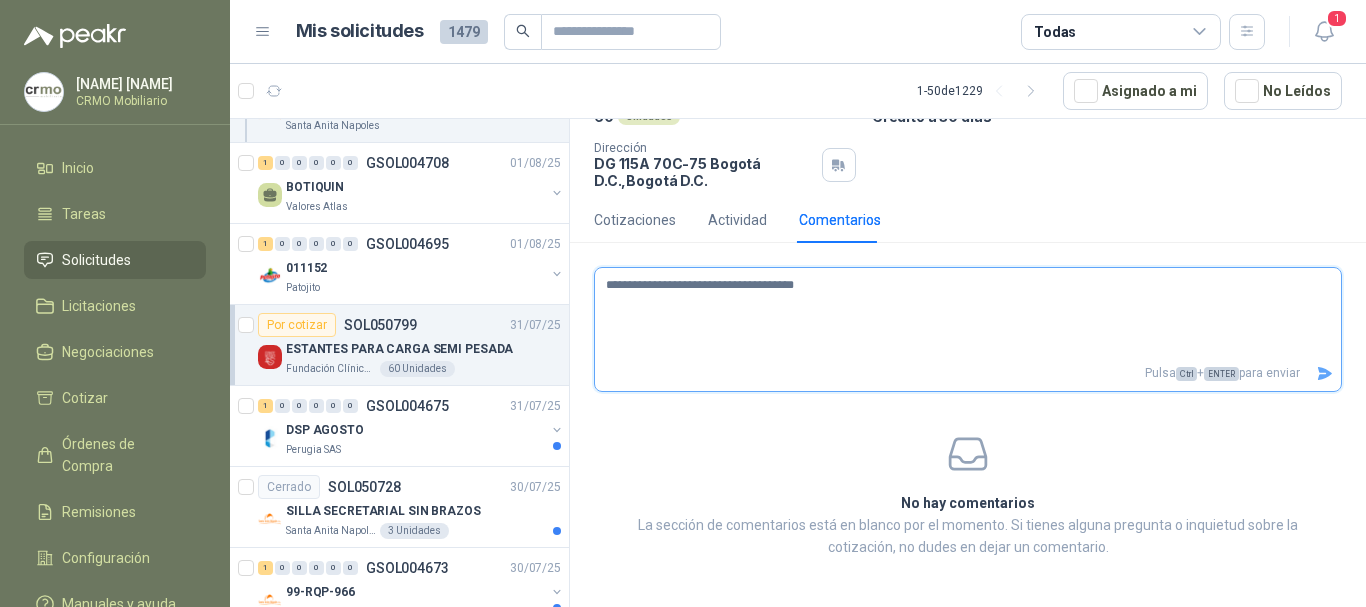 type 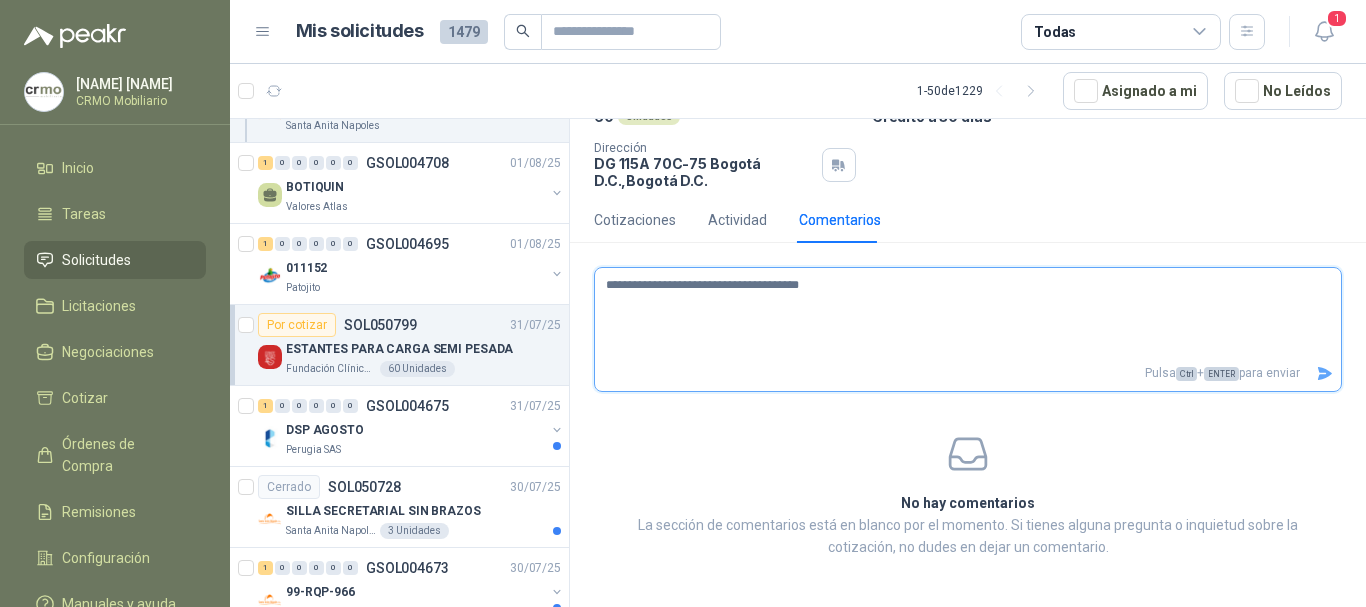 type 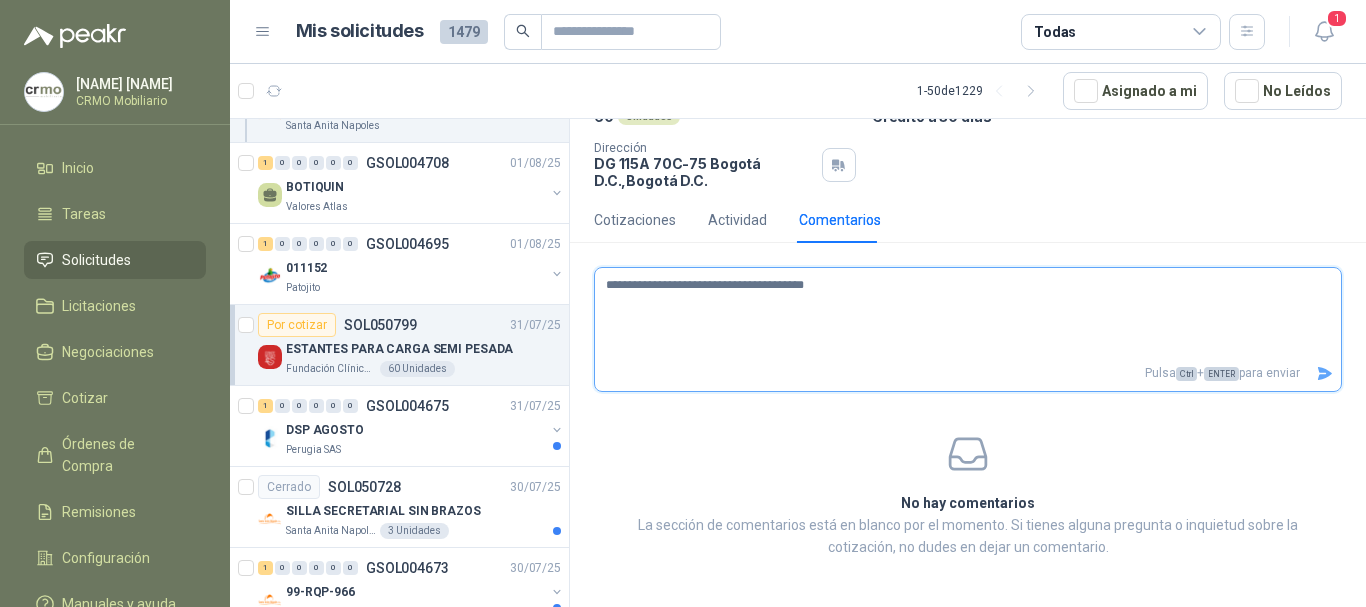 type 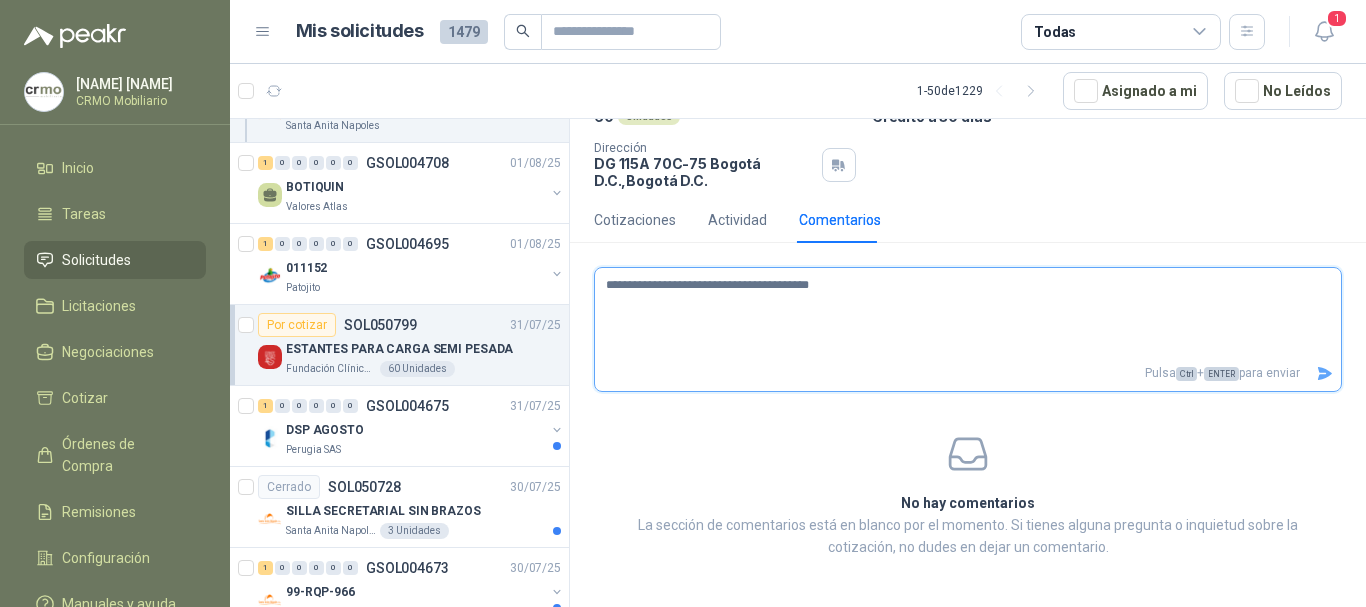 type 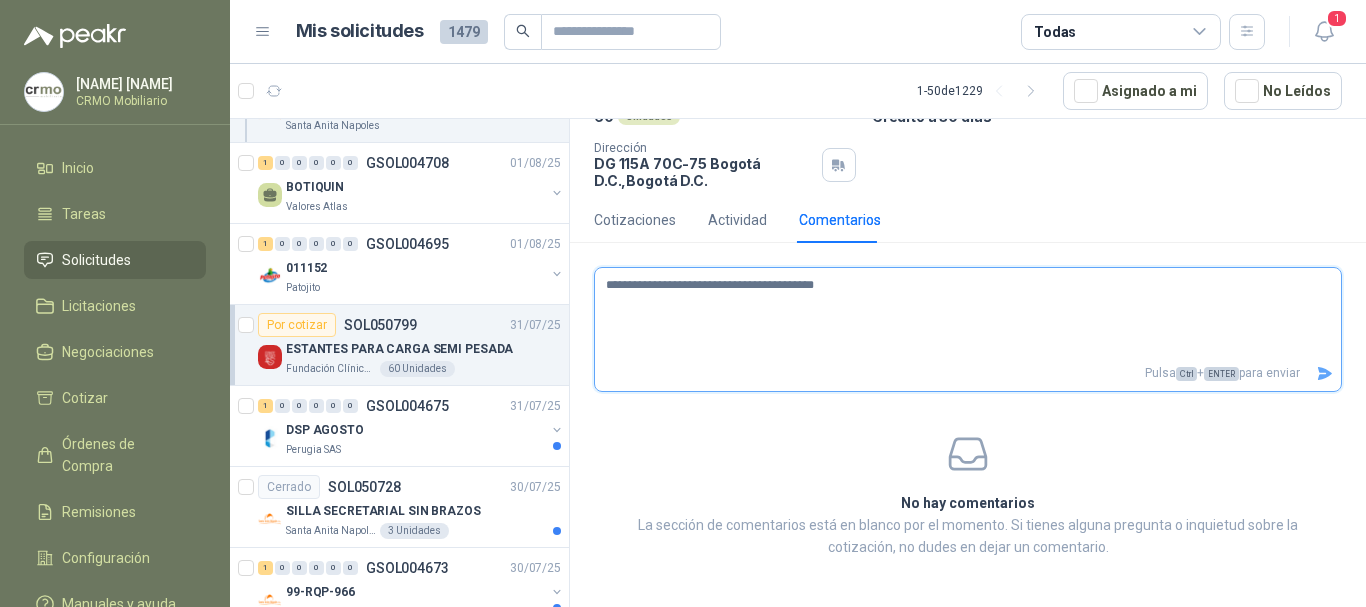 type on "**********" 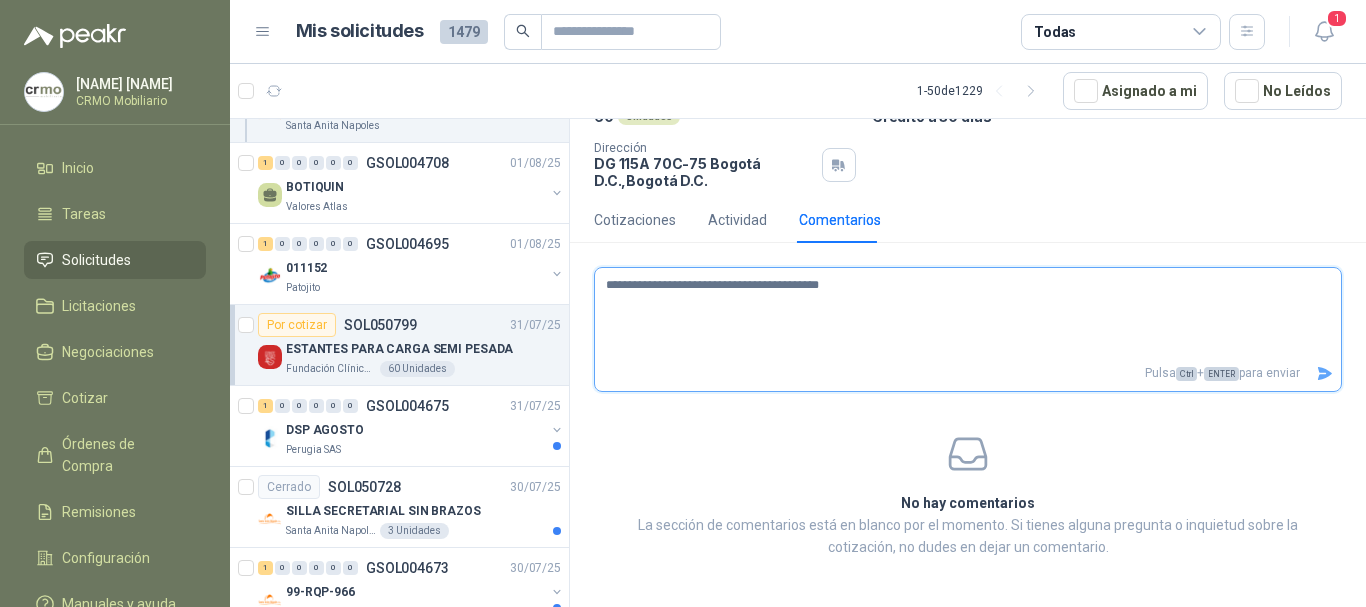 type 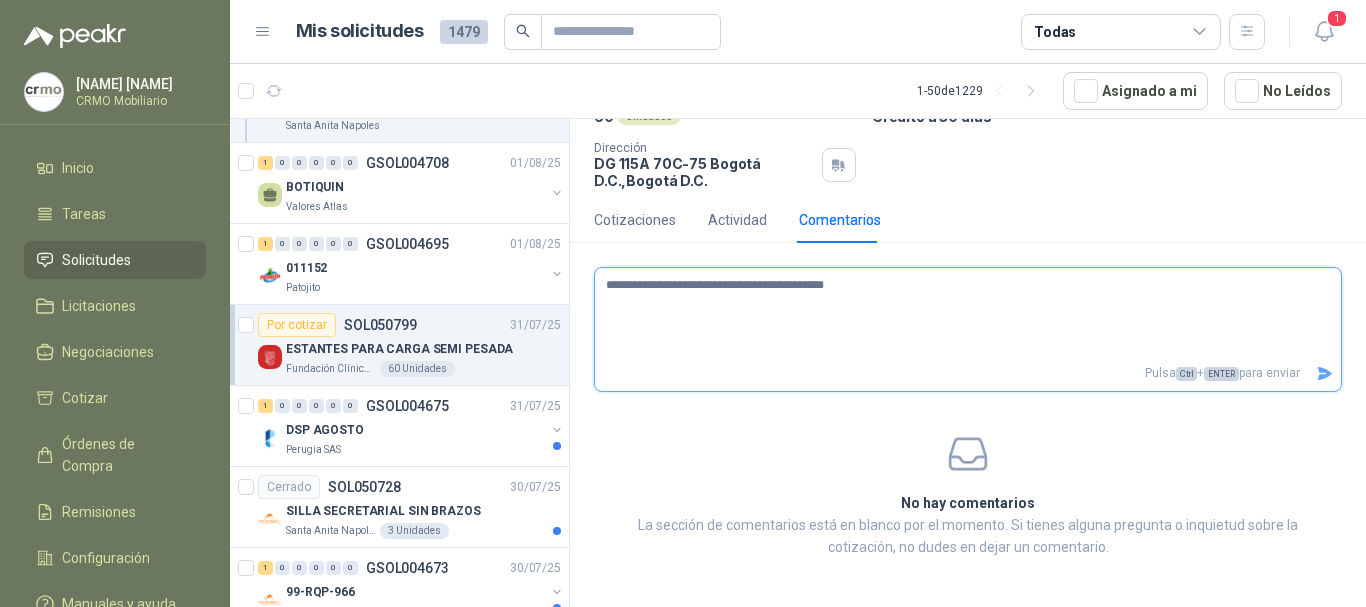 type 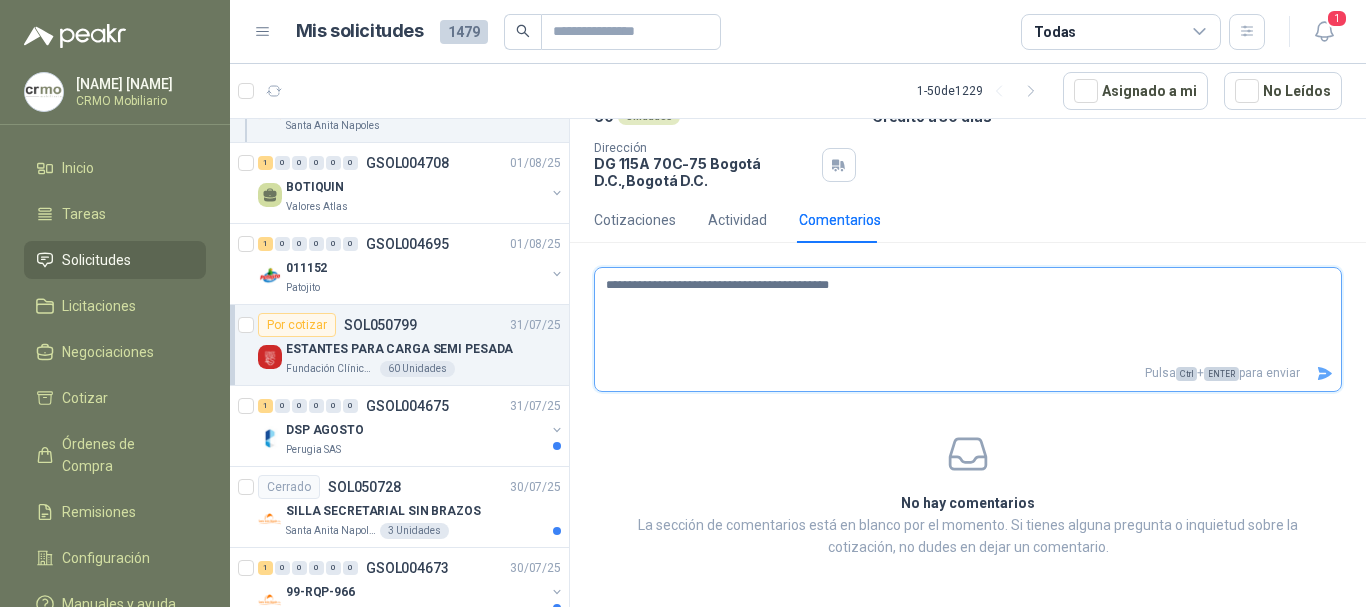 type 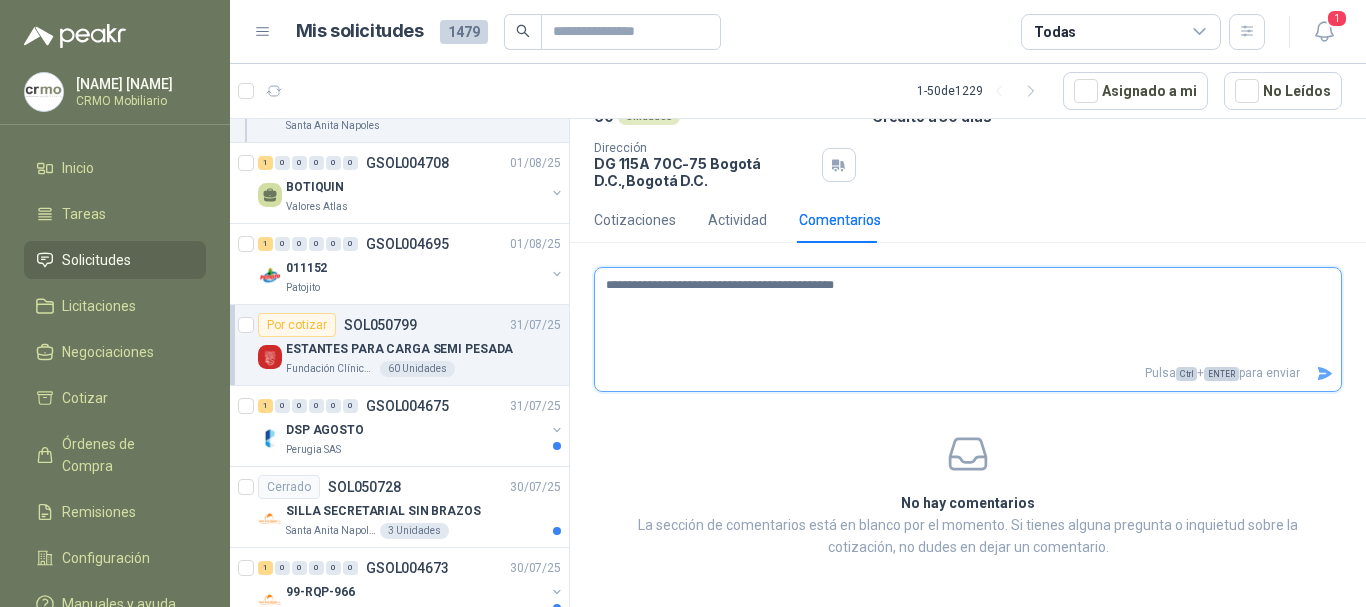 type 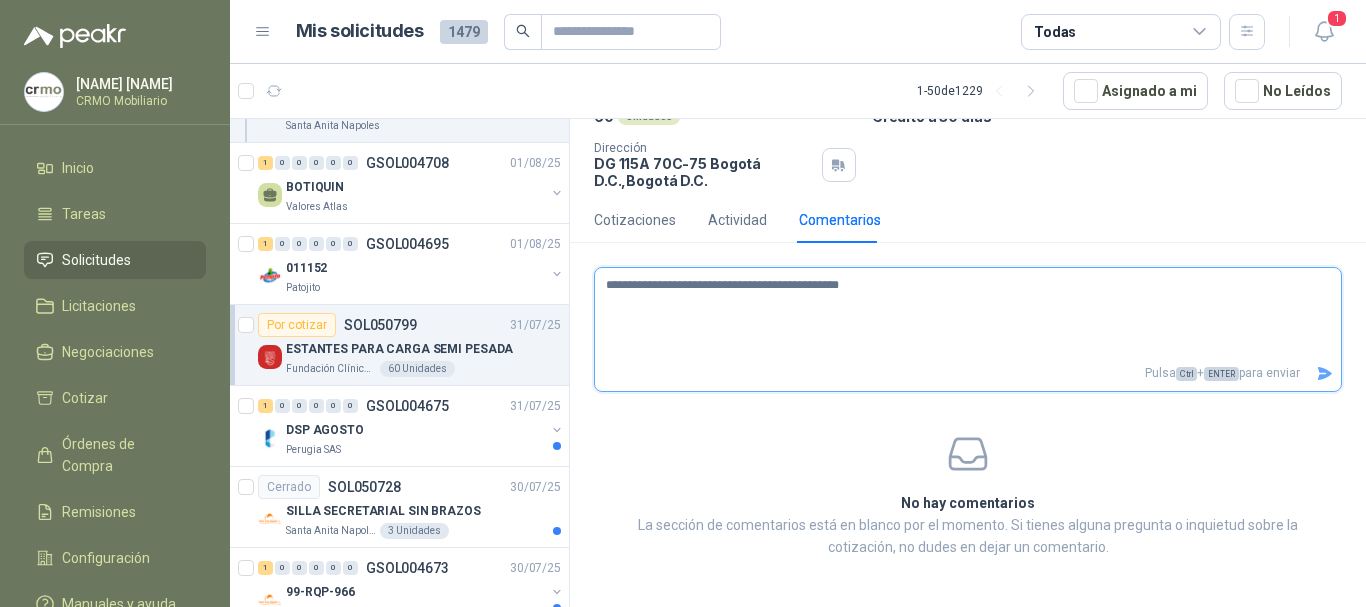 type 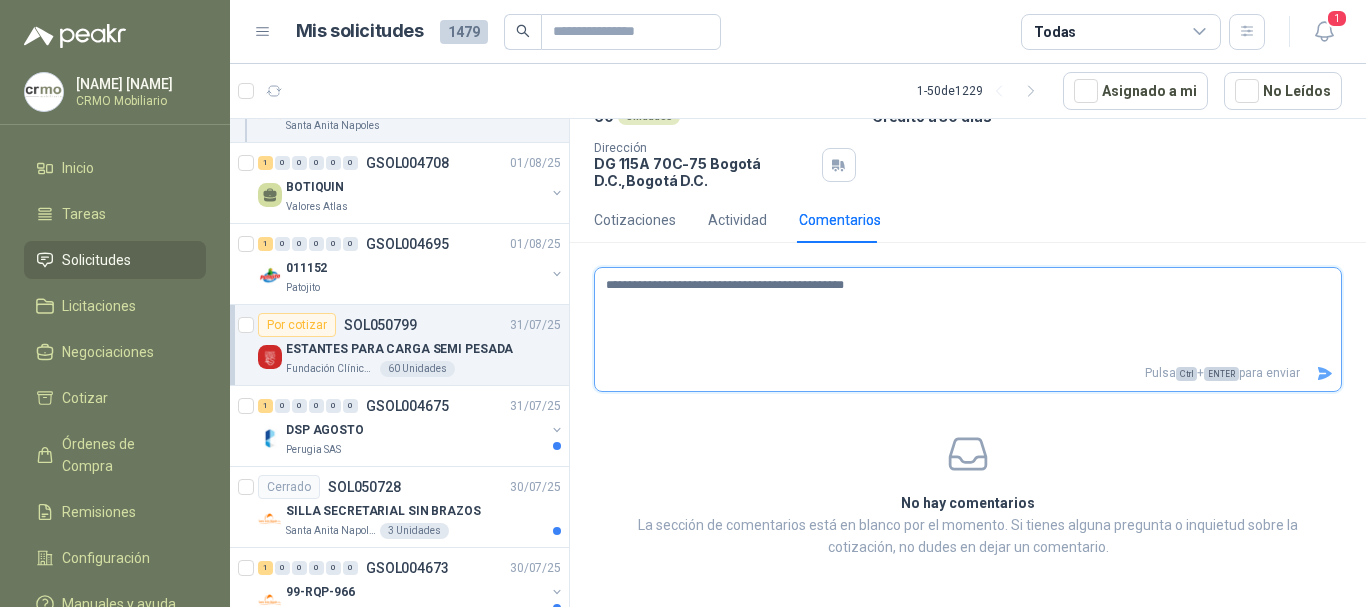 type 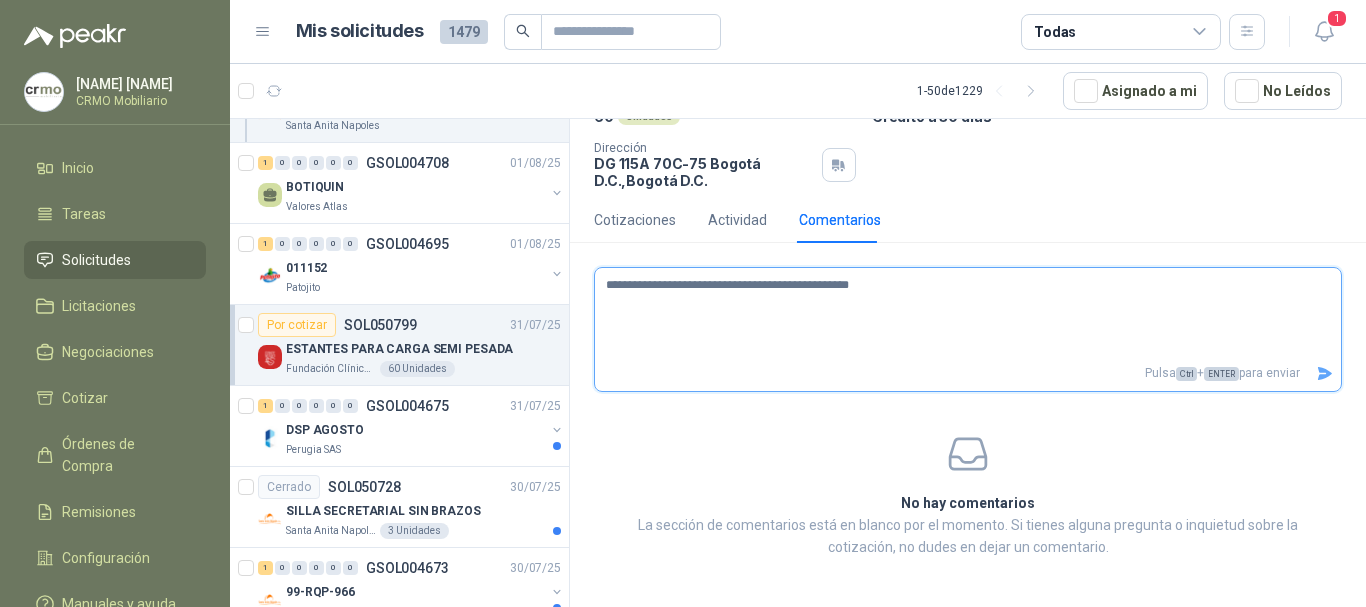 type 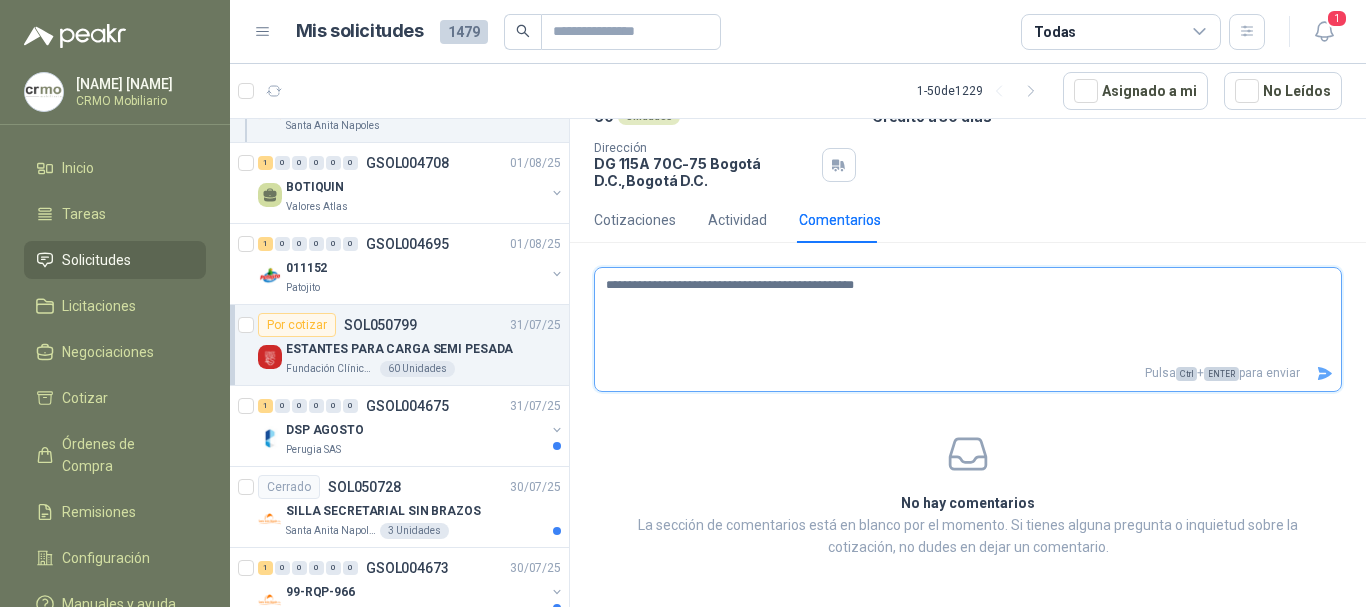 type 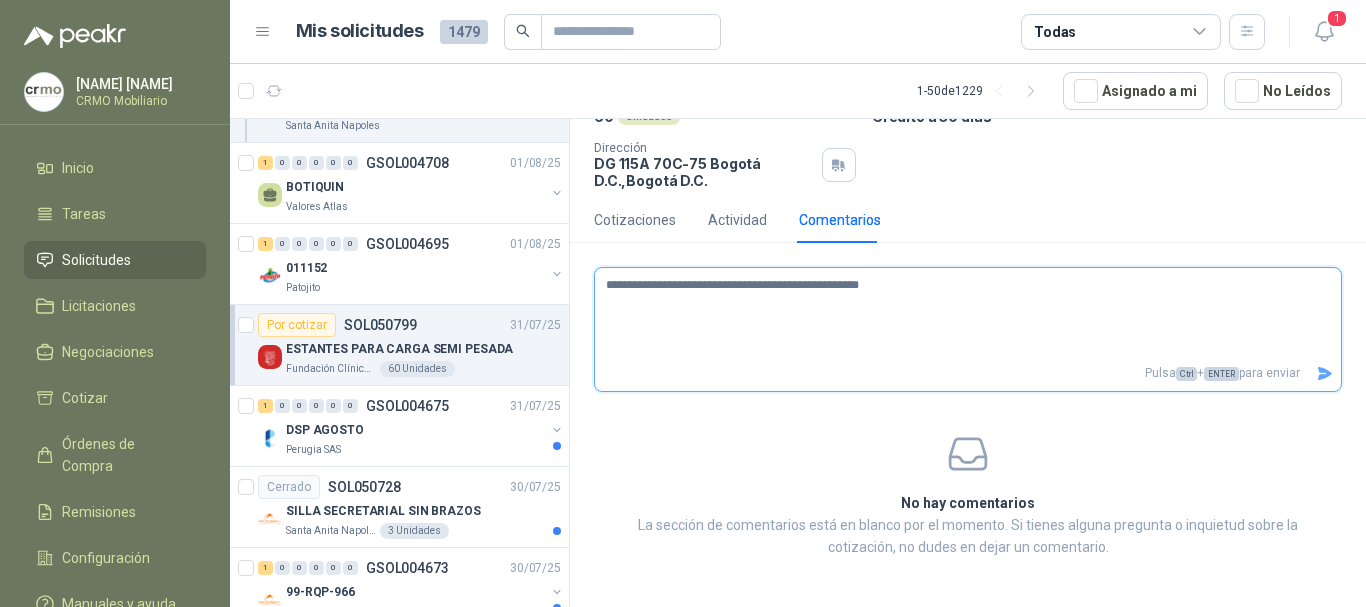 type 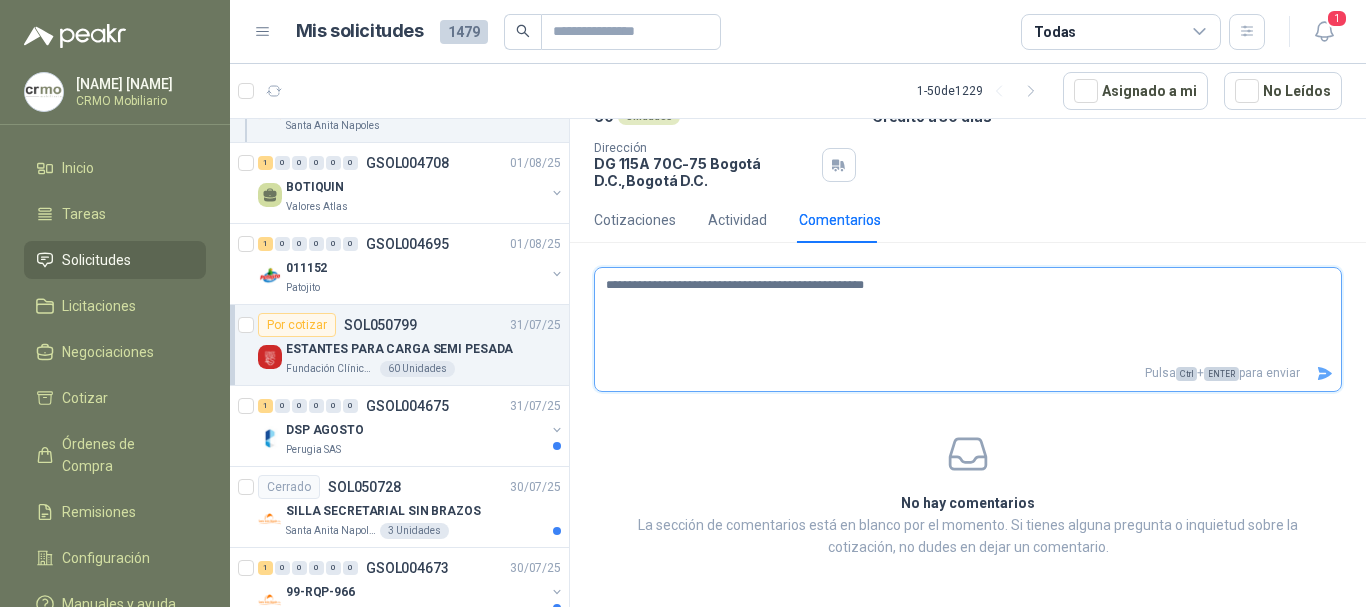 type 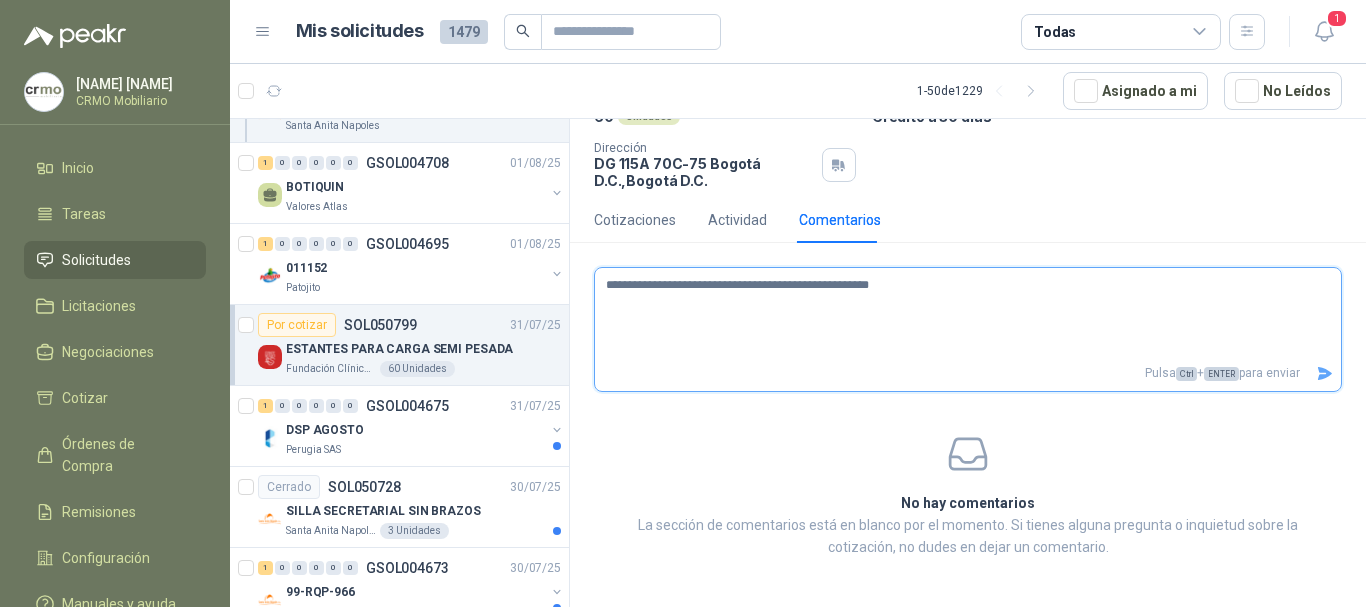 type 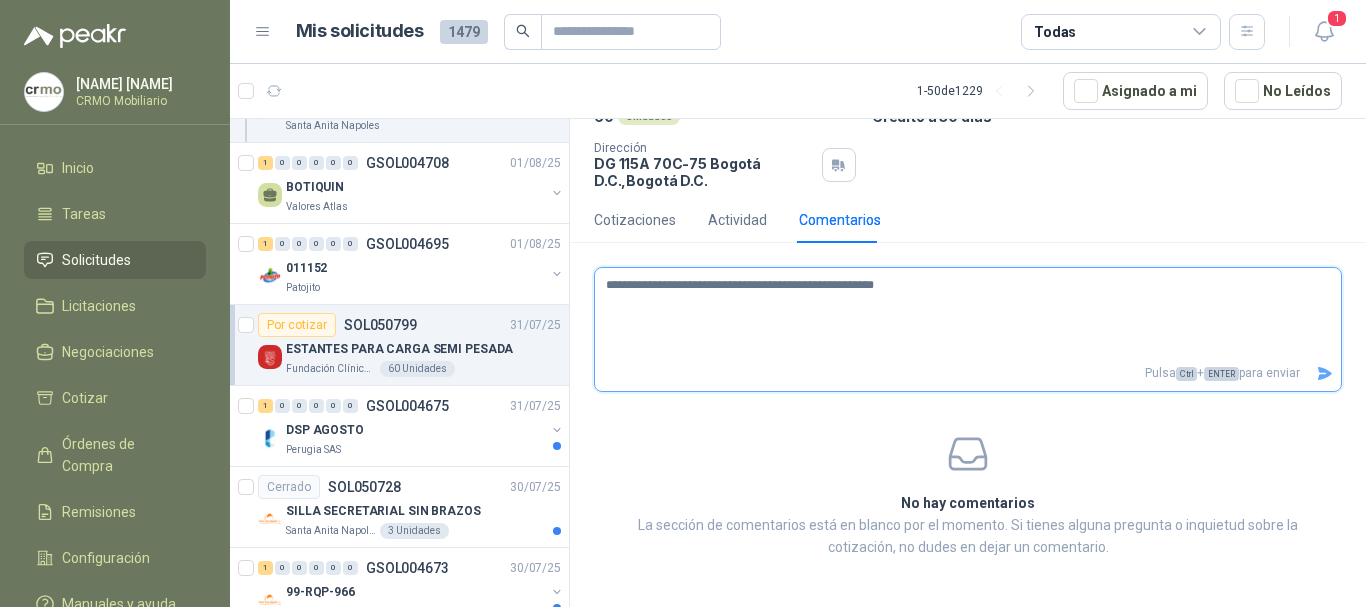 type 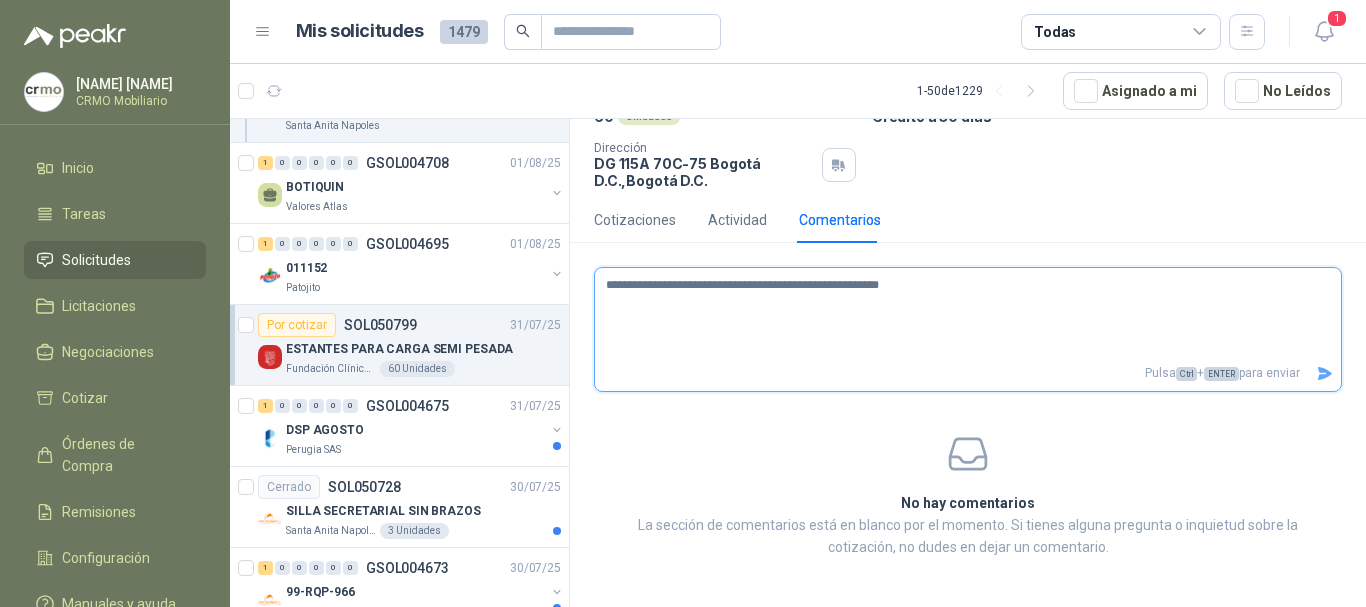 type 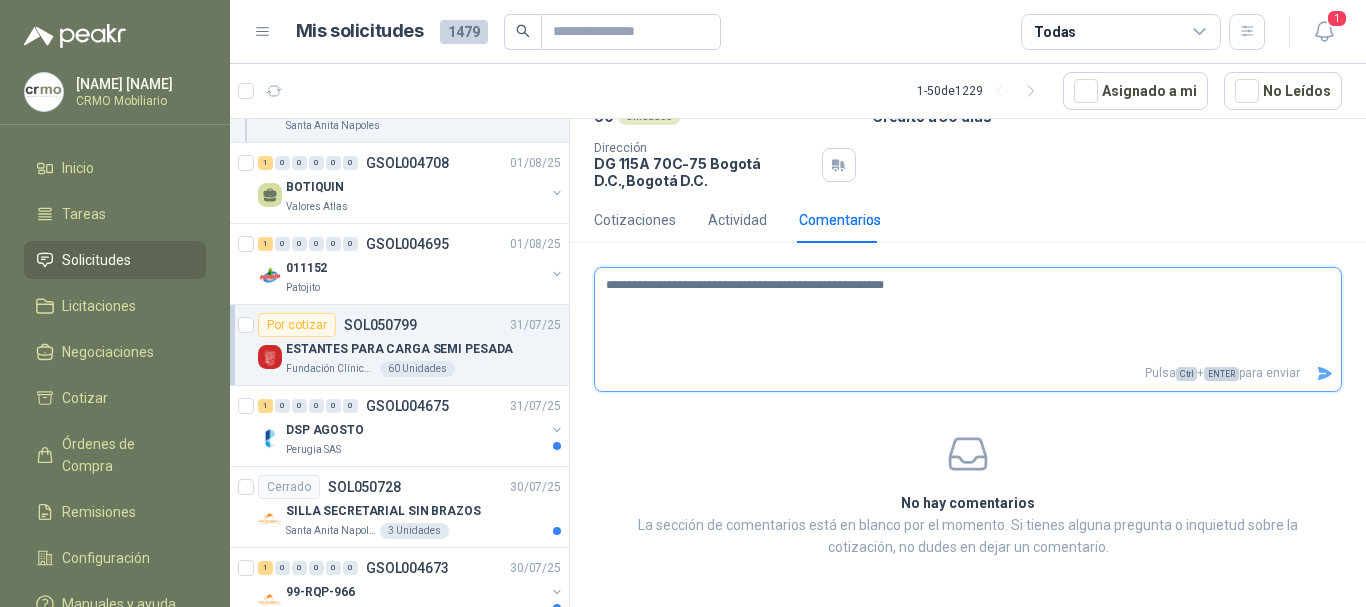 type 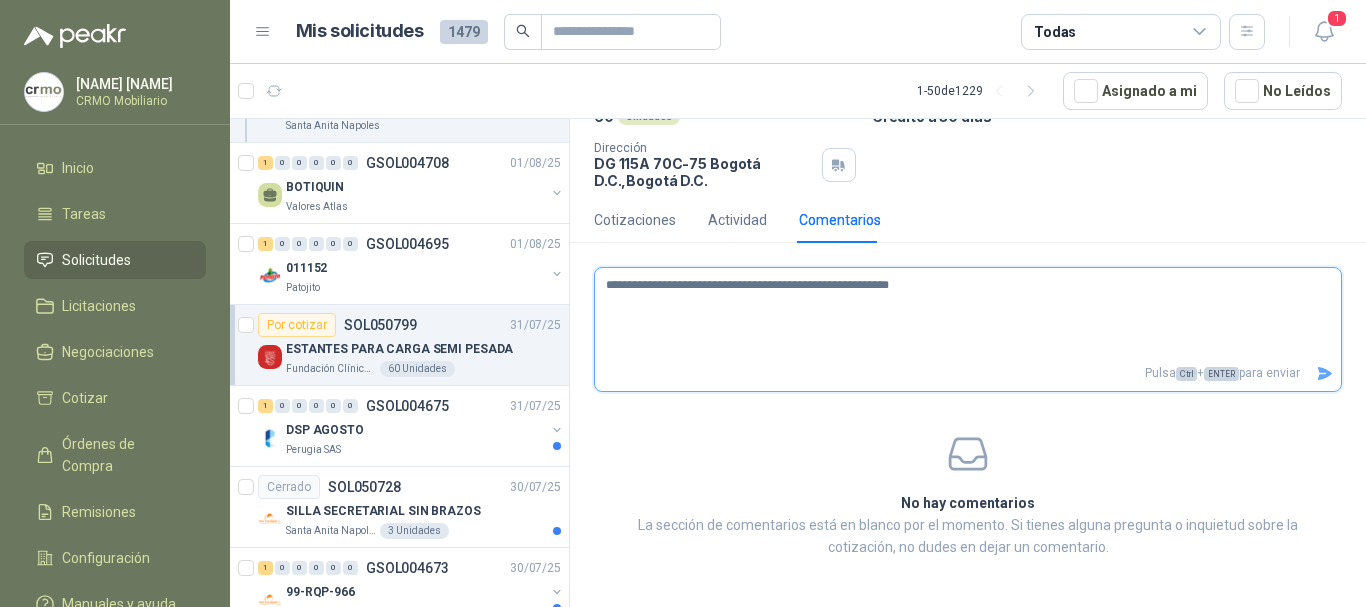 type 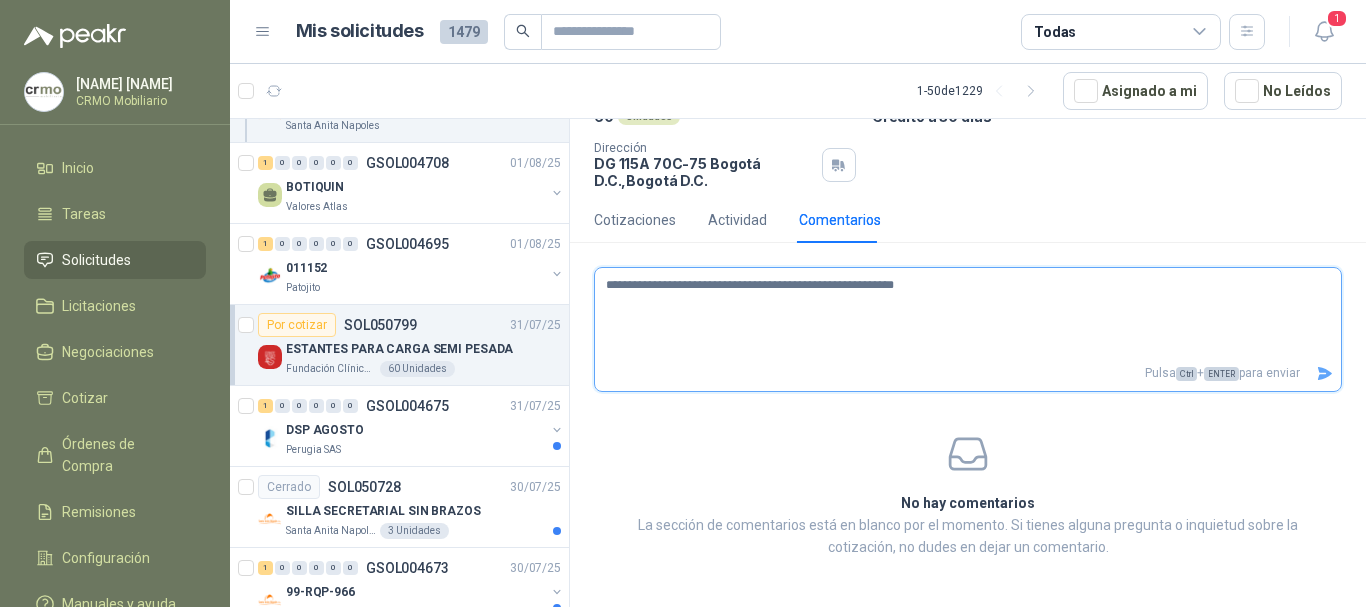 type 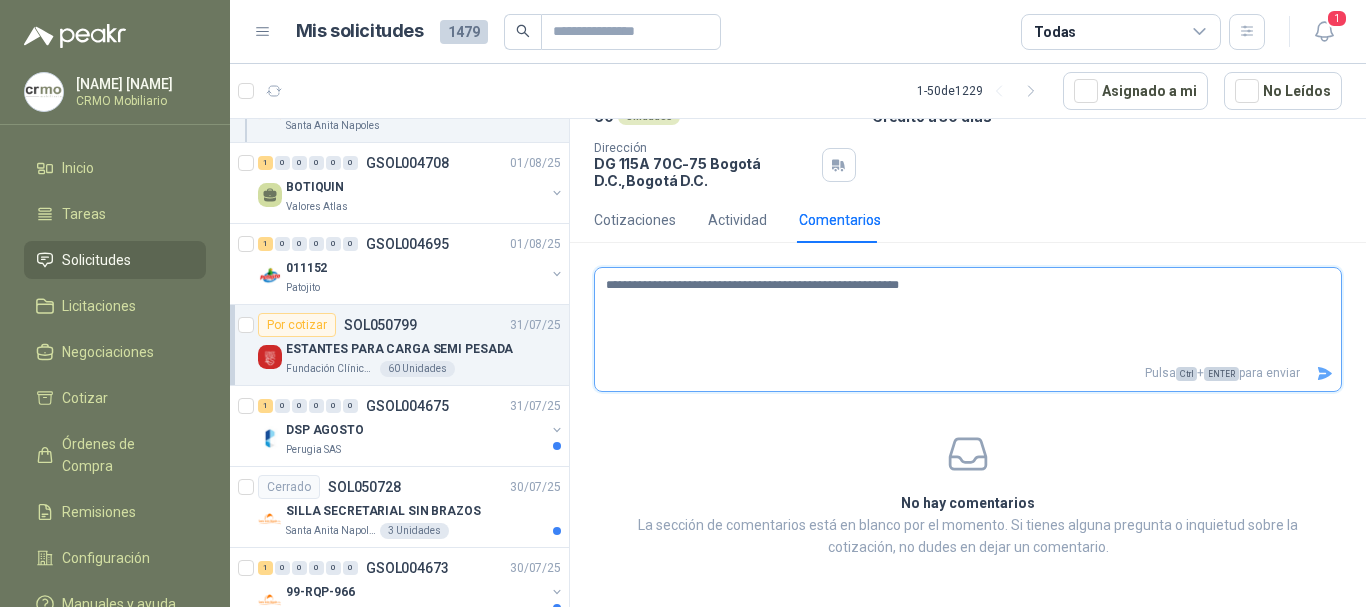 type 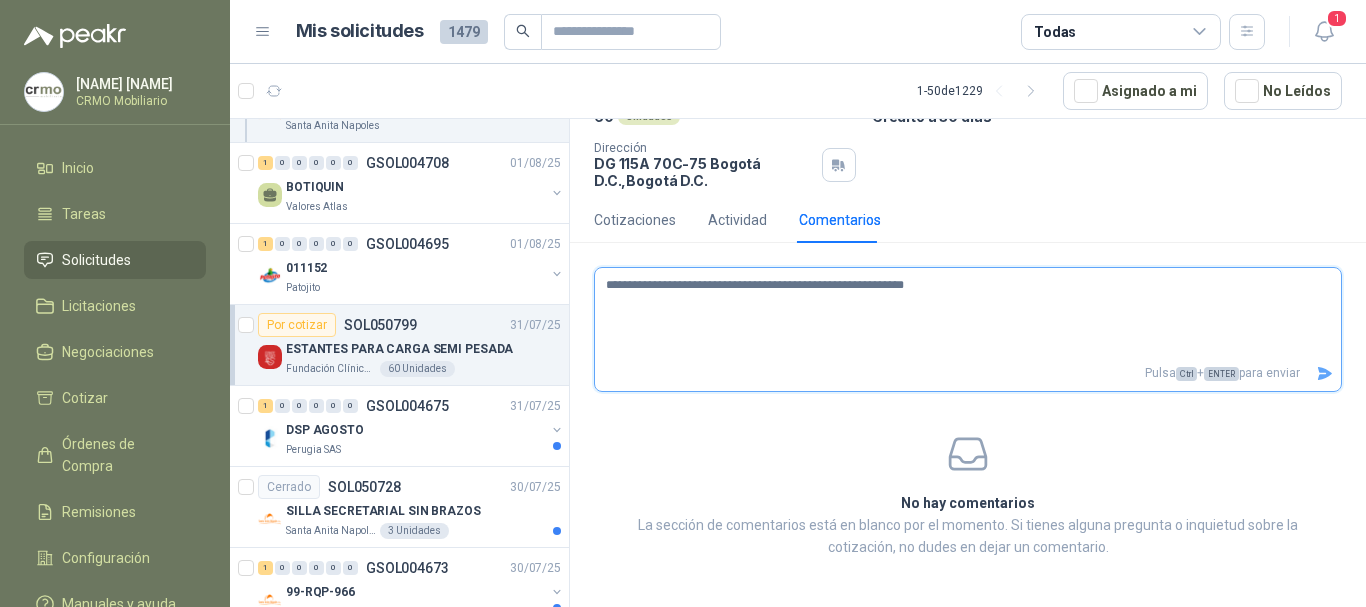 type 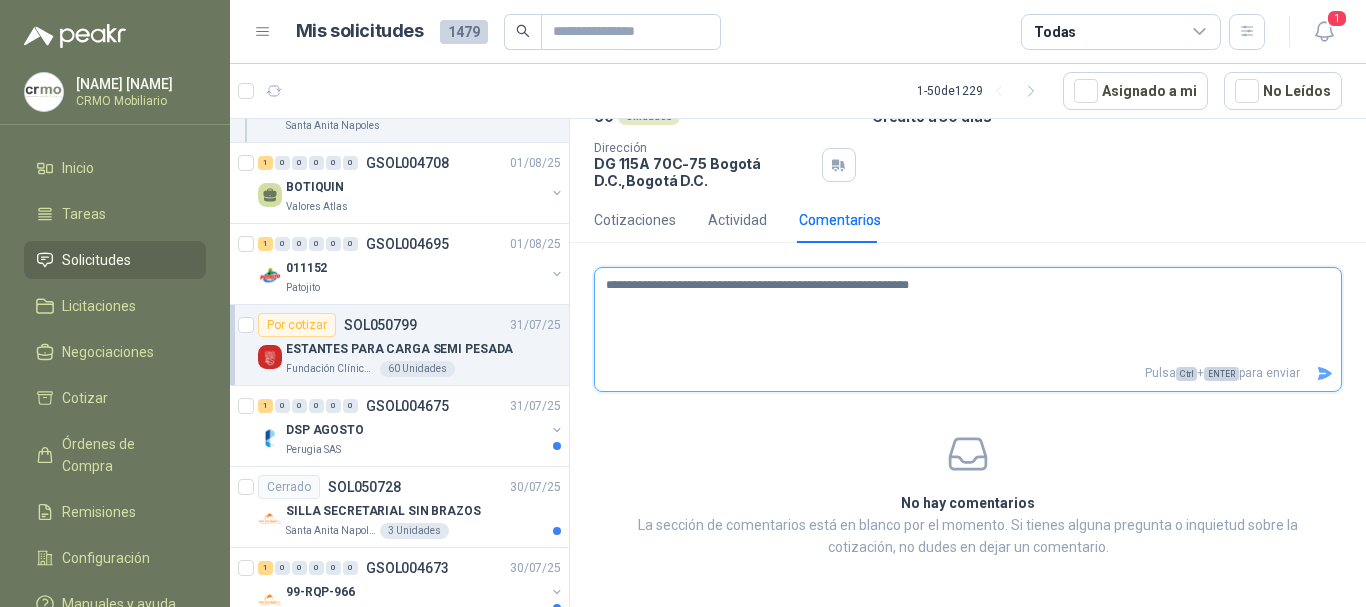 type 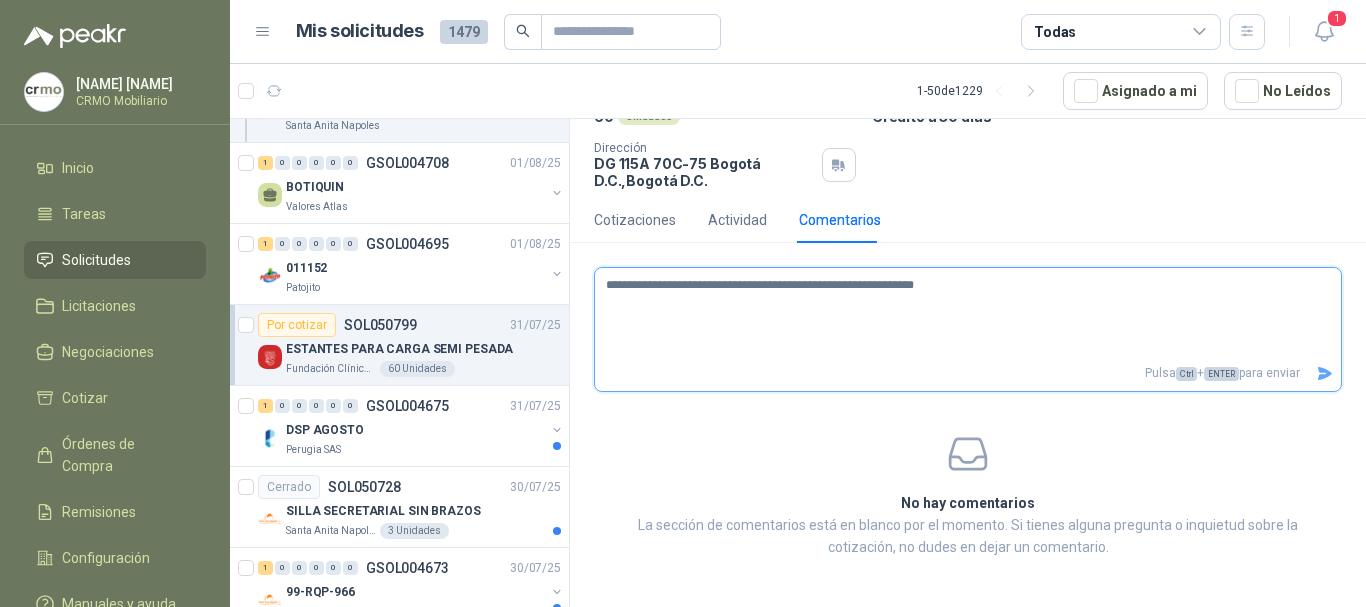 type 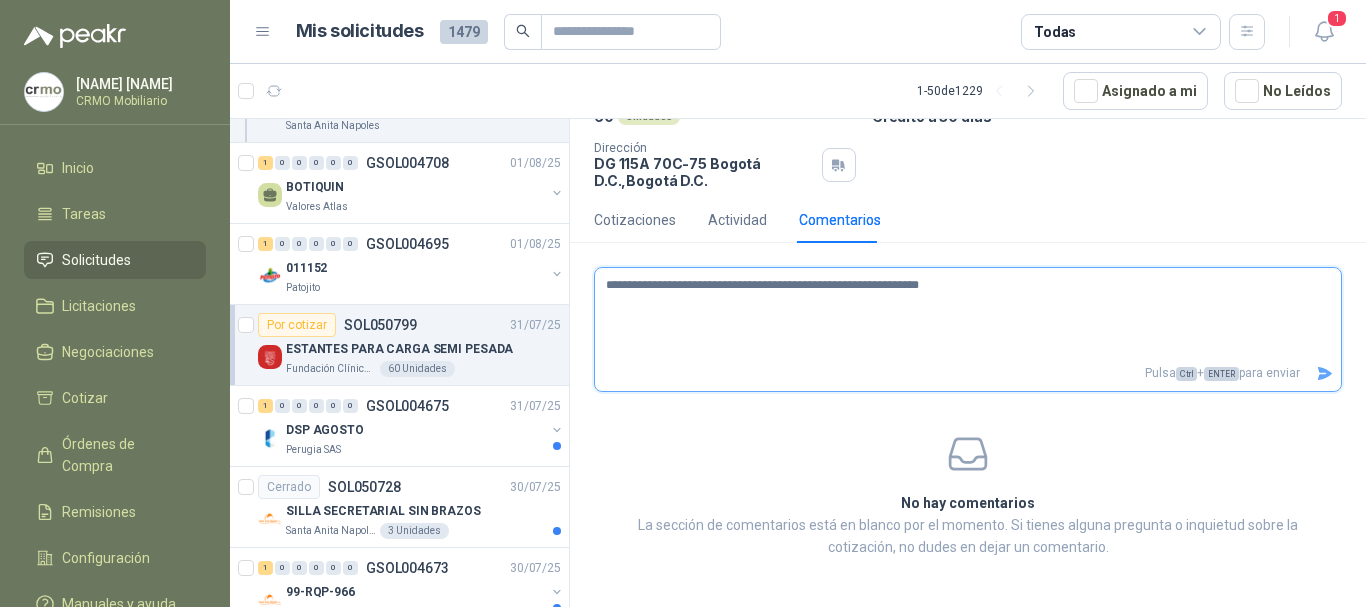 type 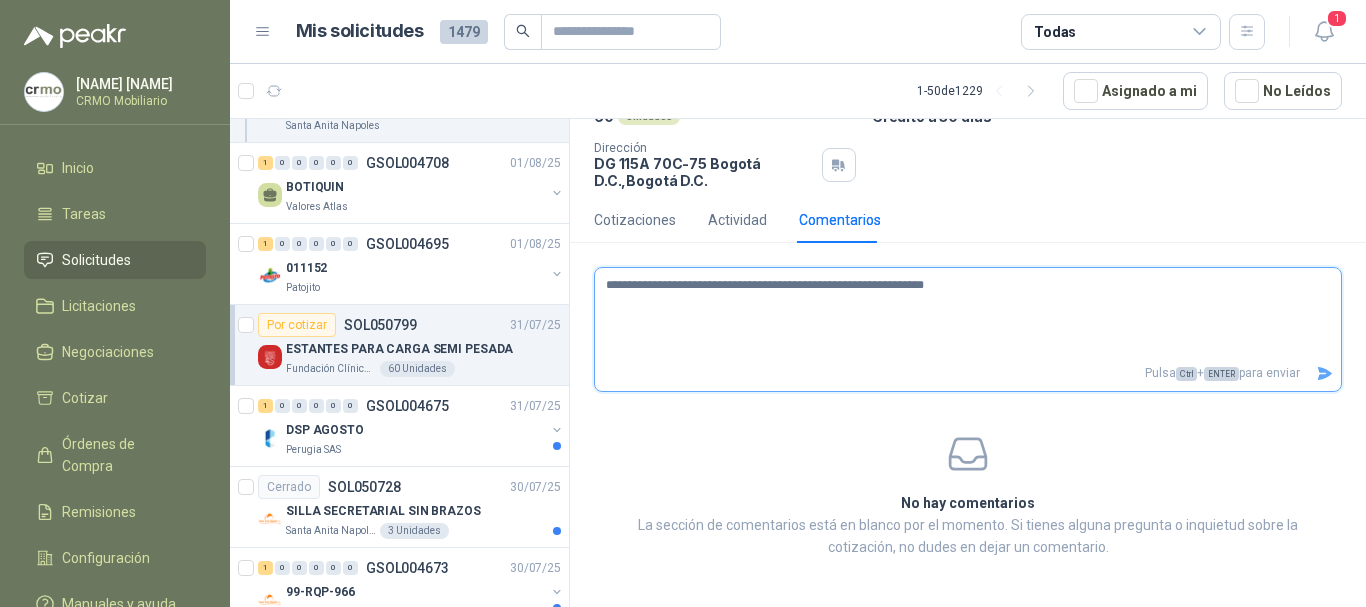 click on "**********" at bounding box center [960, 314] 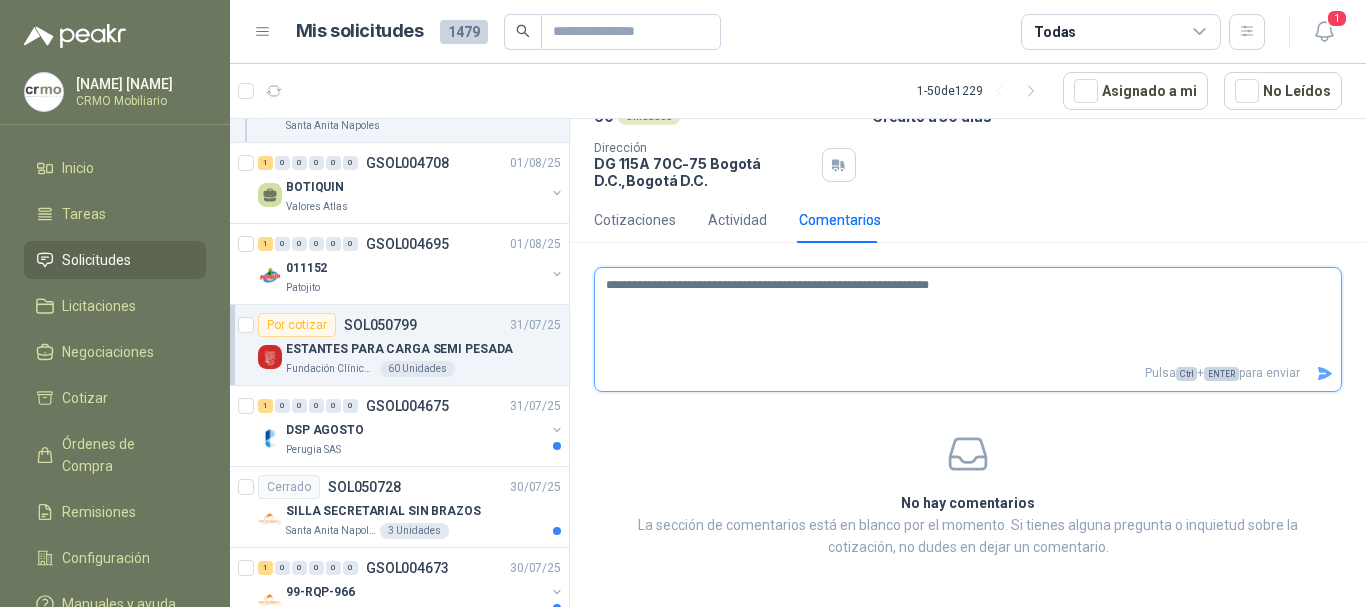 type on "**********" 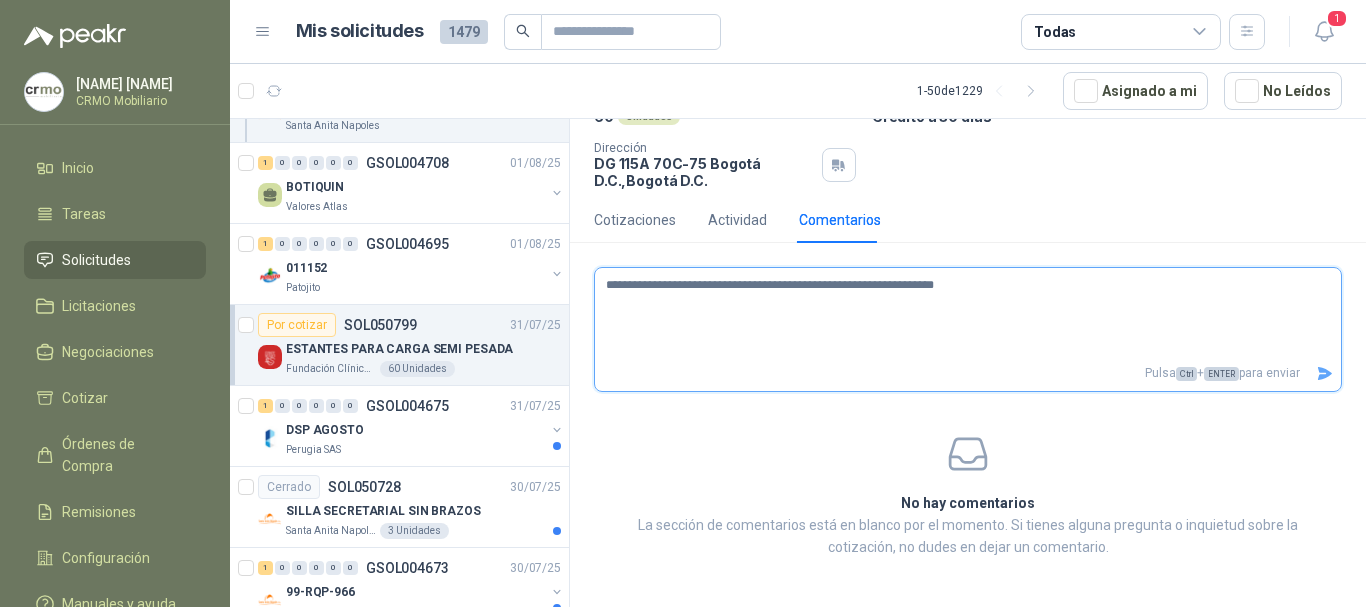 type 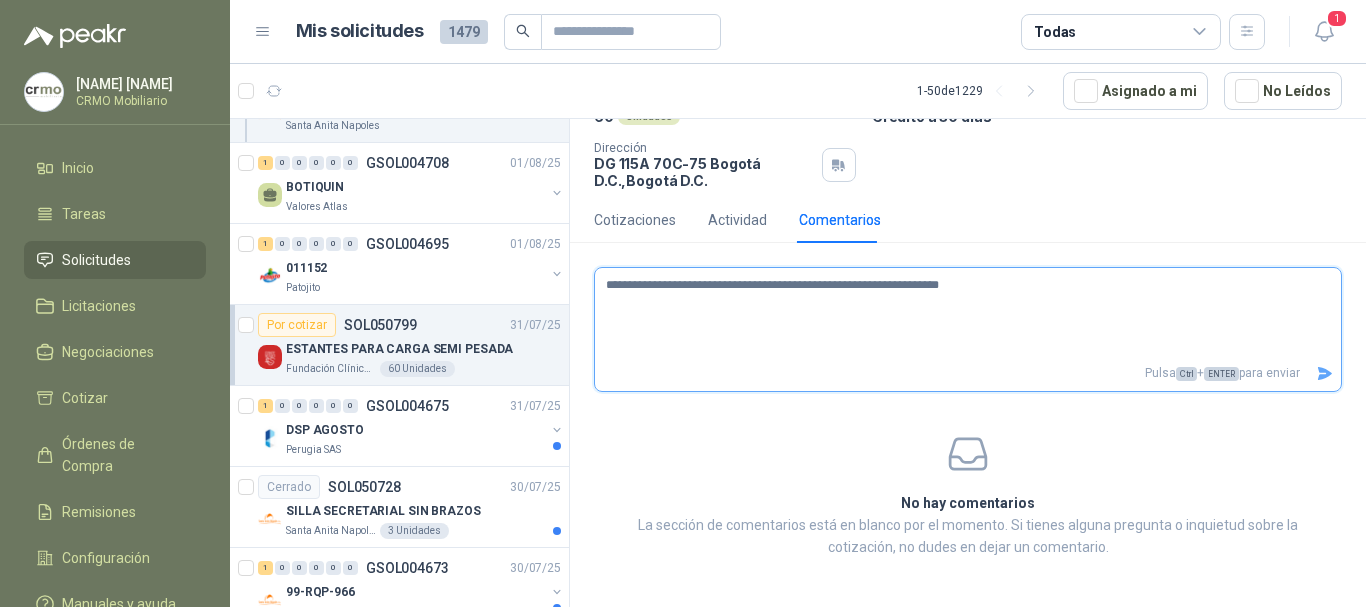 type 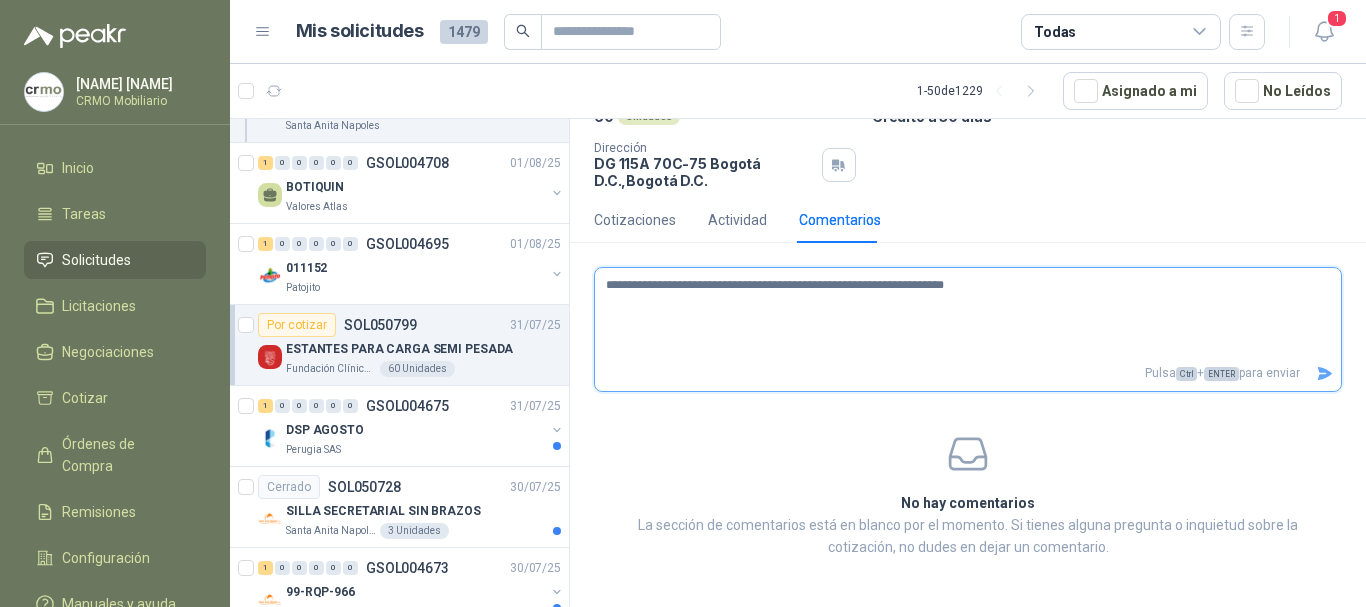 type on "**********" 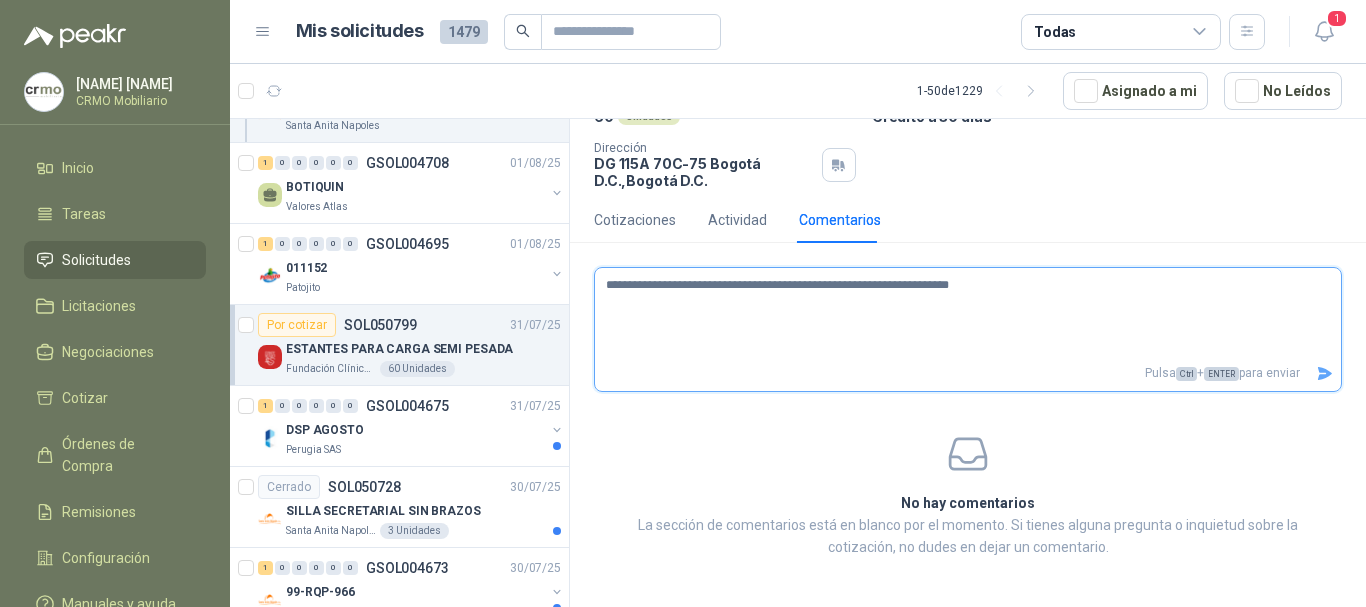 type 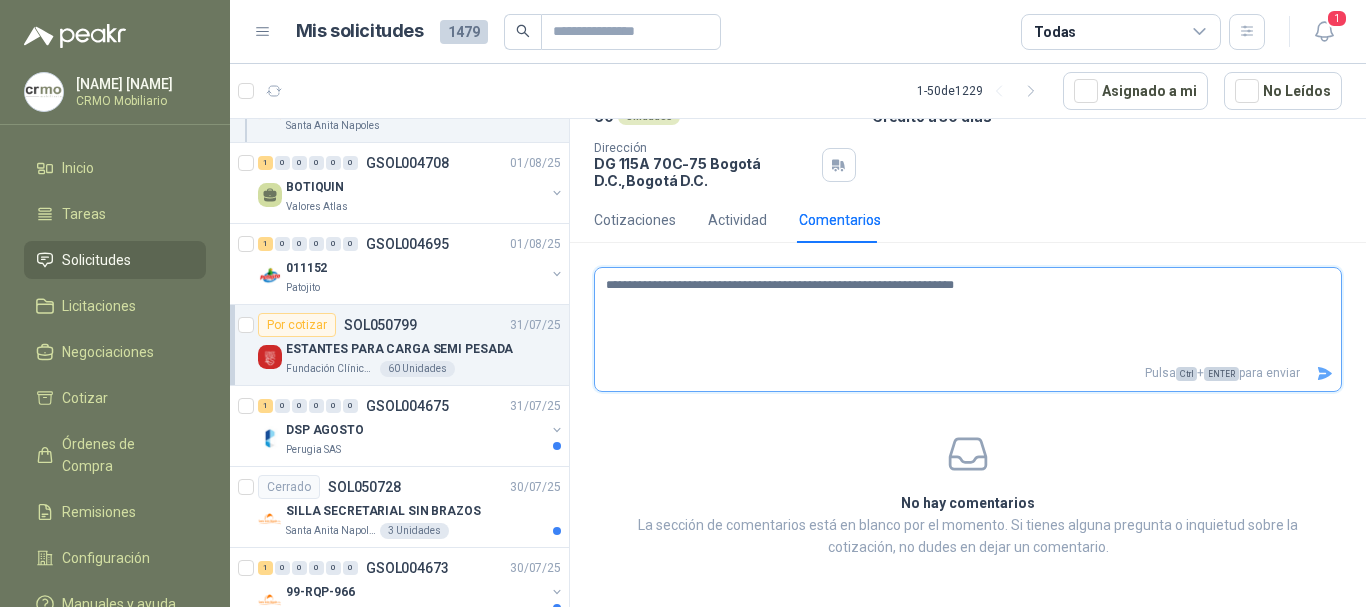 type 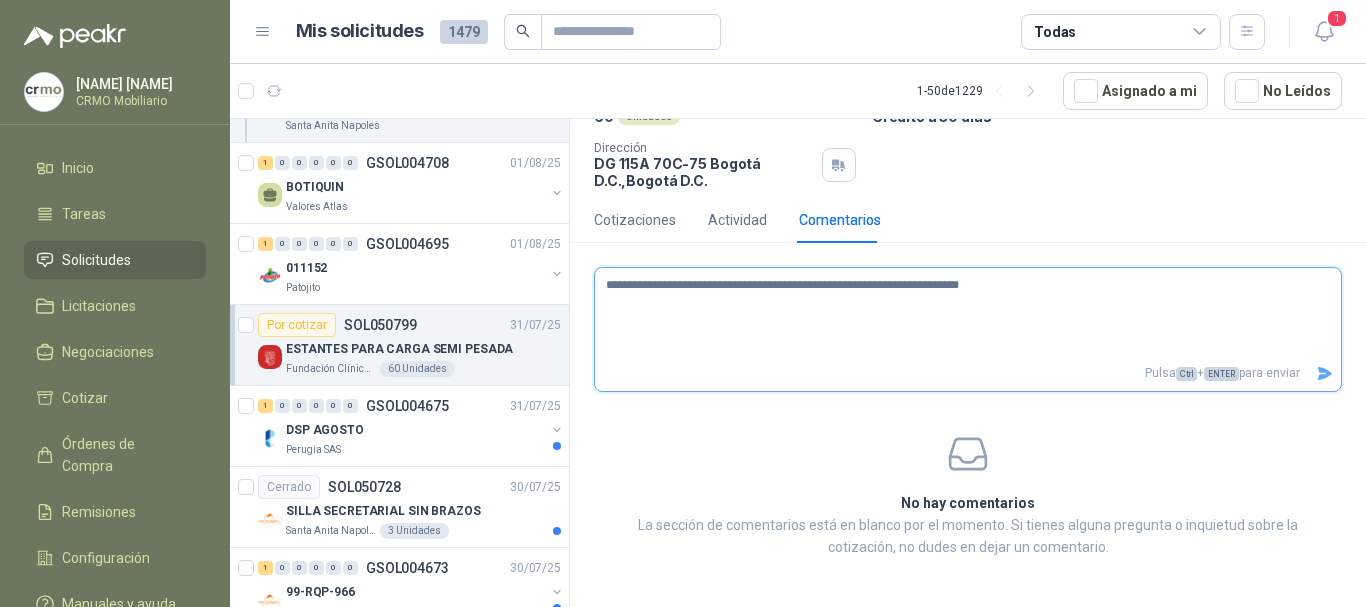 type 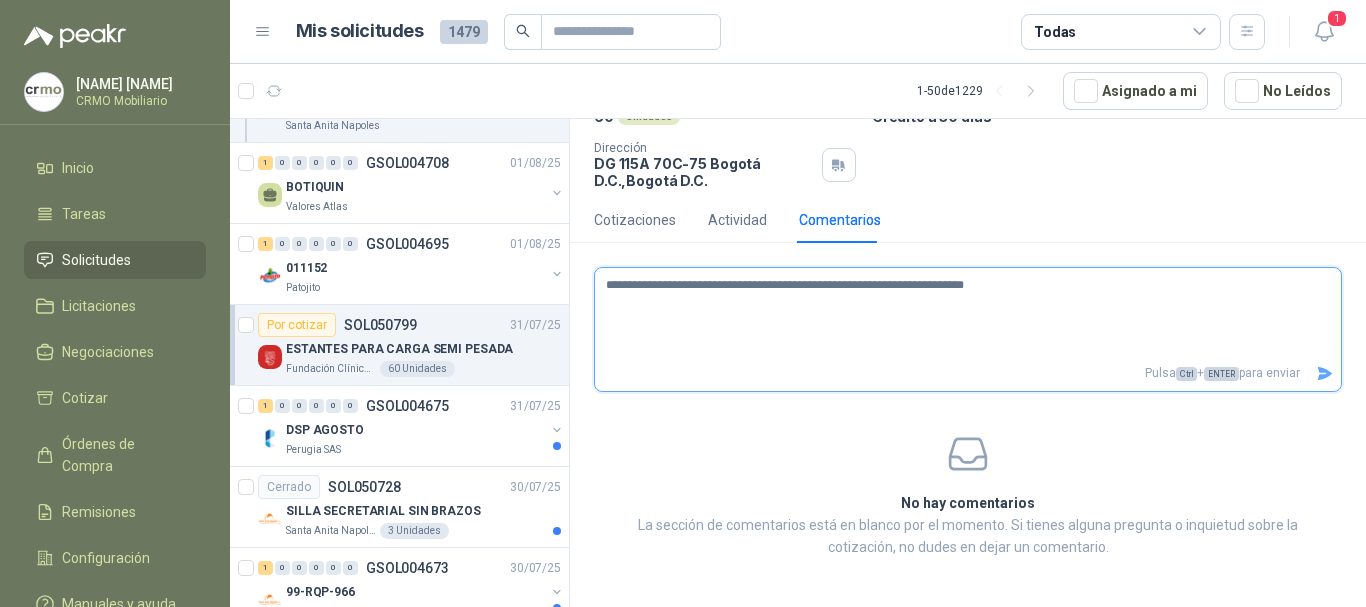 type 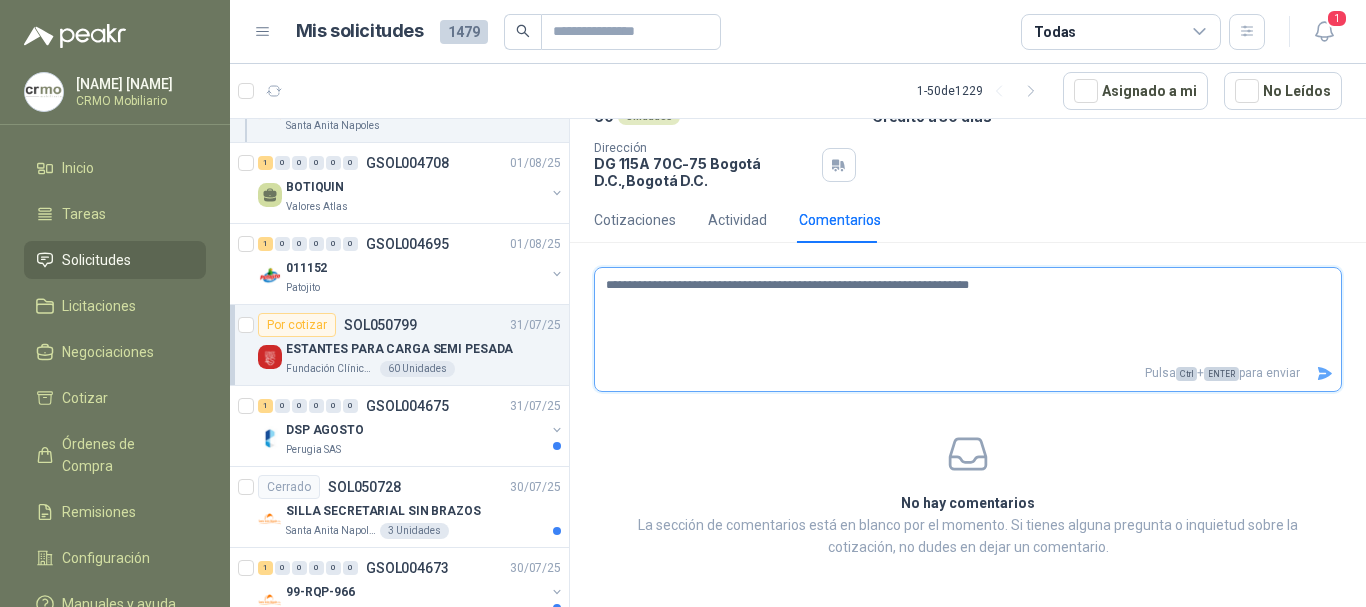 type 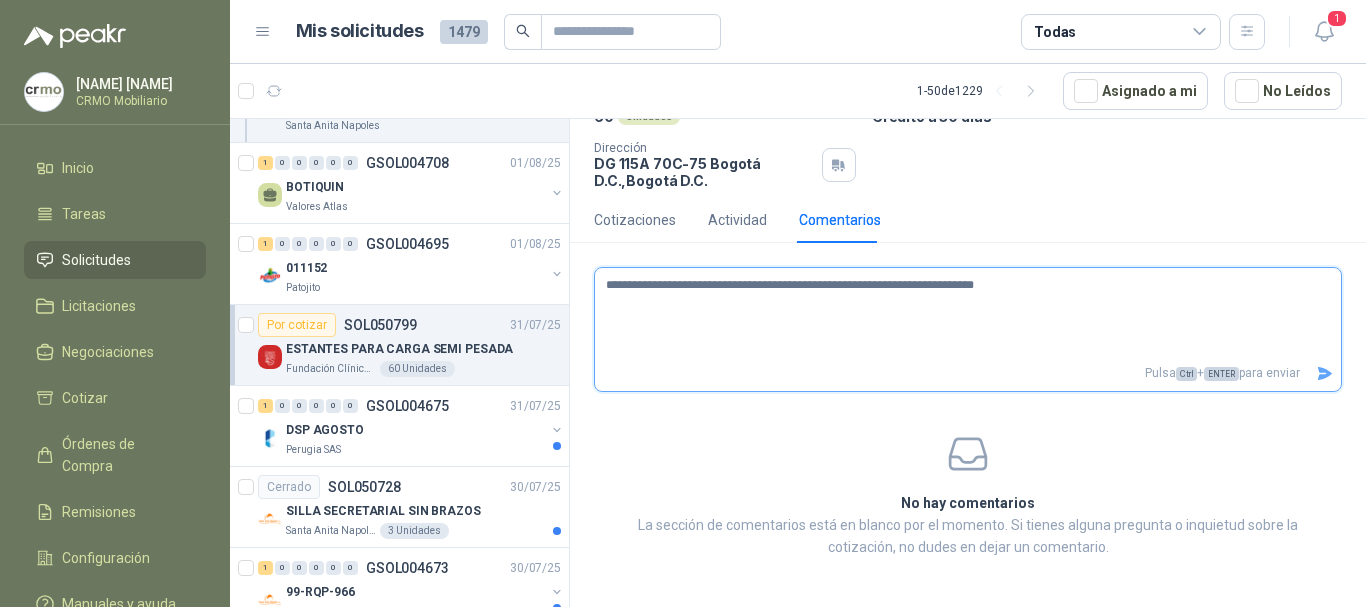 type 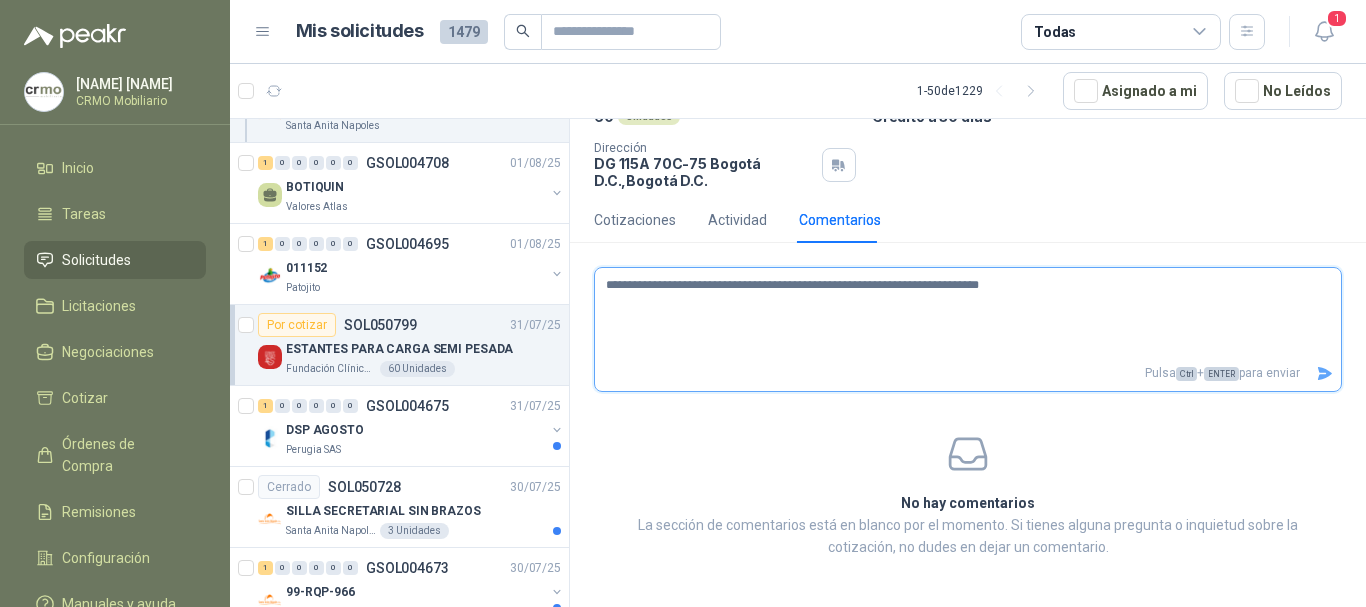 type 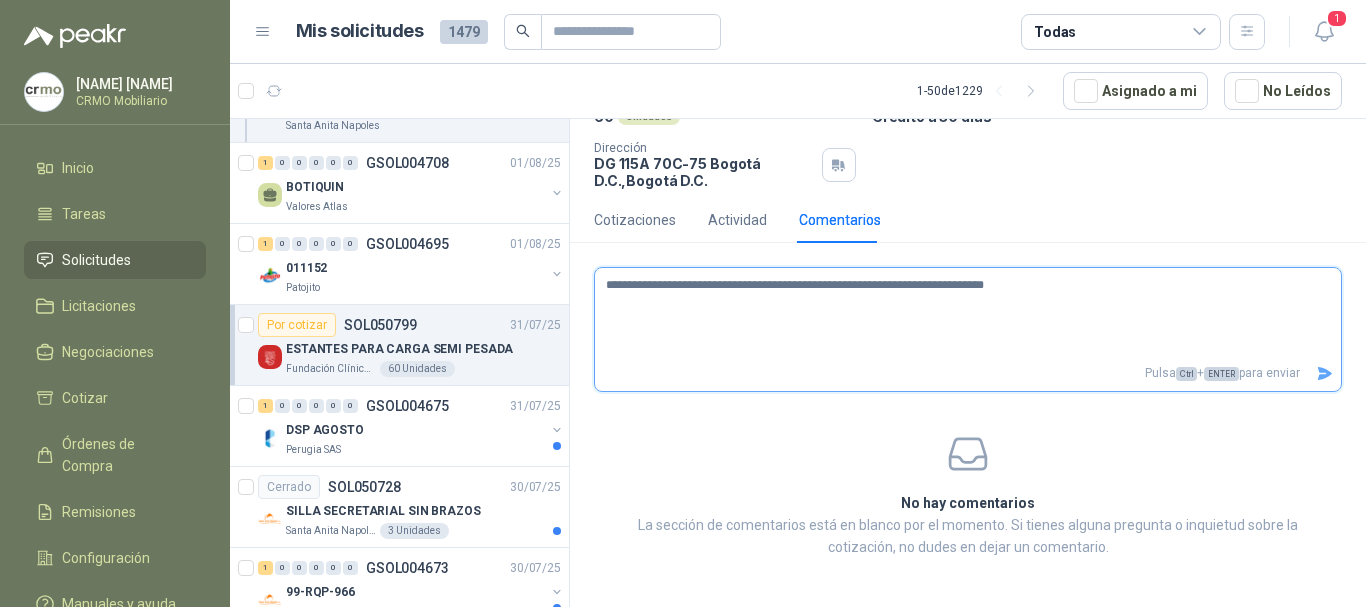 type 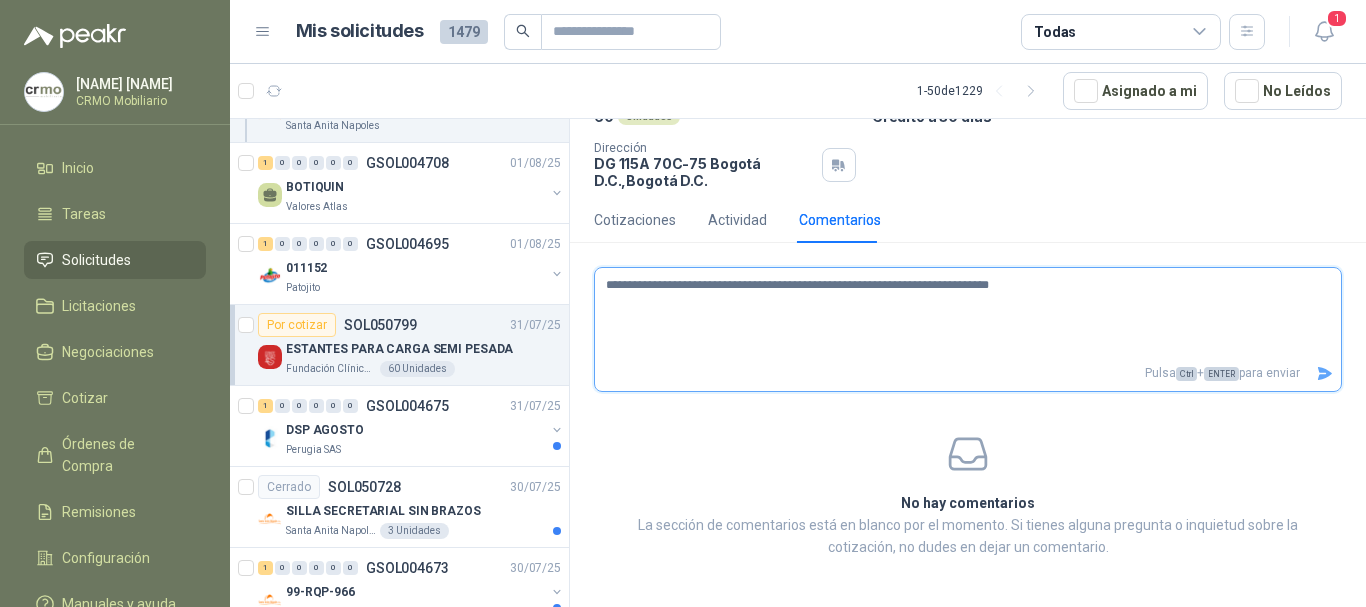 type 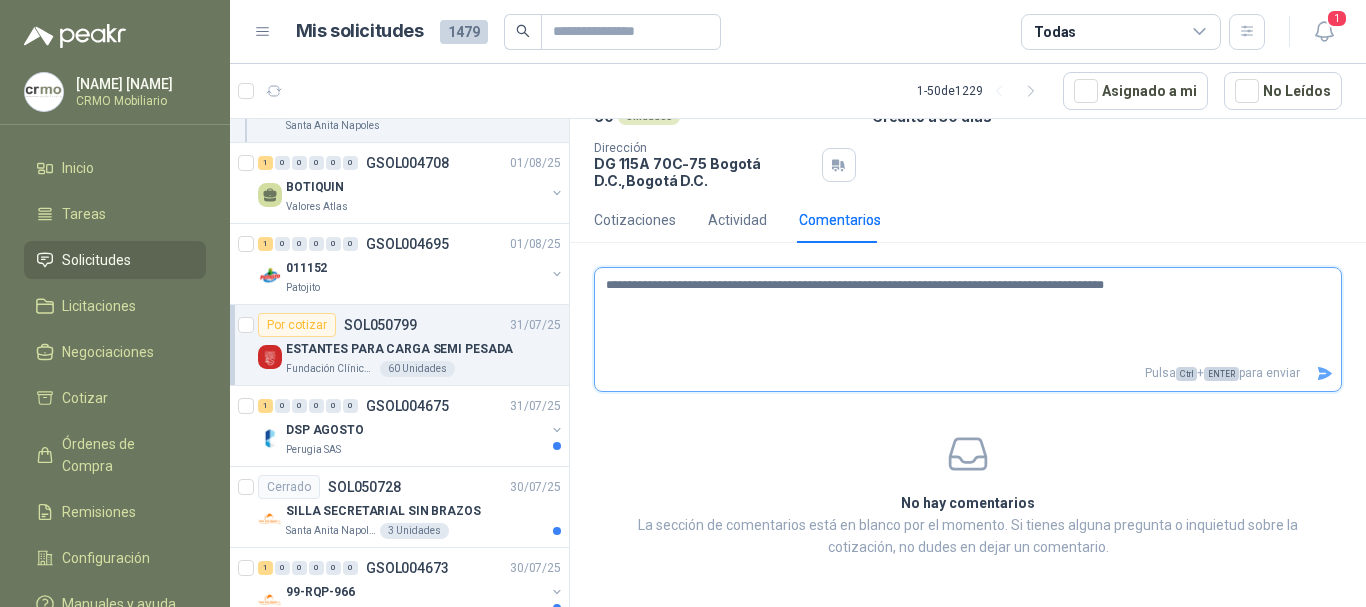 click 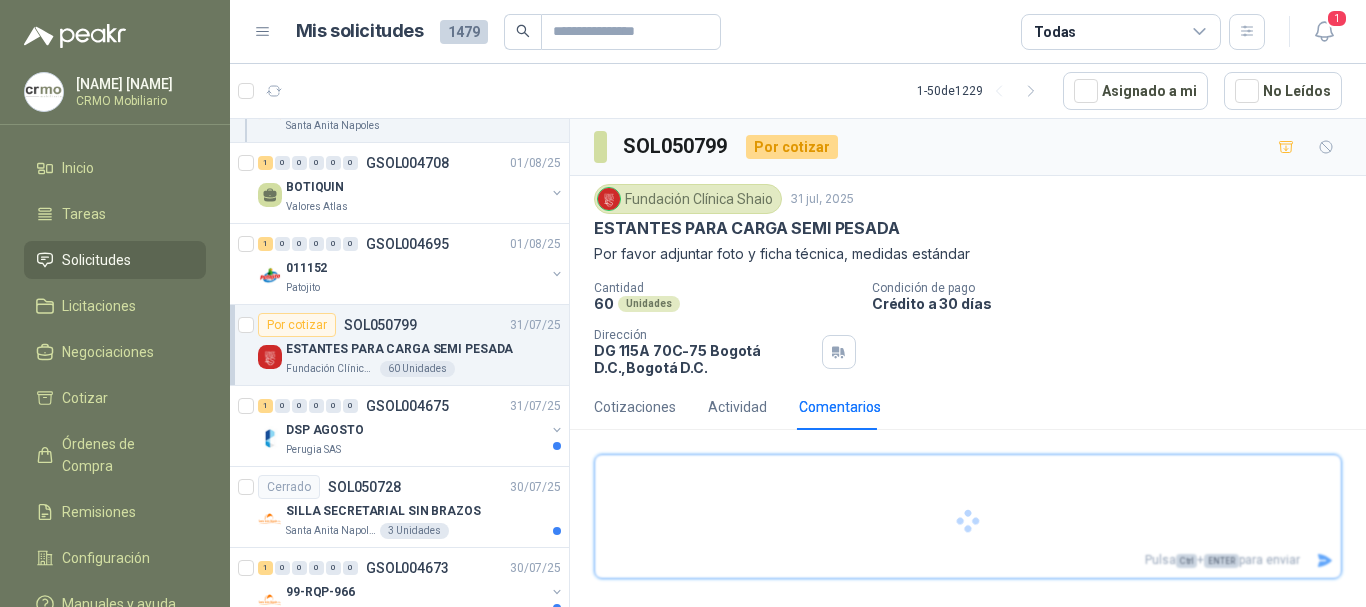 scroll, scrollTop: 0, scrollLeft: 0, axis: both 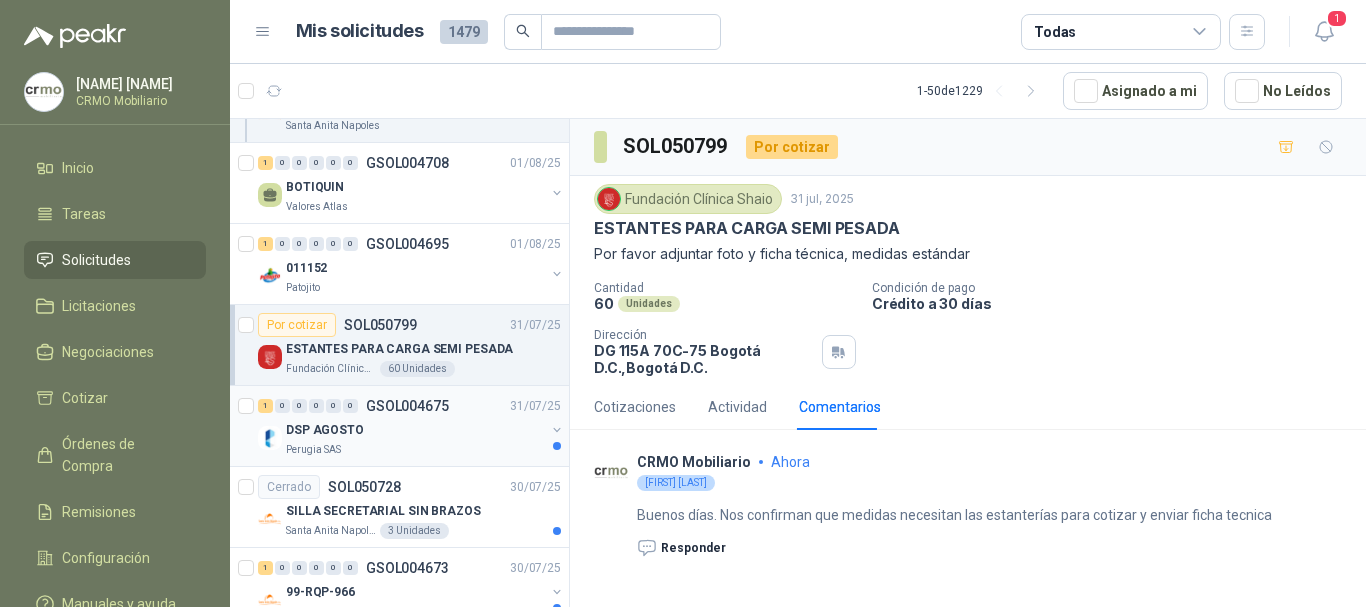 click on "DSP AGOSTO" at bounding box center (415, 430) 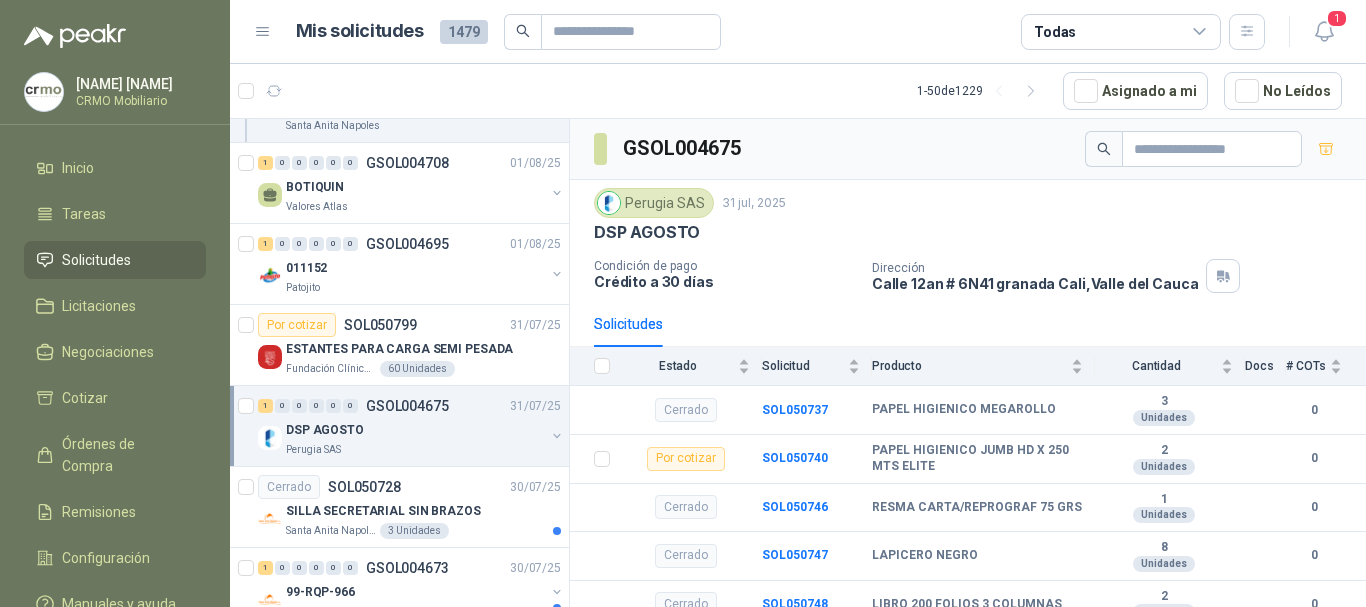 scroll, scrollTop: 15, scrollLeft: 0, axis: vertical 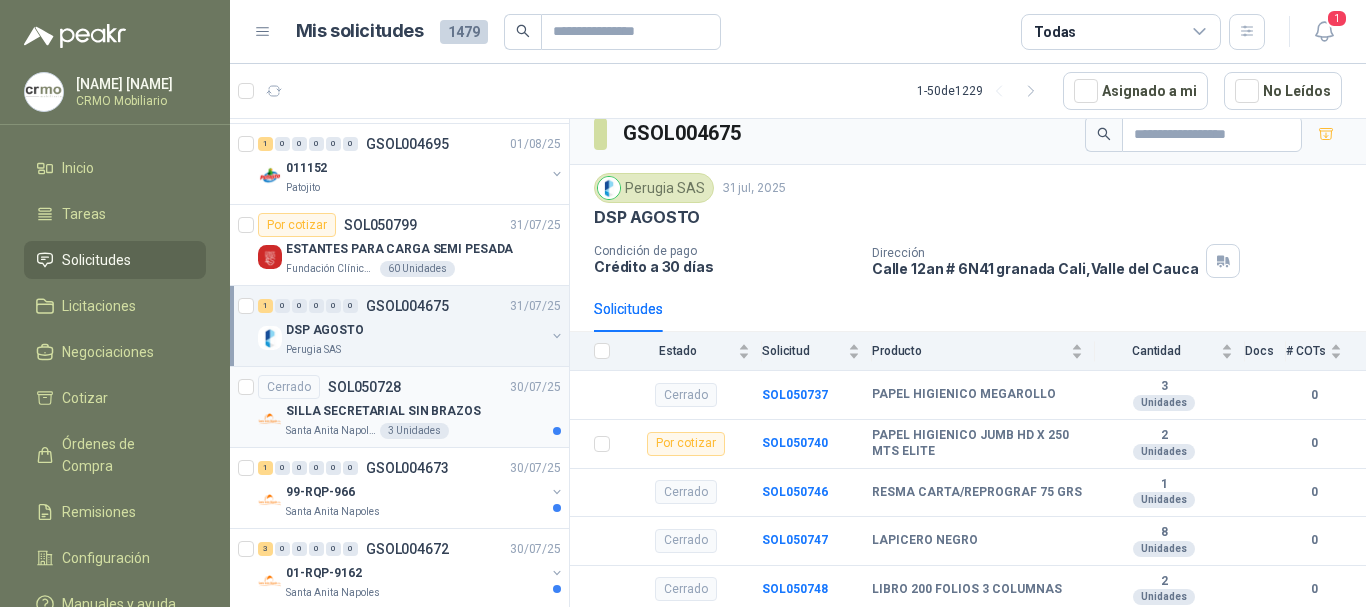 click on "Cerrado SOL050728 30/07/25" at bounding box center [409, 387] 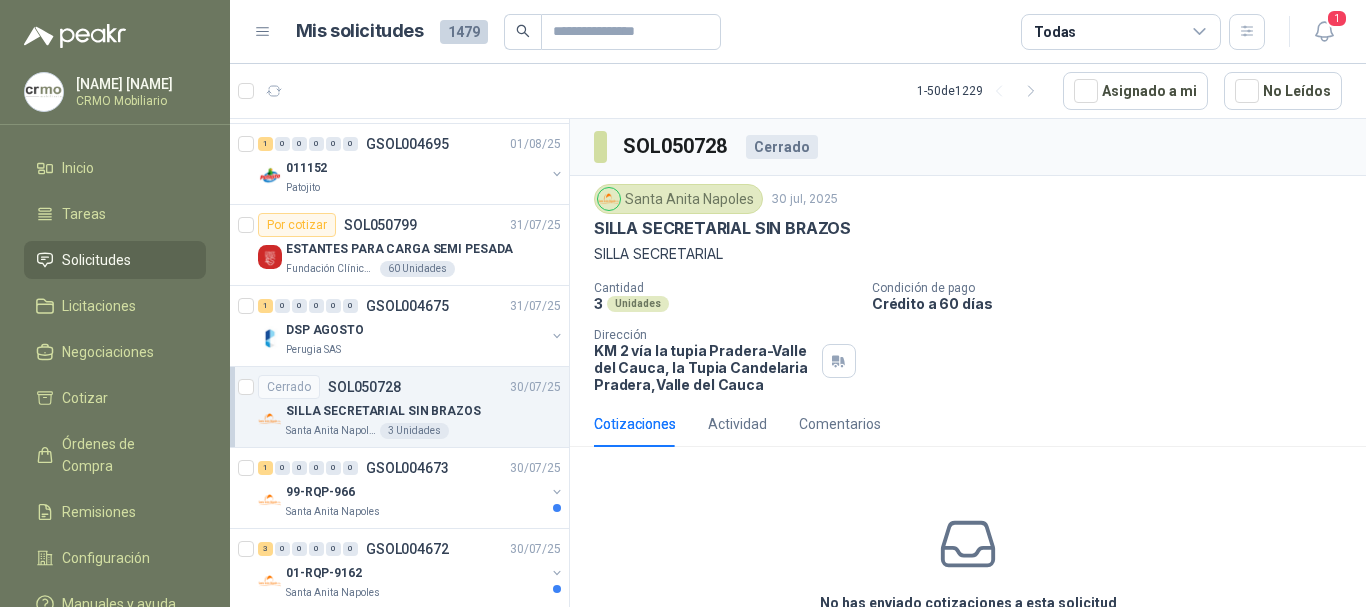 scroll, scrollTop: 50, scrollLeft: 0, axis: vertical 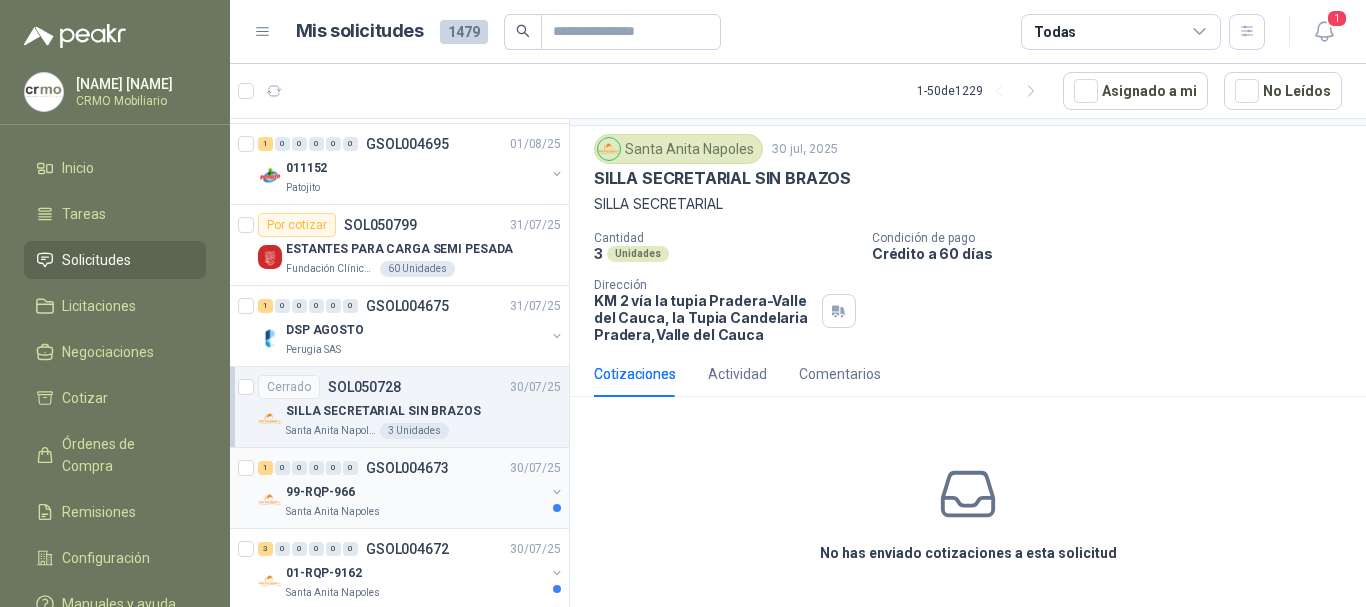 click on "99-RQP-966" at bounding box center [415, 492] 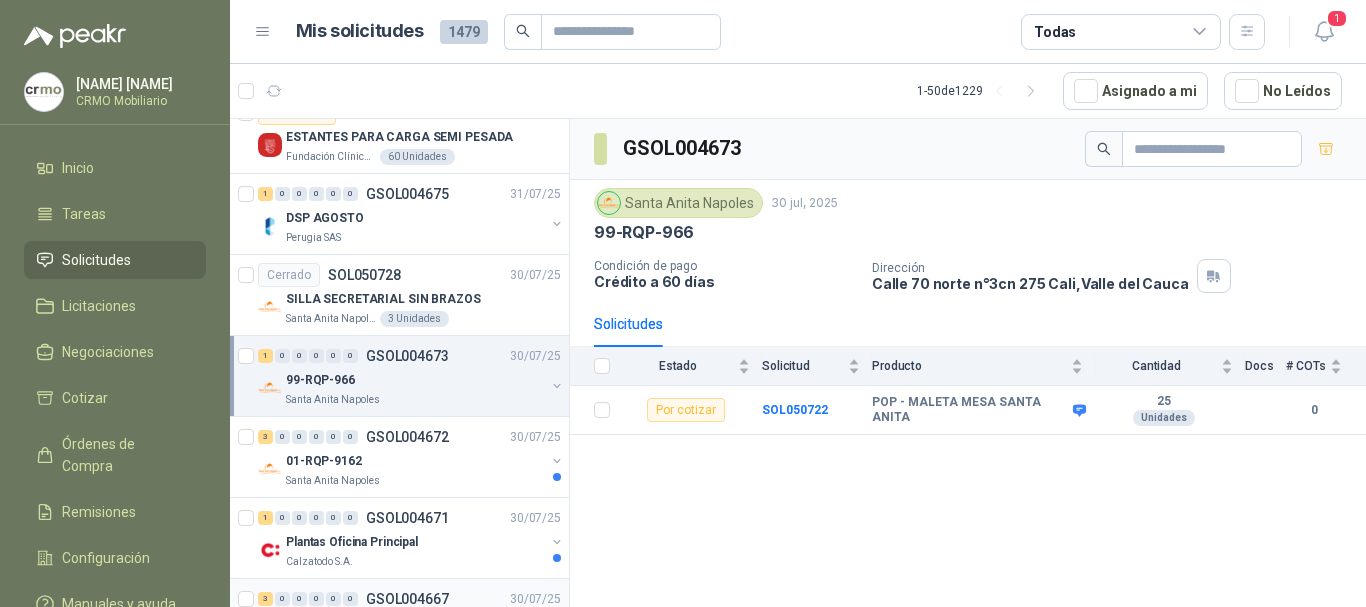 scroll, scrollTop: 600, scrollLeft: 0, axis: vertical 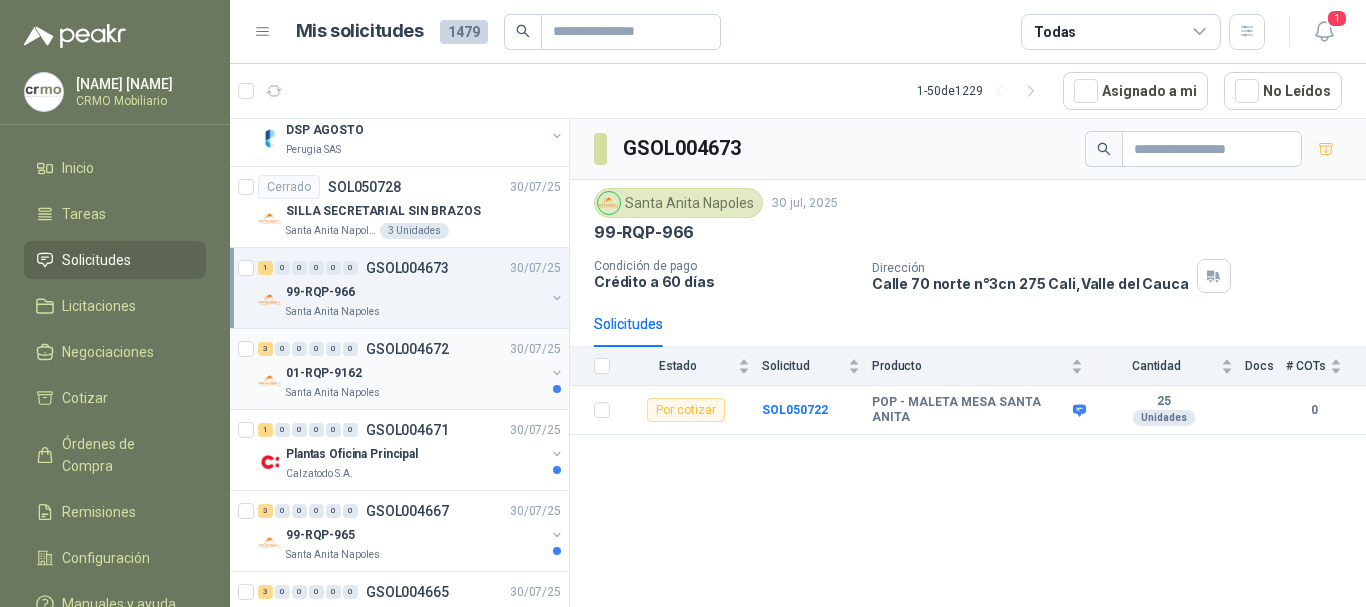 click on "01-RQP-9162" at bounding box center (415, 373) 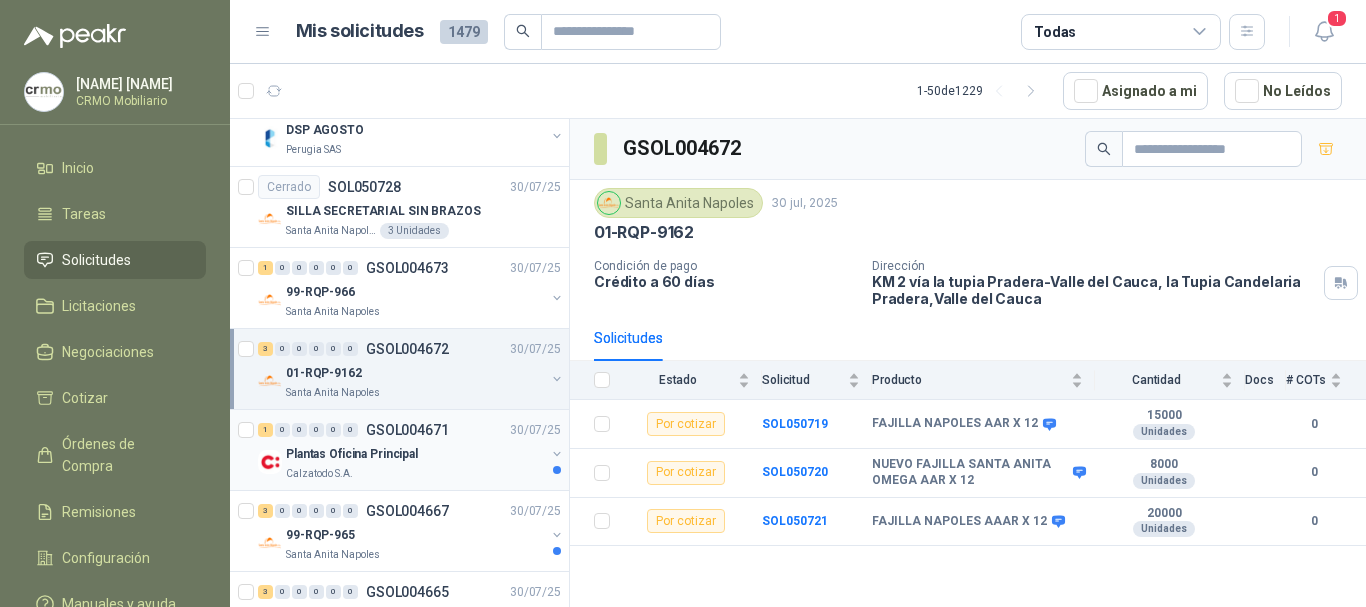 click on "Plantas Oficina Principal" at bounding box center [352, 454] 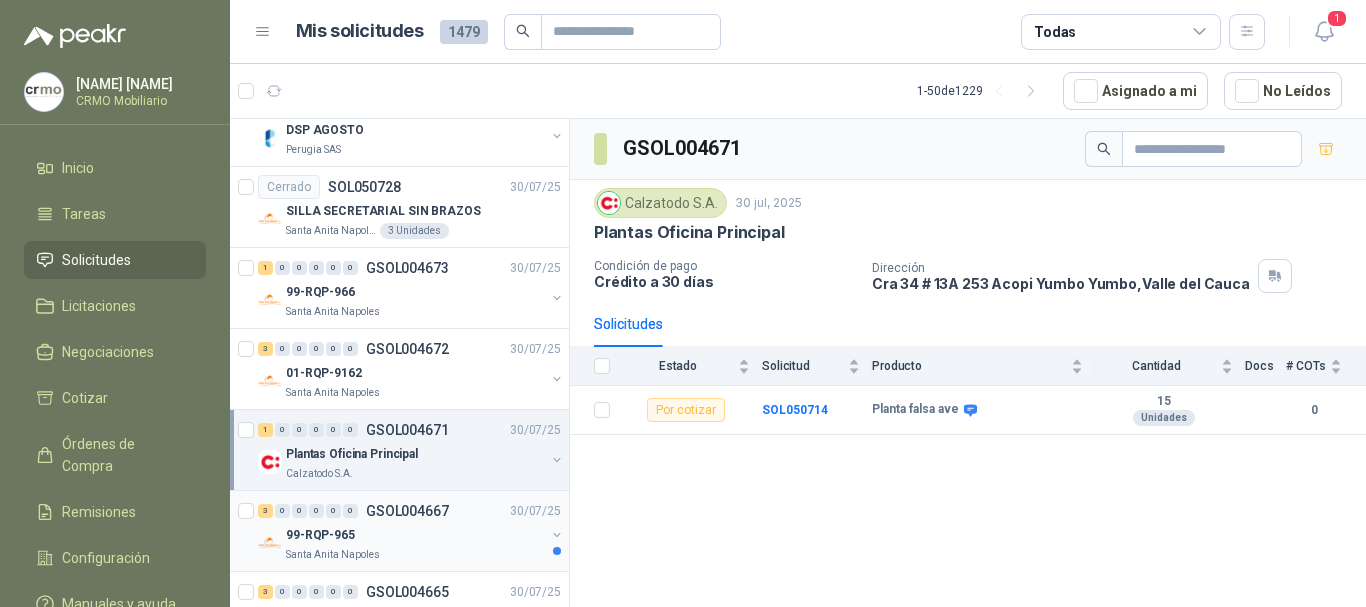 click on "Santa Anita Napoles" at bounding box center (415, 555) 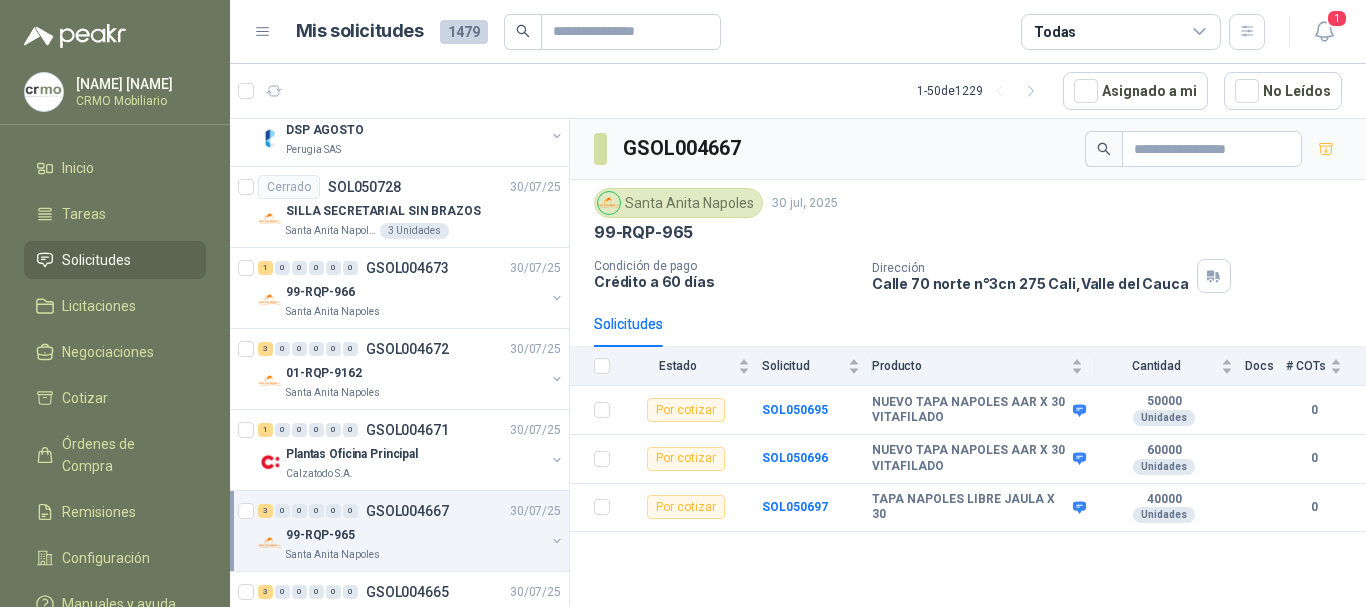 scroll, scrollTop: 800, scrollLeft: 0, axis: vertical 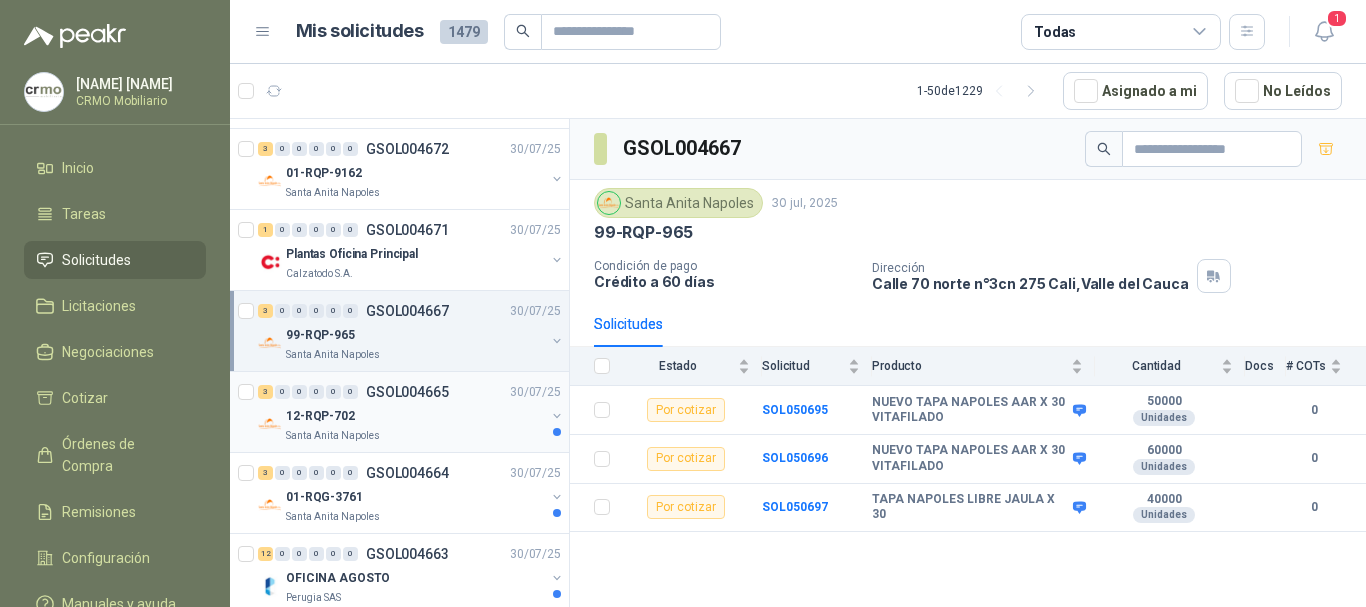 click on "12-RQP-702" at bounding box center (415, 416) 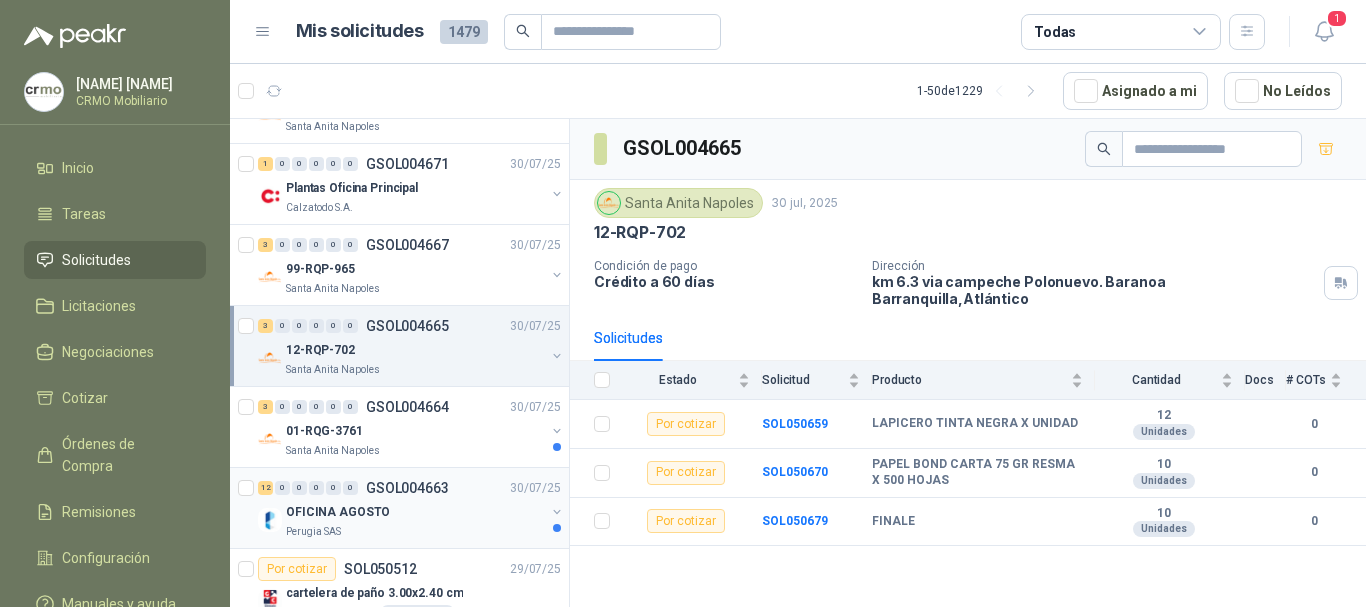 scroll, scrollTop: 900, scrollLeft: 0, axis: vertical 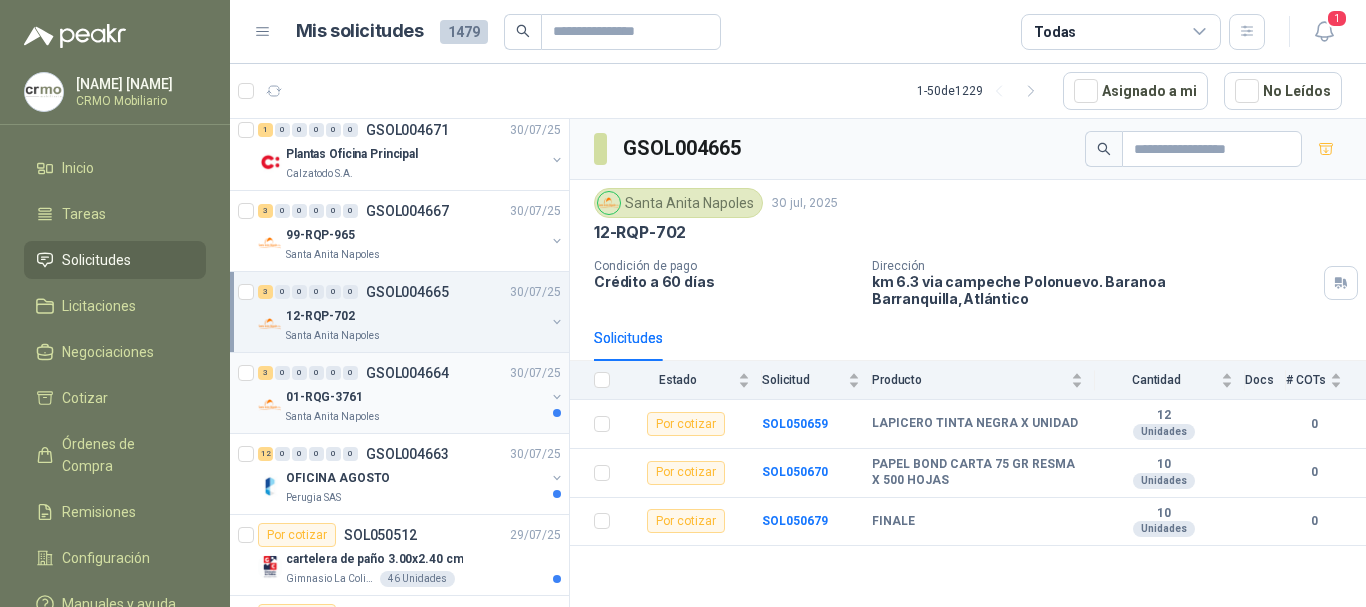 click on "01-RQG-3761" at bounding box center [415, 397] 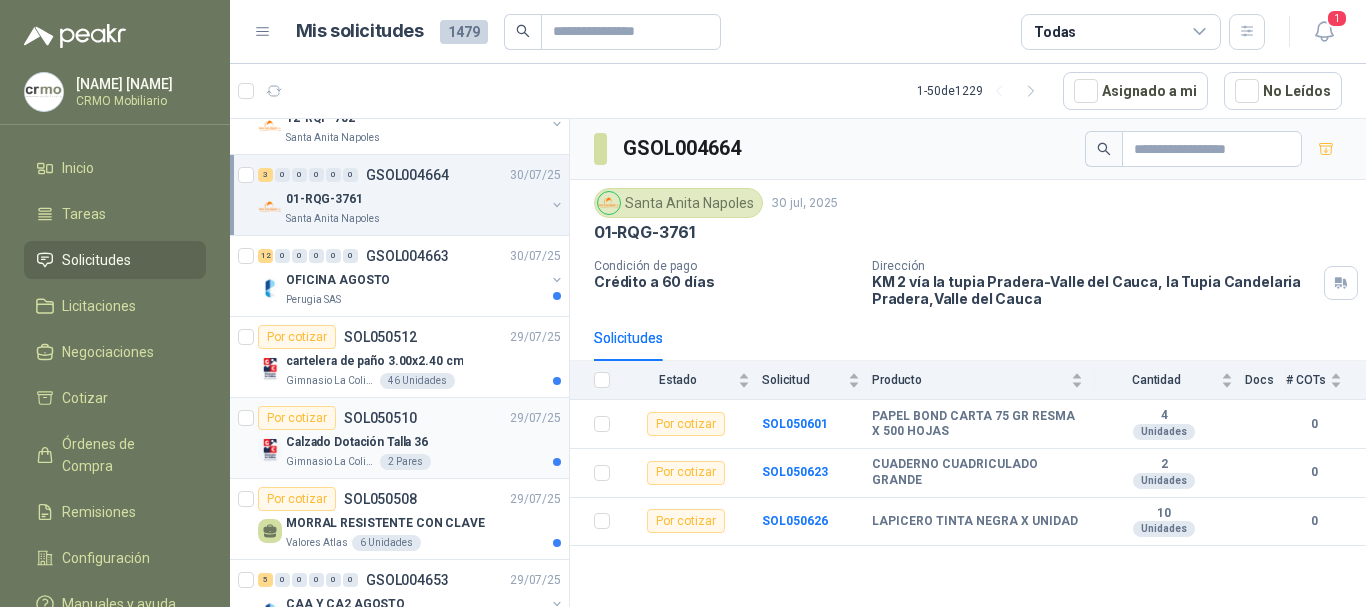 scroll, scrollTop: 1100, scrollLeft: 0, axis: vertical 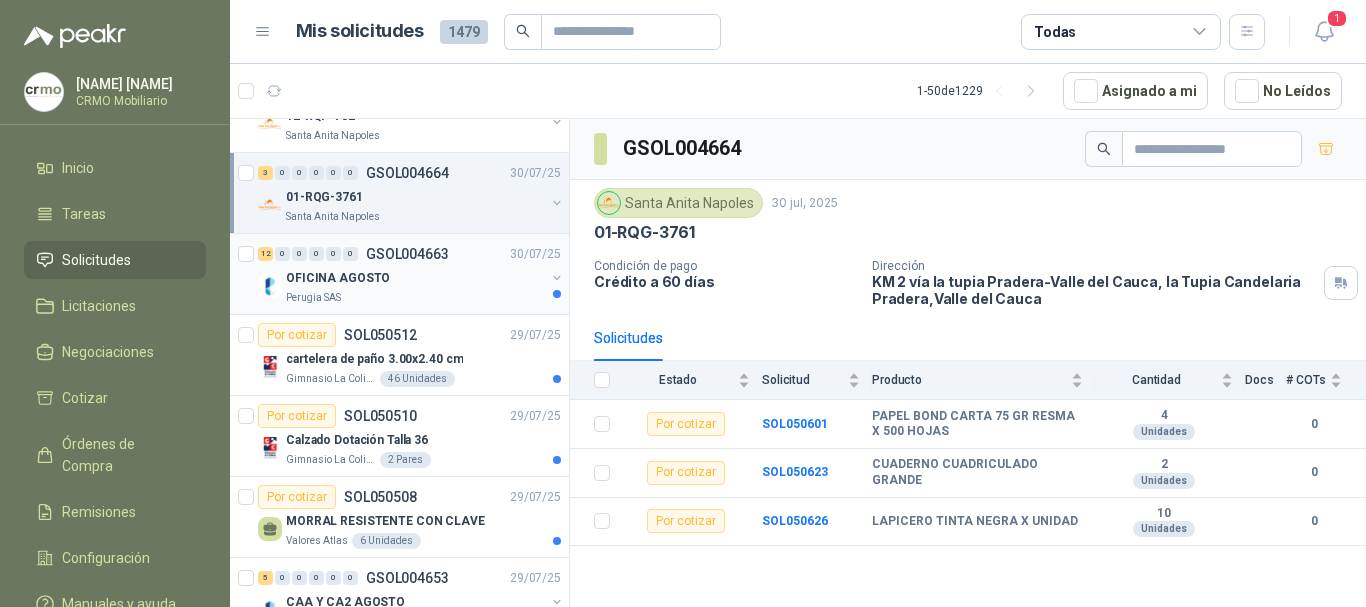 click on "OFICINA AGOSTO" at bounding box center [415, 278] 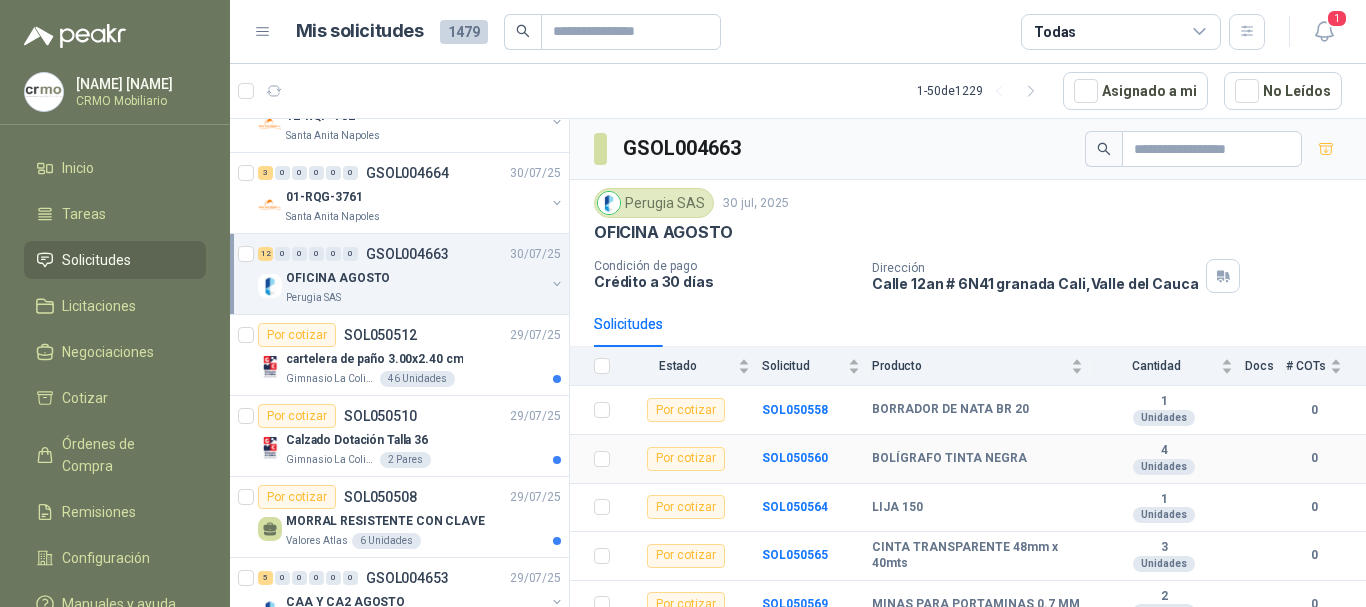 scroll, scrollTop: 300, scrollLeft: 0, axis: vertical 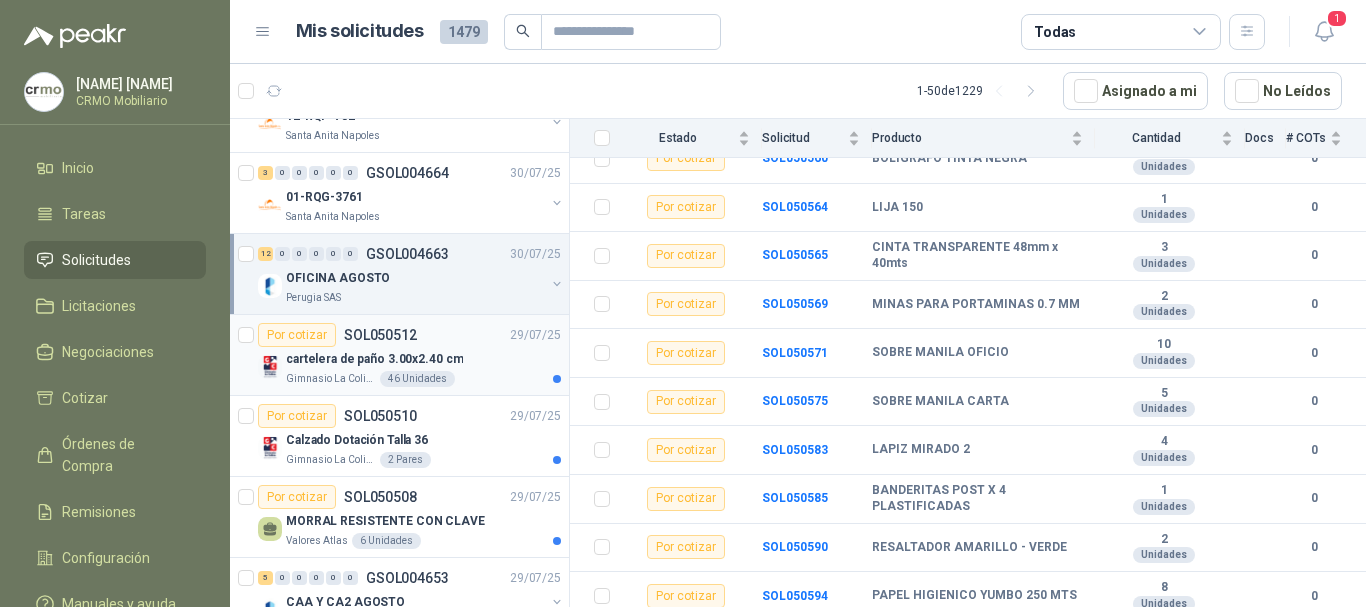 click on "cartelera de paño 3.00x2.40 cm" at bounding box center (374, 359) 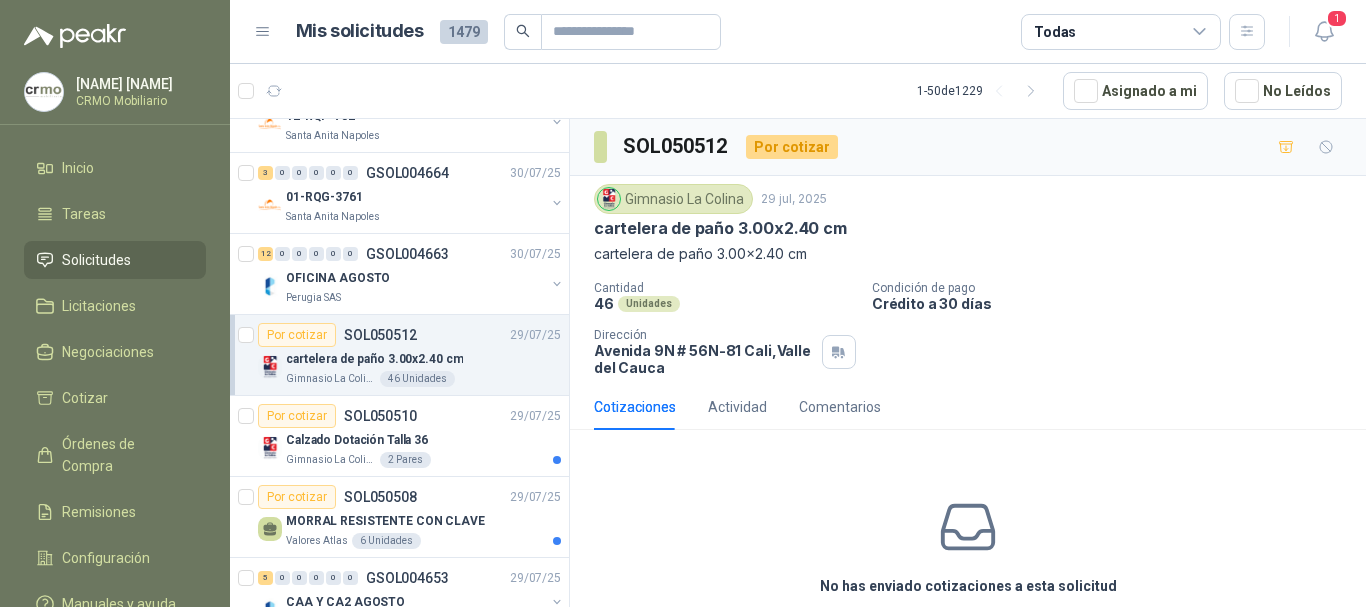 scroll, scrollTop: 88, scrollLeft: 0, axis: vertical 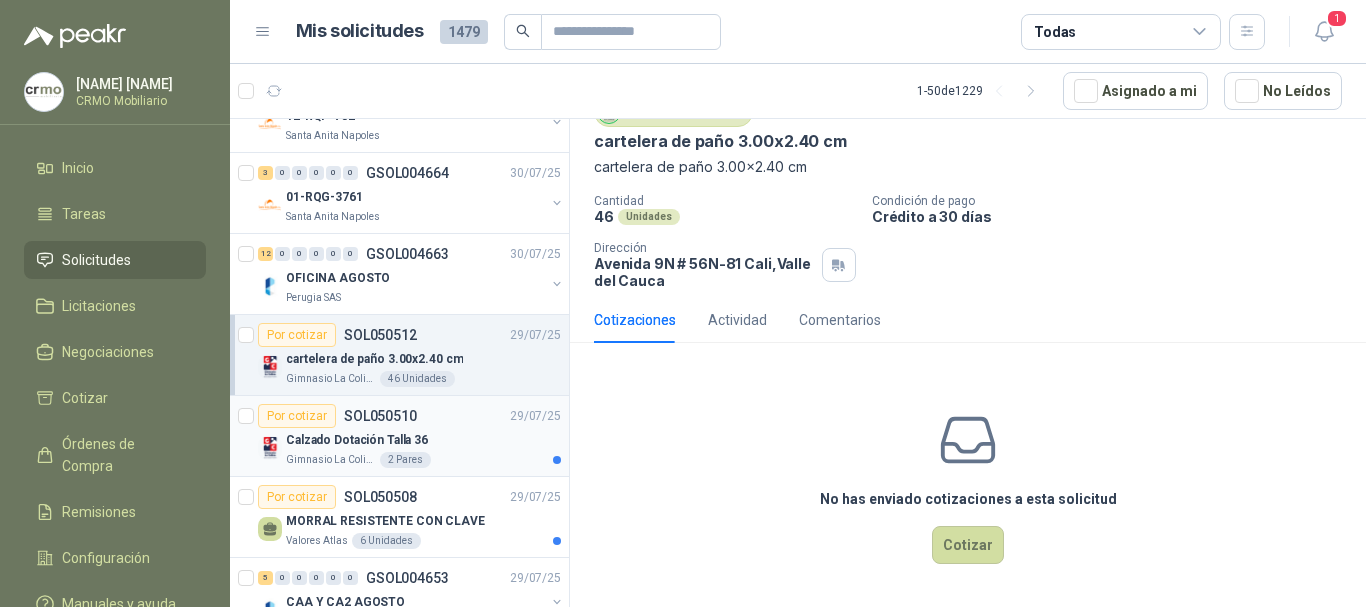 click on "Calzado Dotación Talla 36" at bounding box center (357, 440) 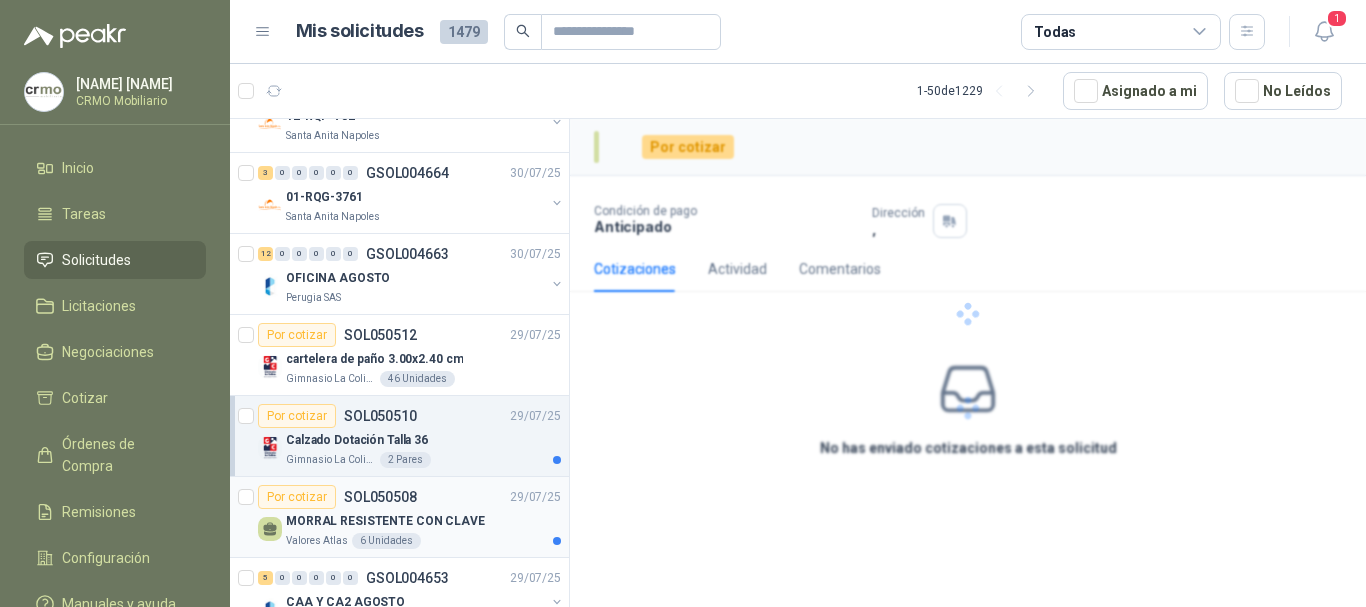 scroll, scrollTop: 1300, scrollLeft: 0, axis: vertical 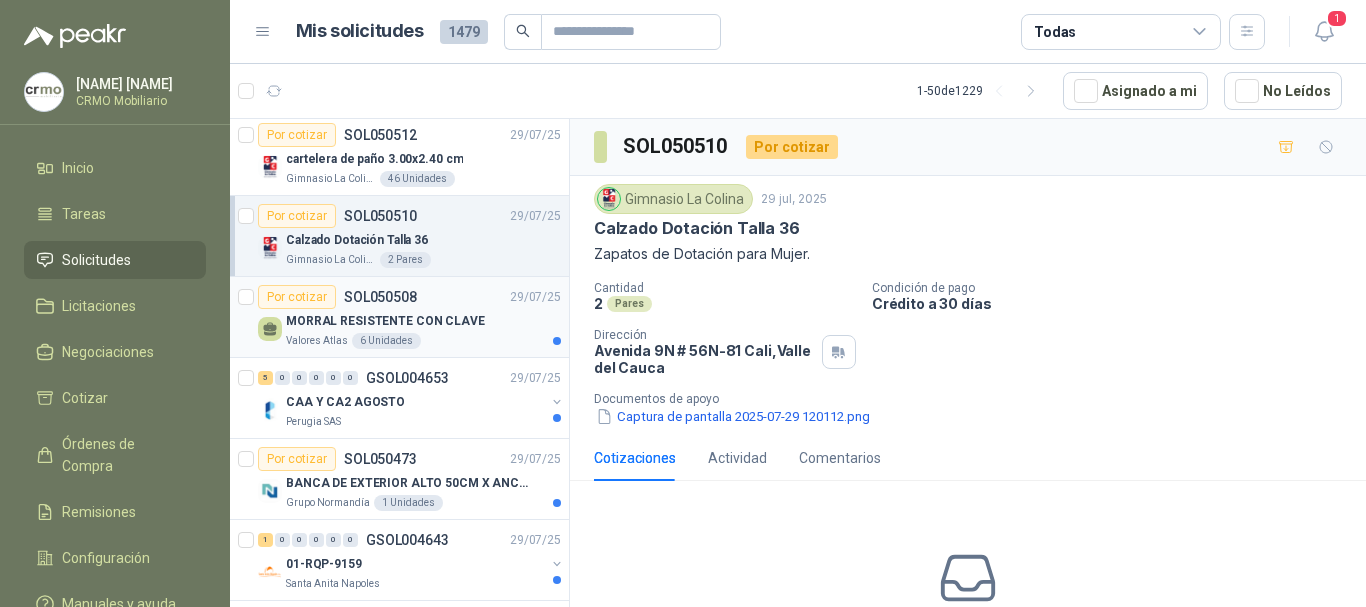 click on "MORRAL RESISTENTE CON CLAVE" at bounding box center (423, 321) 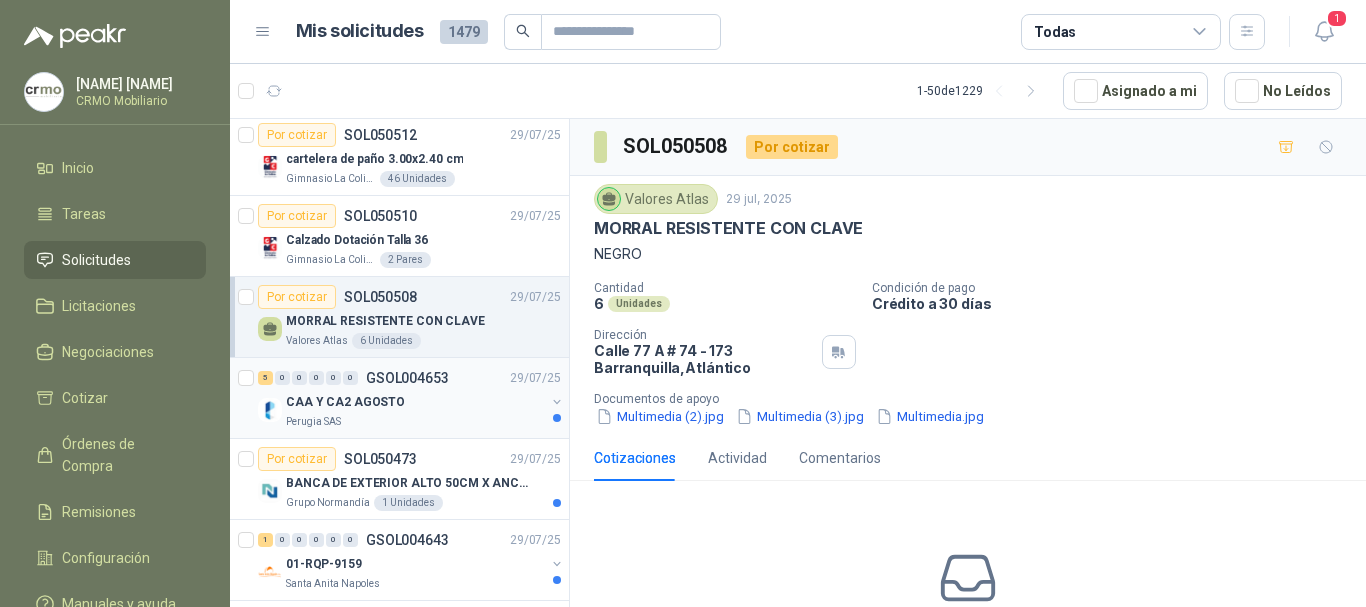 click on "CAA Y CA2 AGOSTO" at bounding box center (345, 402) 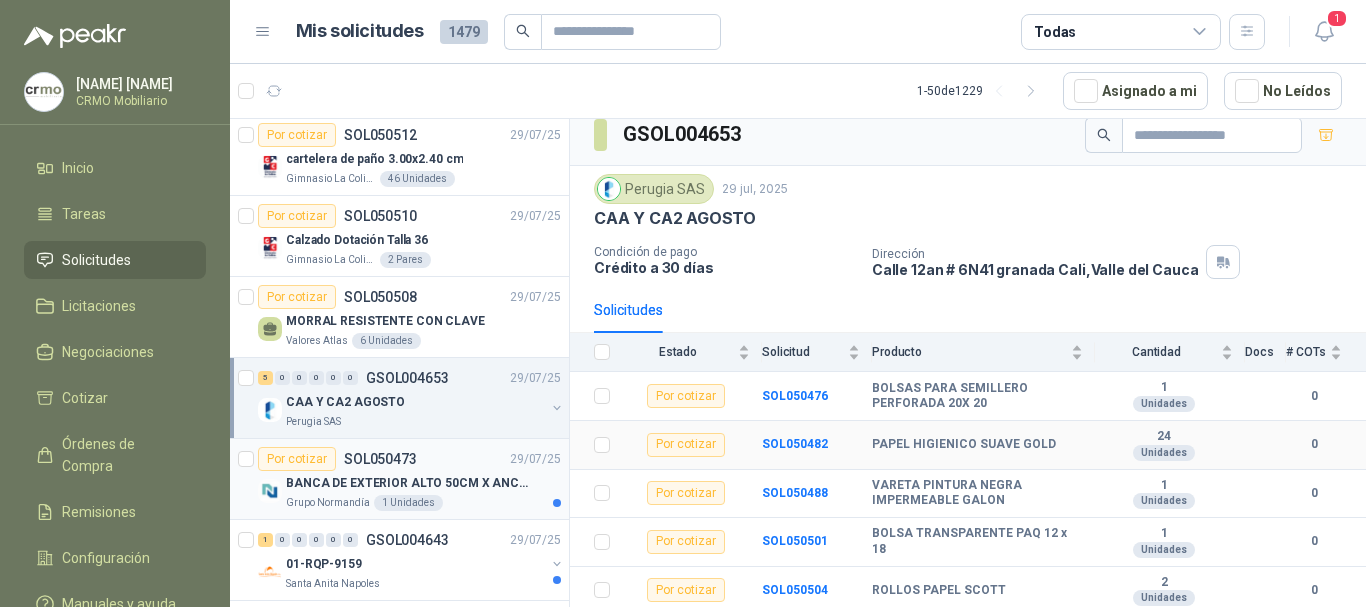 scroll, scrollTop: 15, scrollLeft: 0, axis: vertical 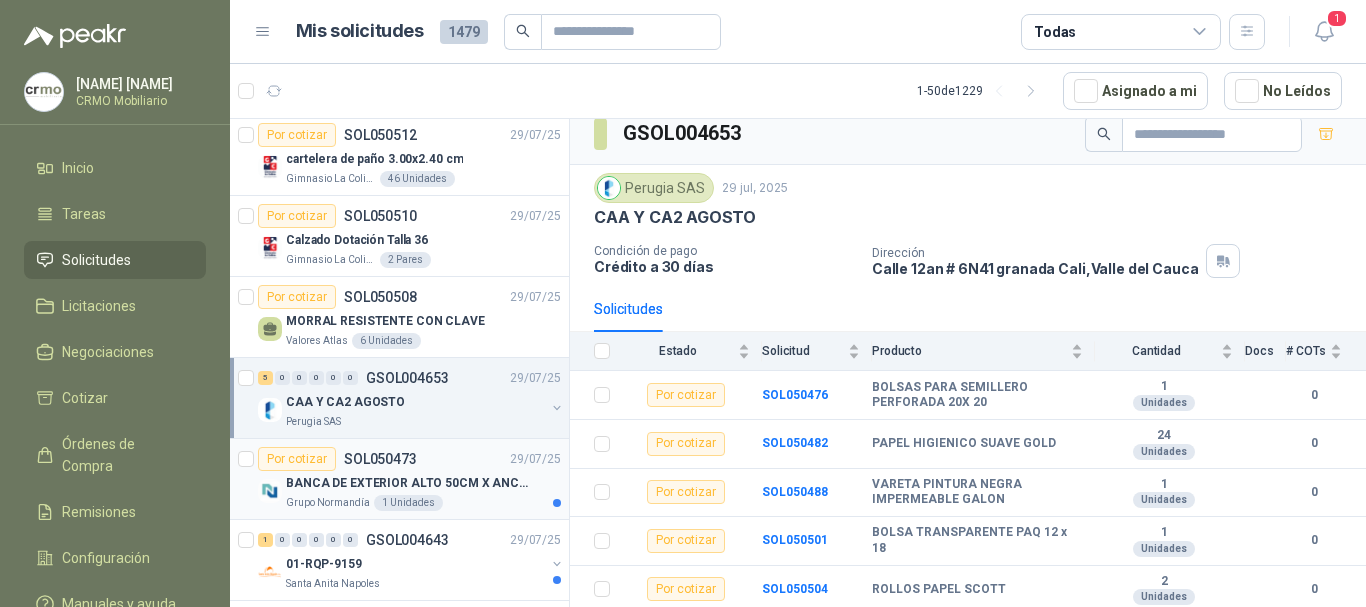click on "SOL050473" at bounding box center (380, 459) 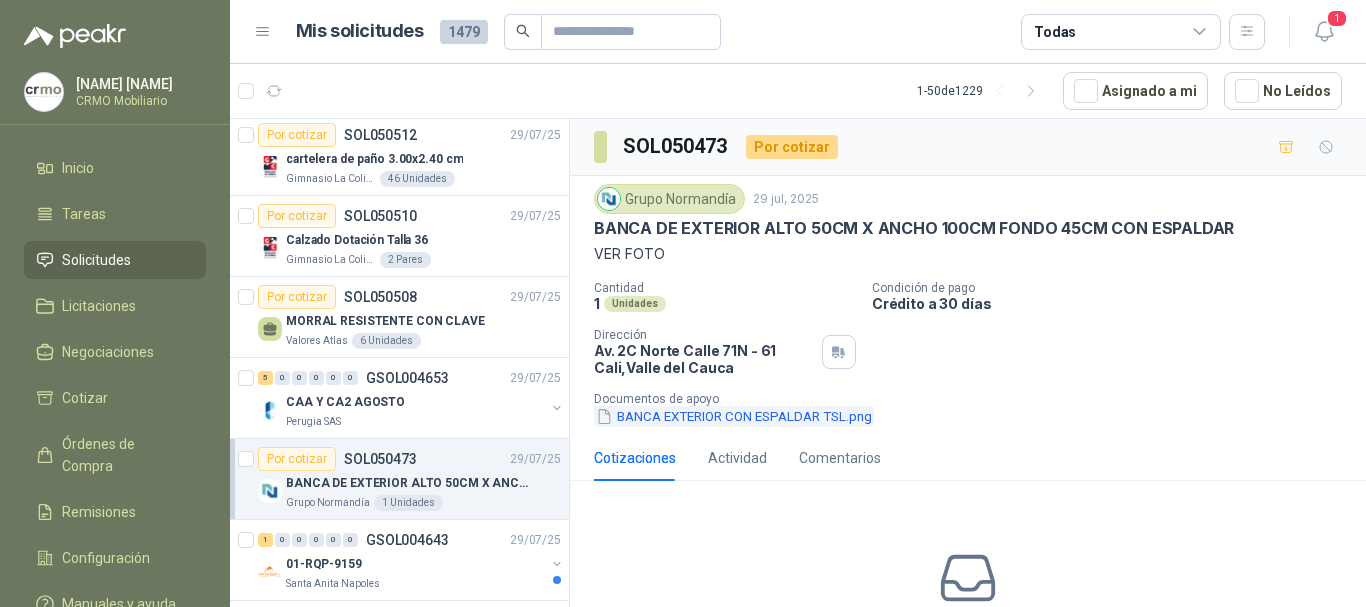 click on "BANCA EXTERIOR CON ESPALDAR TSL.png" at bounding box center (734, 416) 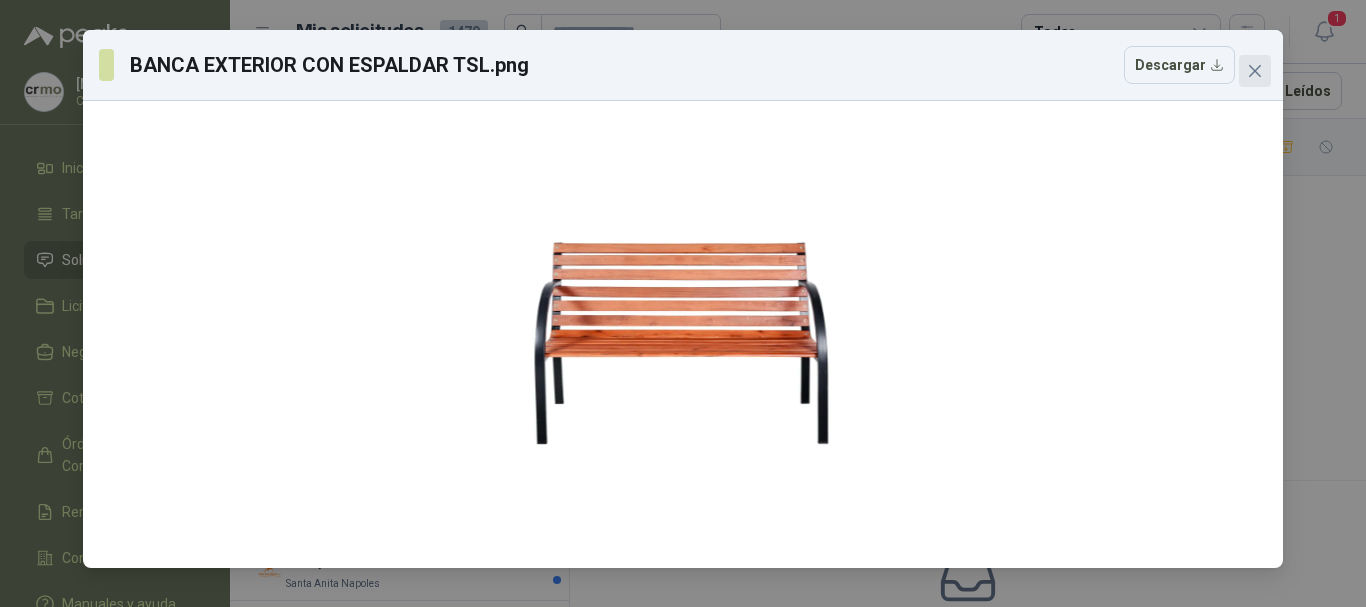 click 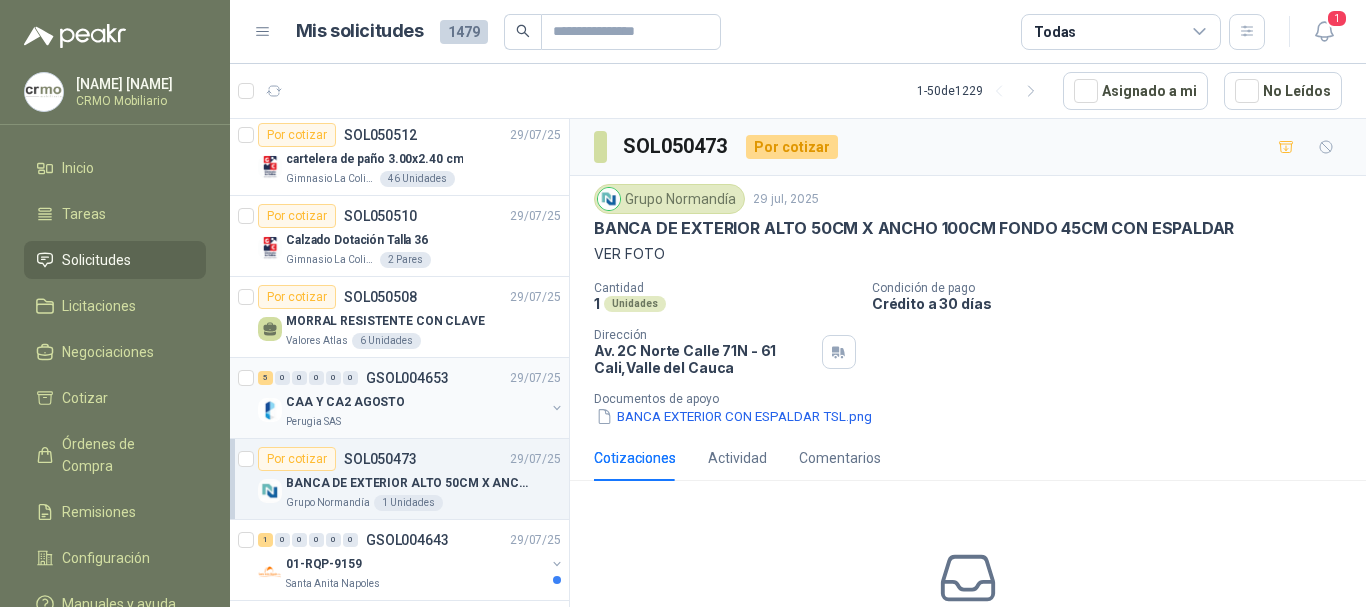 scroll, scrollTop: 1500, scrollLeft: 0, axis: vertical 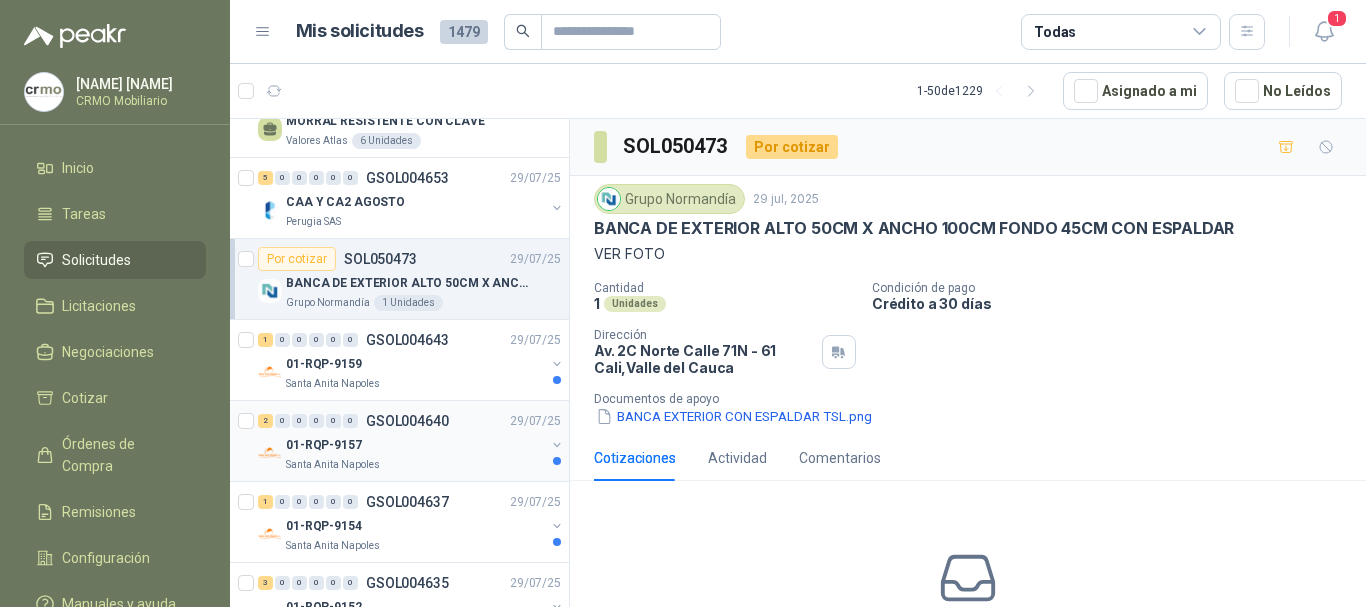 click on "GSOL004640" at bounding box center [407, 421] 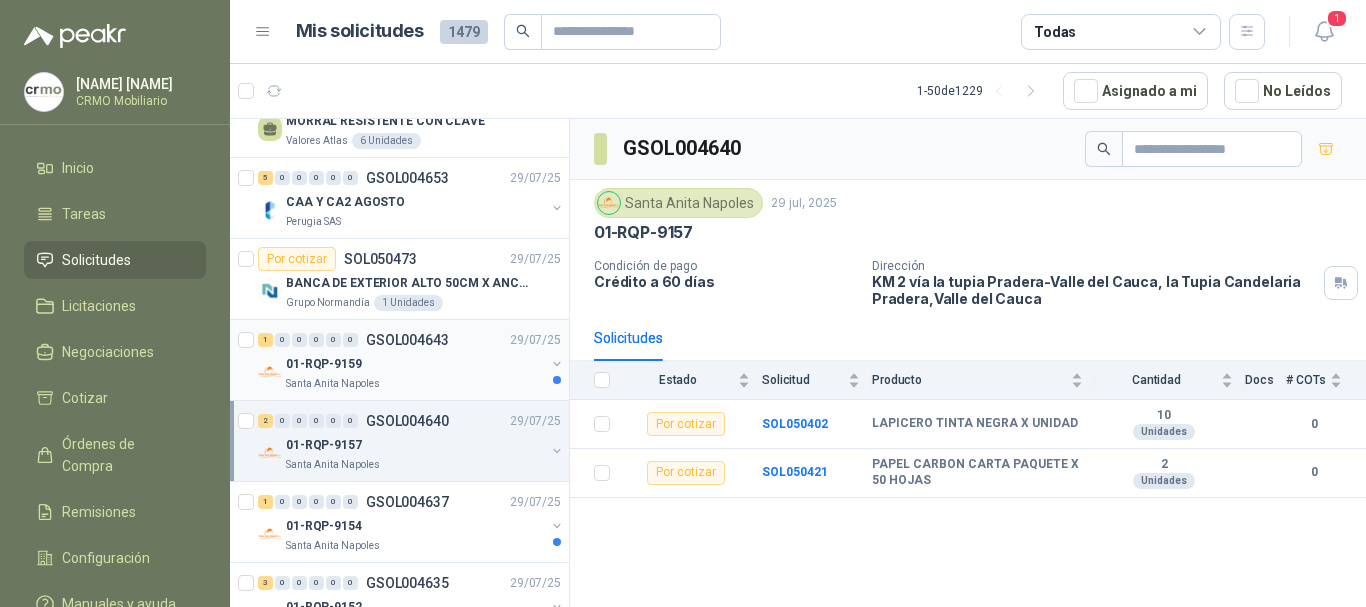click on "01-RQP-9159" at bounding box center [415, 364] 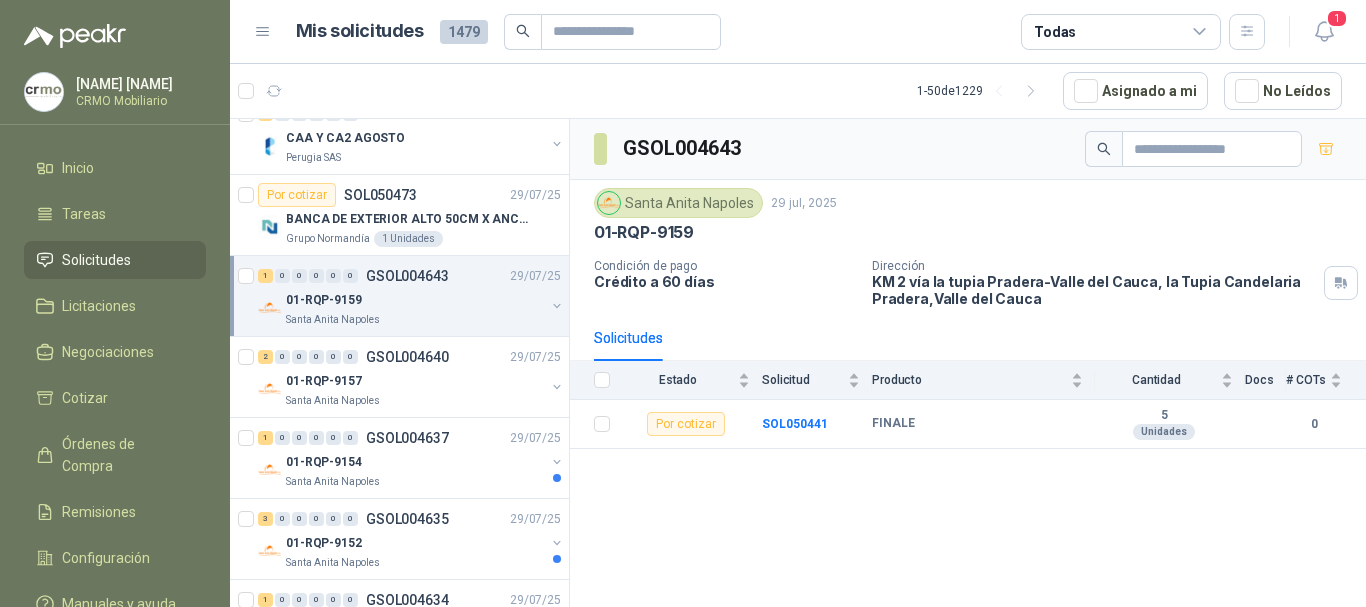 scroll, scrollTop: 1600, scrollLeft: 0, axis: vertical 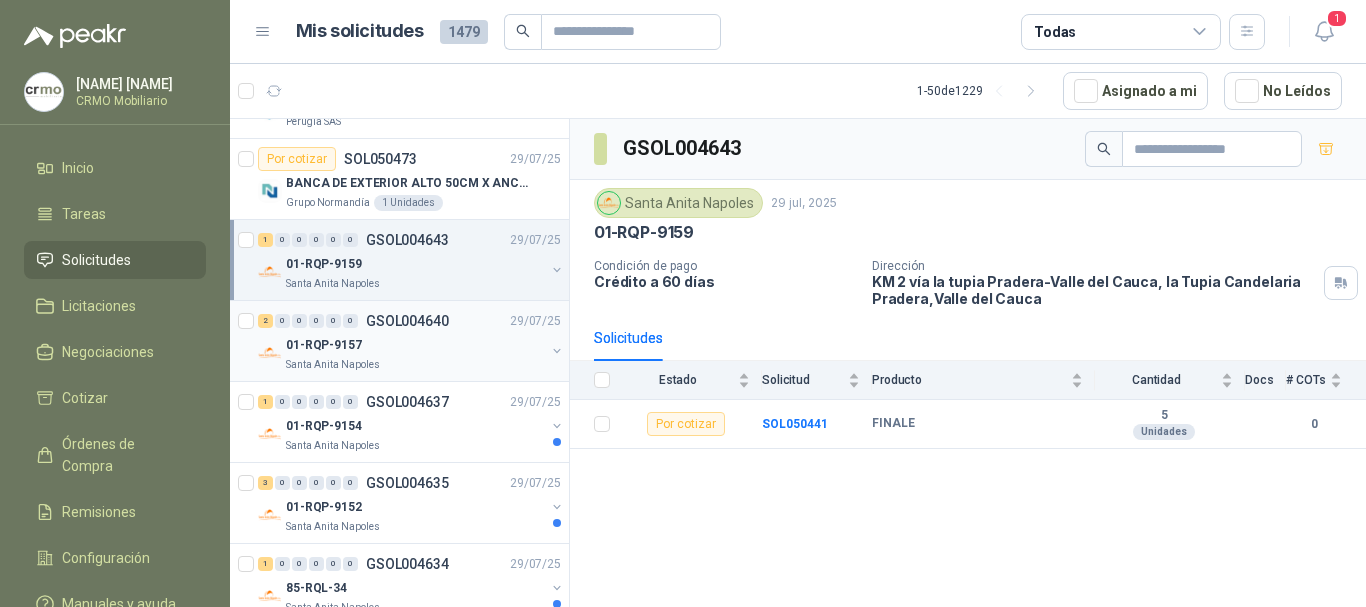 click on "01-RQP-9157" at bounding box center (415, 345) 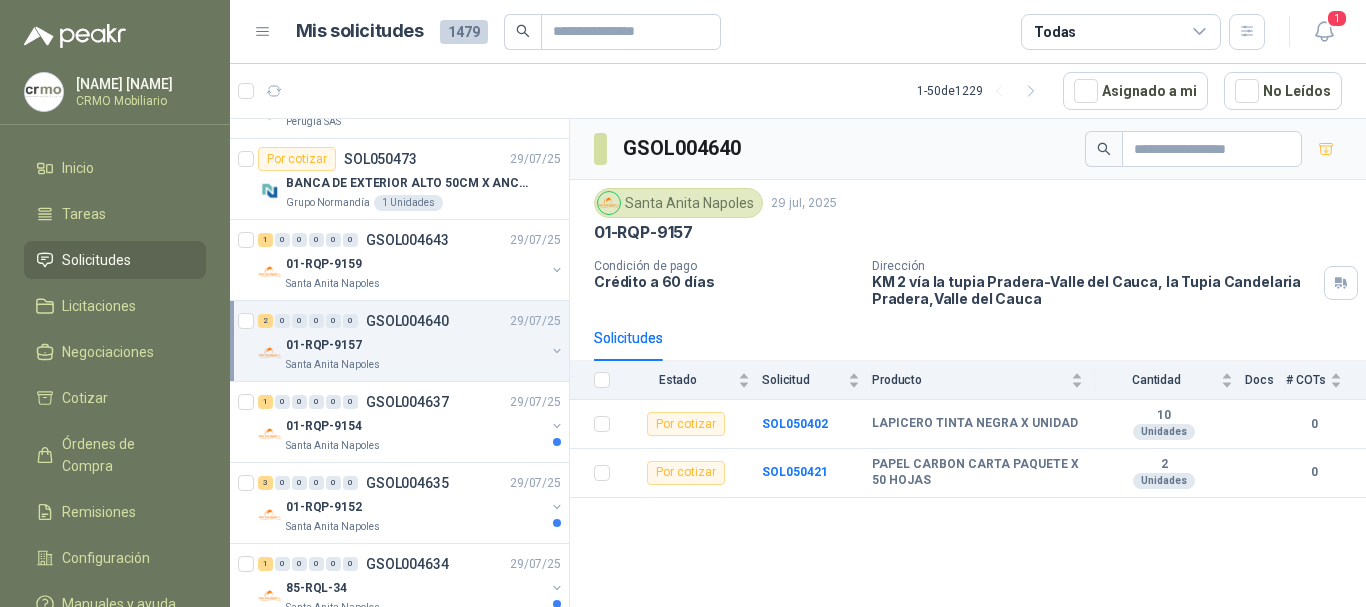 scroll, scrollTop: 1700, scrollLeft: 0, axis: vertical 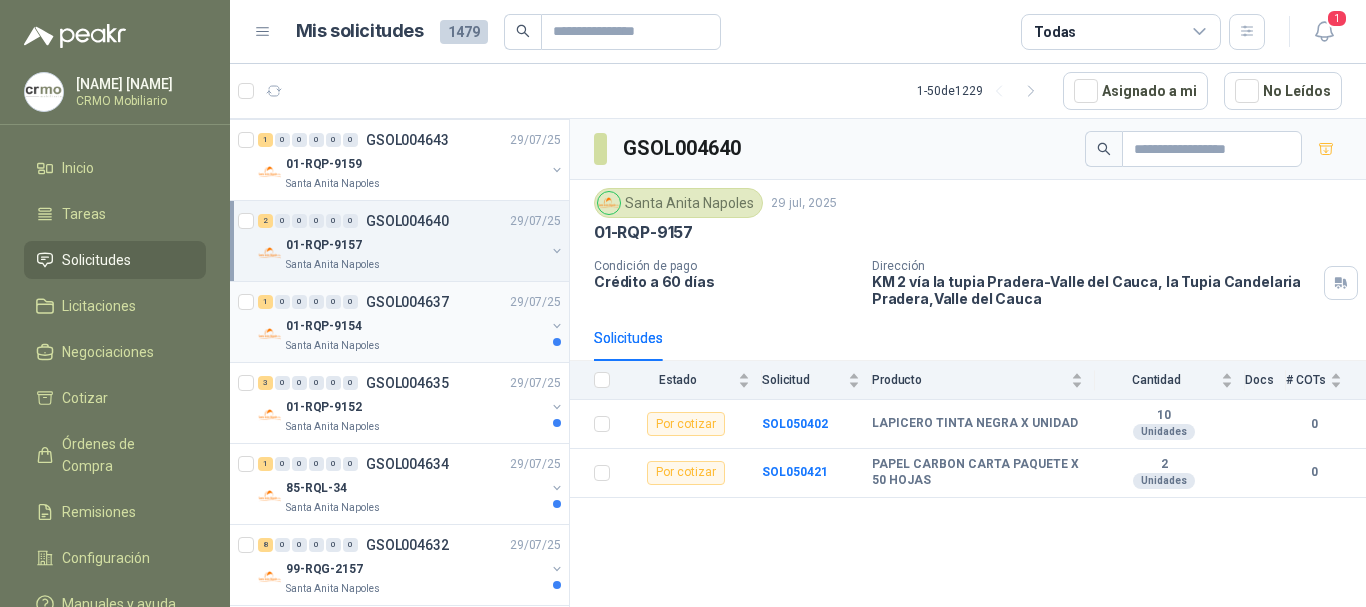 click on "Santa Anita Napoles" at bounding box center (415, 346) 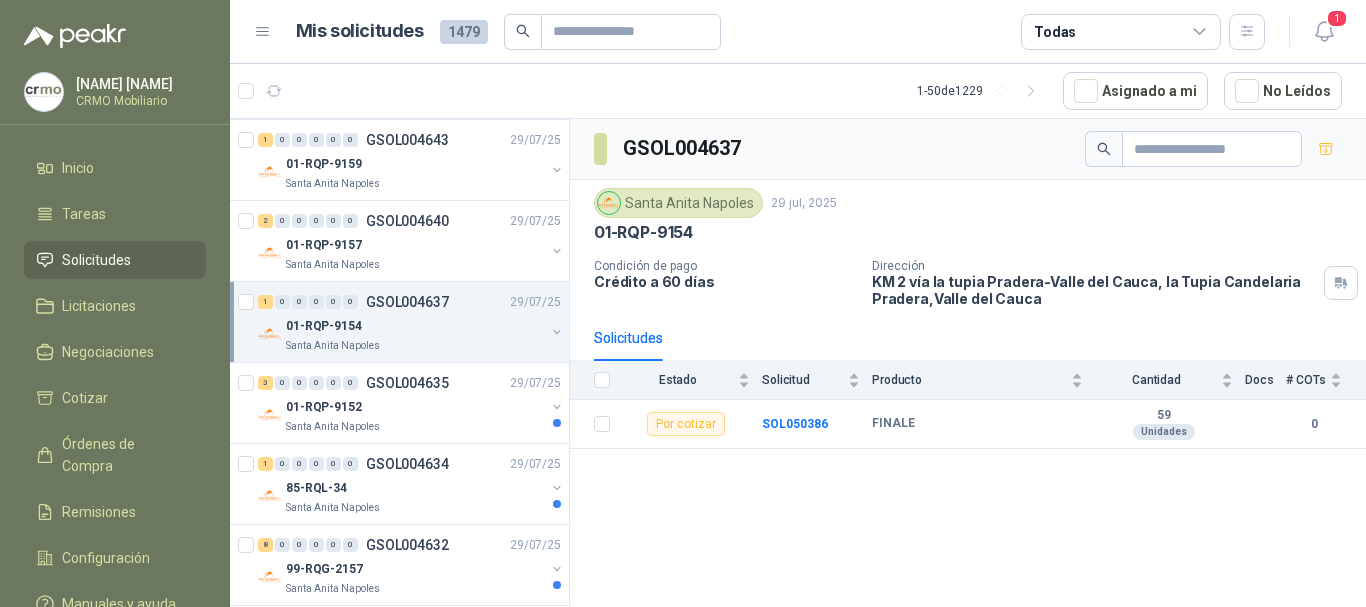 scroll, scrollTop: 1800, scrollLeft: 0, axis: vertical 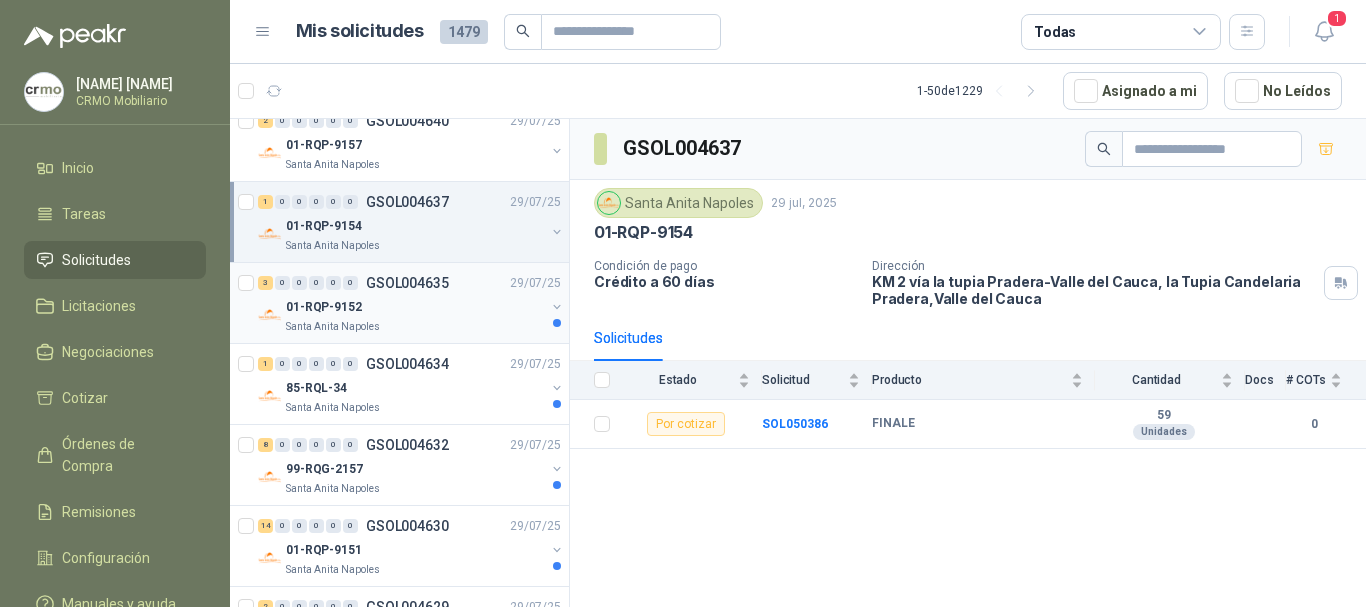 click on "Santa Anita Napoles" at bounding box center [415, 327] 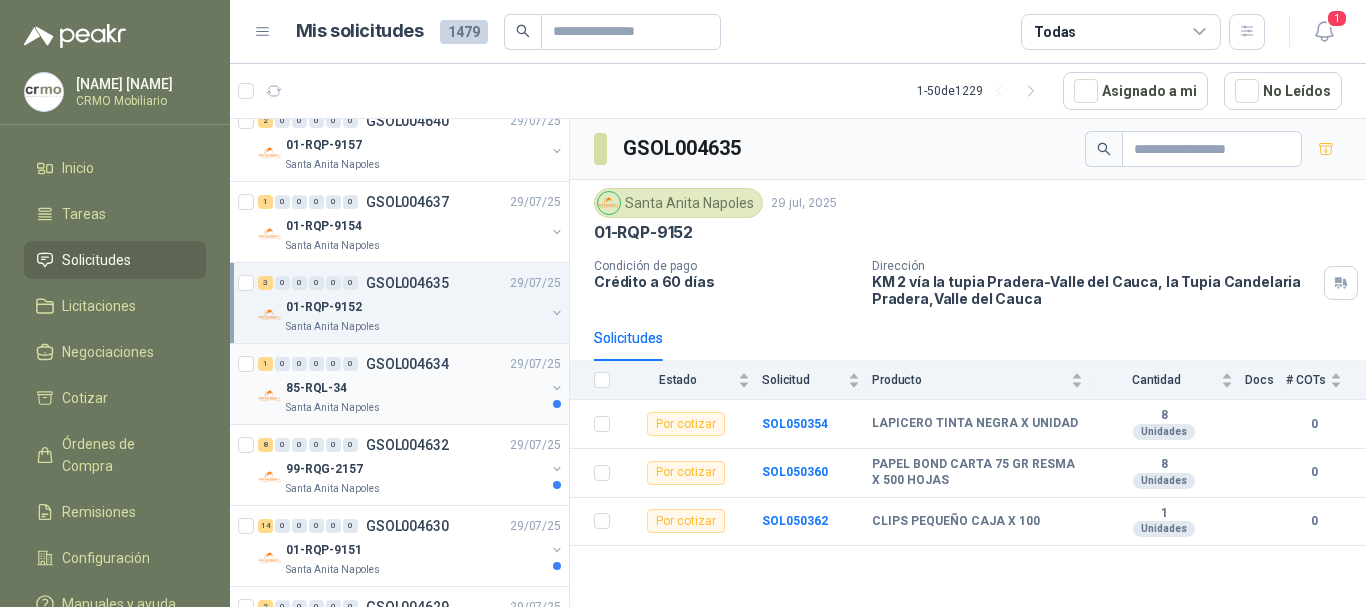 click on "85-RQL-34" at bounding box center (415, 388) 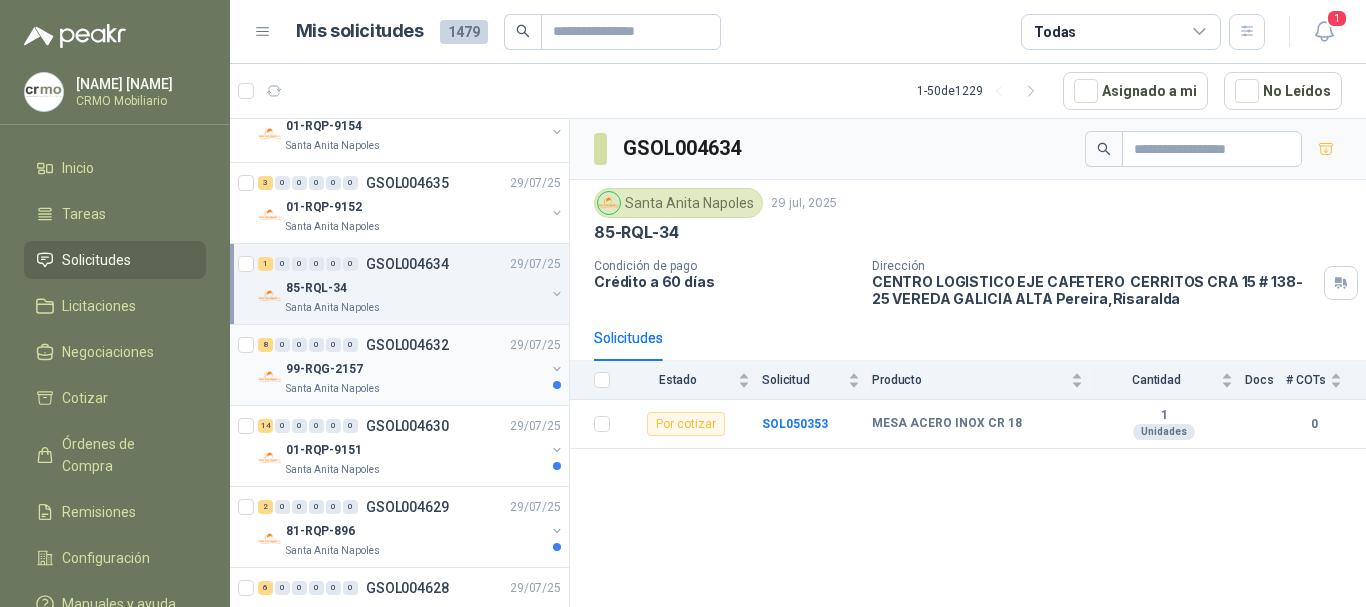 click on "99-RQG-2157" at bounding box center [415, 369] 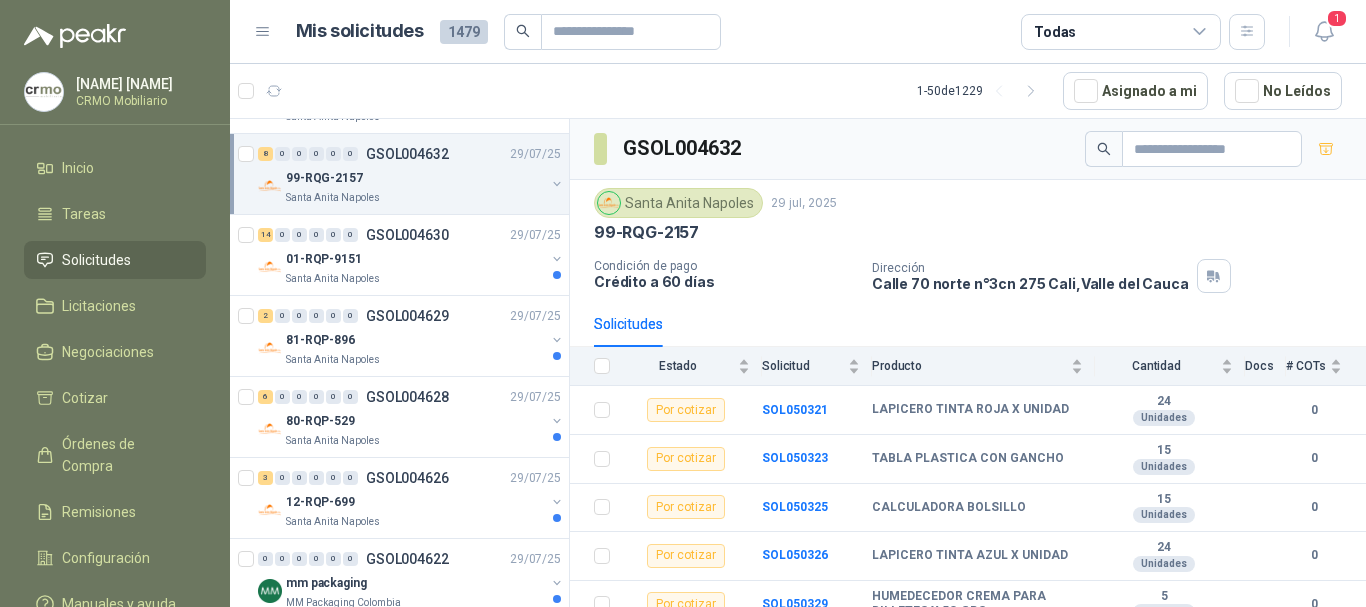 scroll, scrollTop: 2100, scrollLeft: 0, axis: vertical 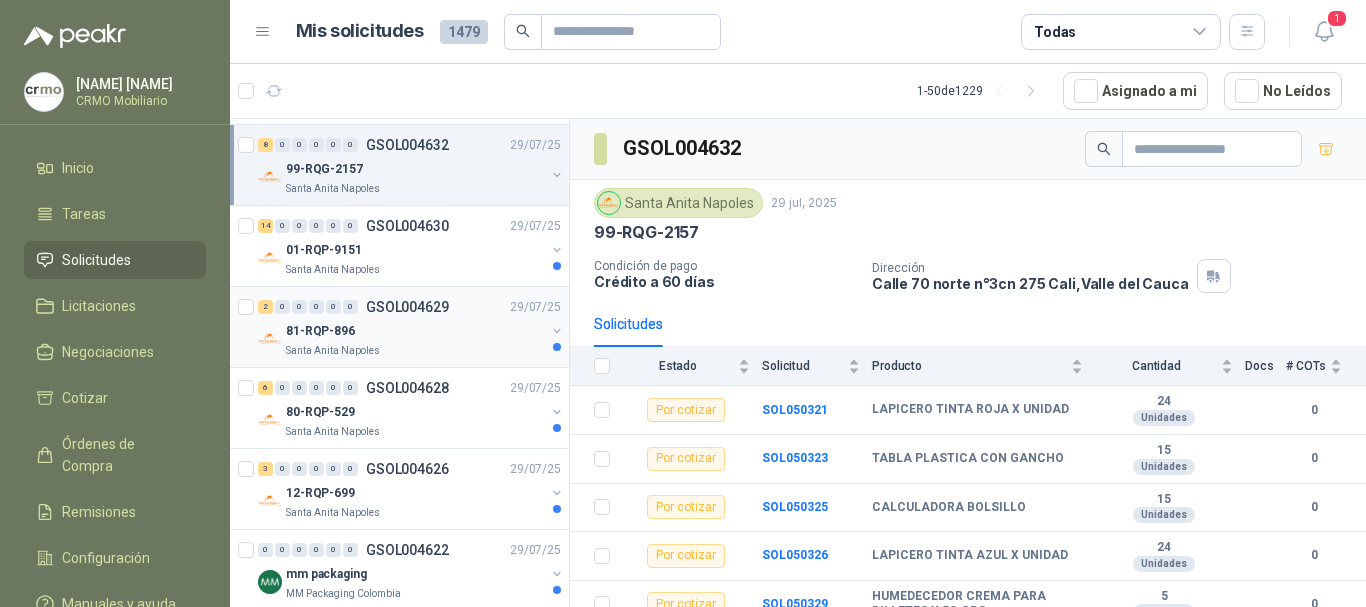 click on "81-RQP-896" at bounding box center [415, 331] 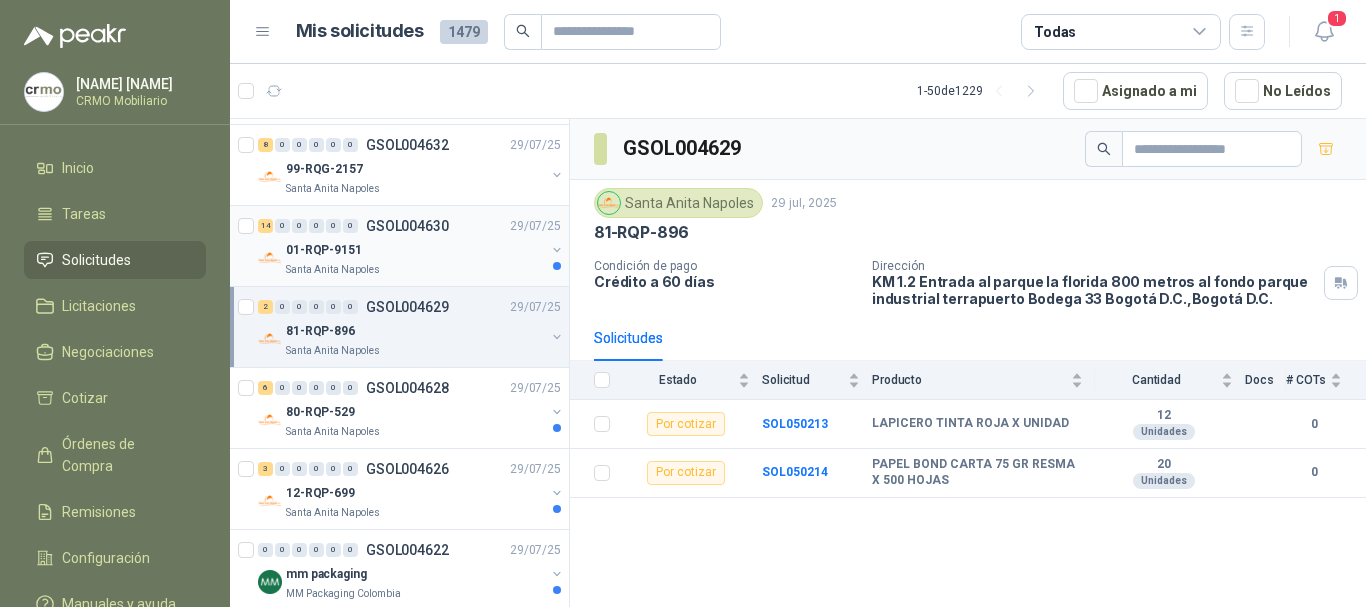 click on "Santa Anita Napoles" at bounding box center [415, 270] 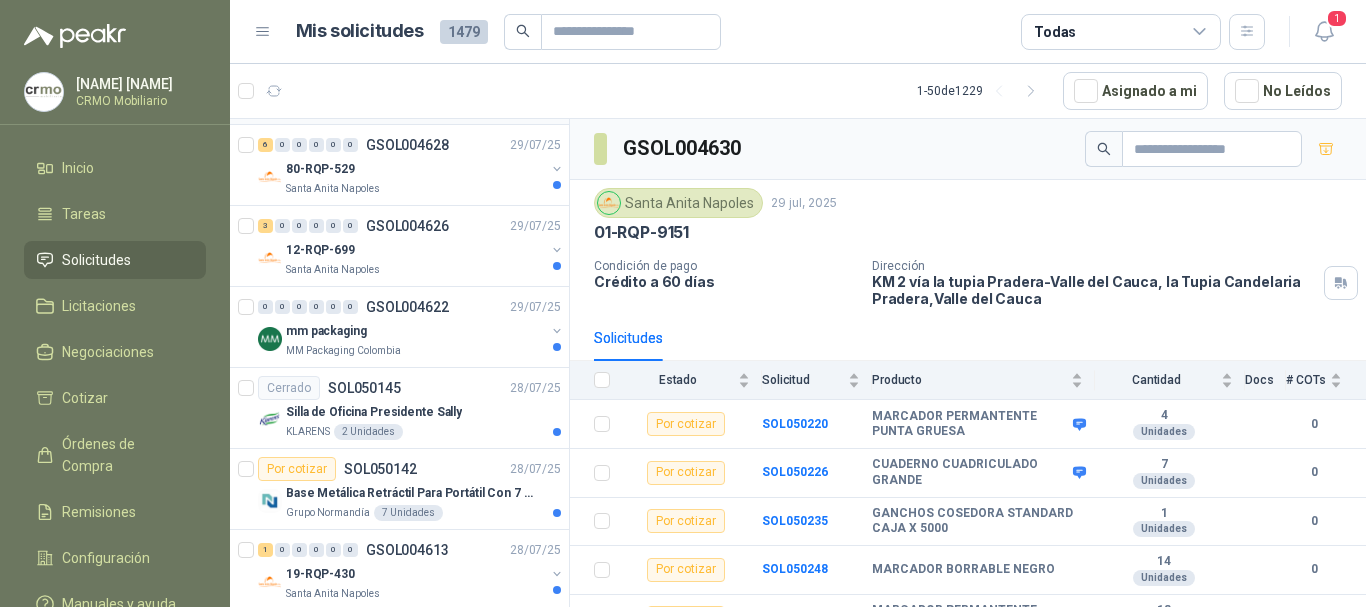 scroll, scrollTop: 2400, scrollLeft: 0, axis: vertical 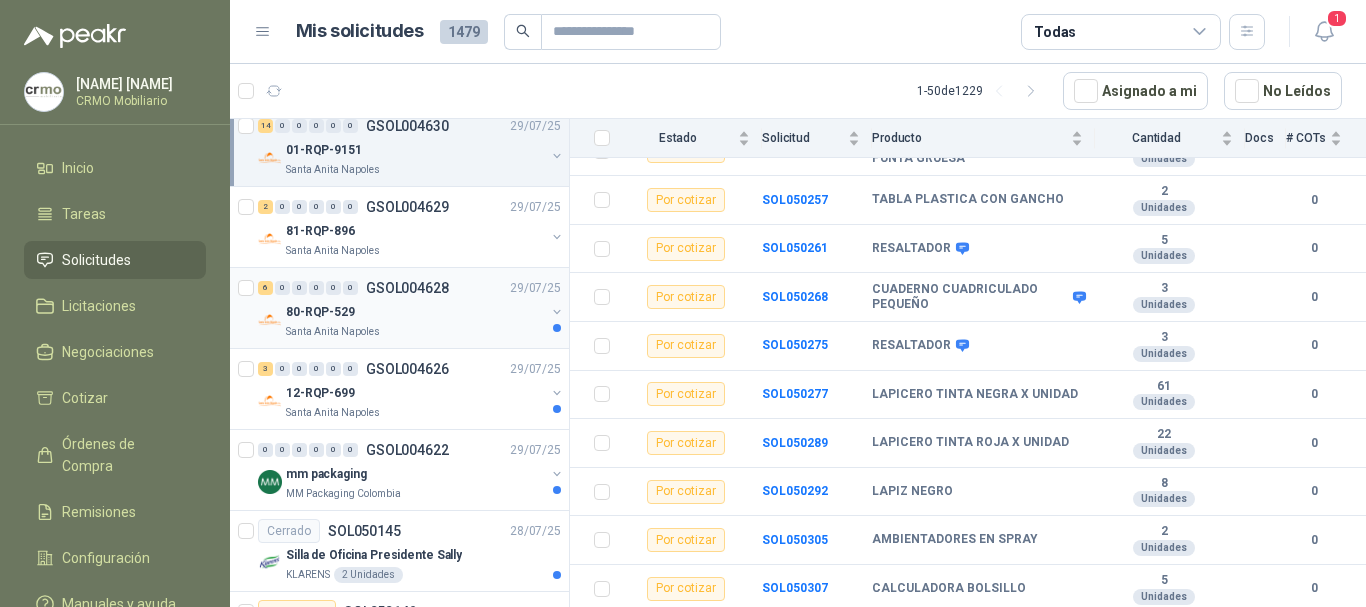 click on "80-RQP-529" at bounding box center (415, 312) 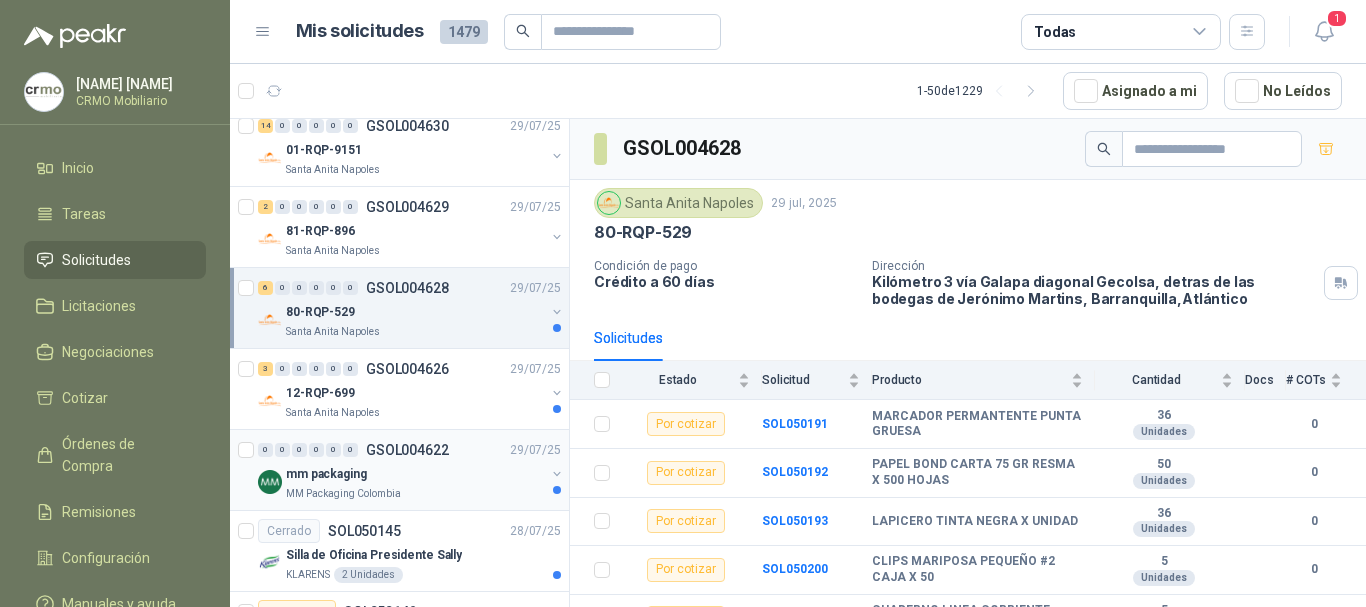 click on "mm packaging" at bounding box center (415, 474) 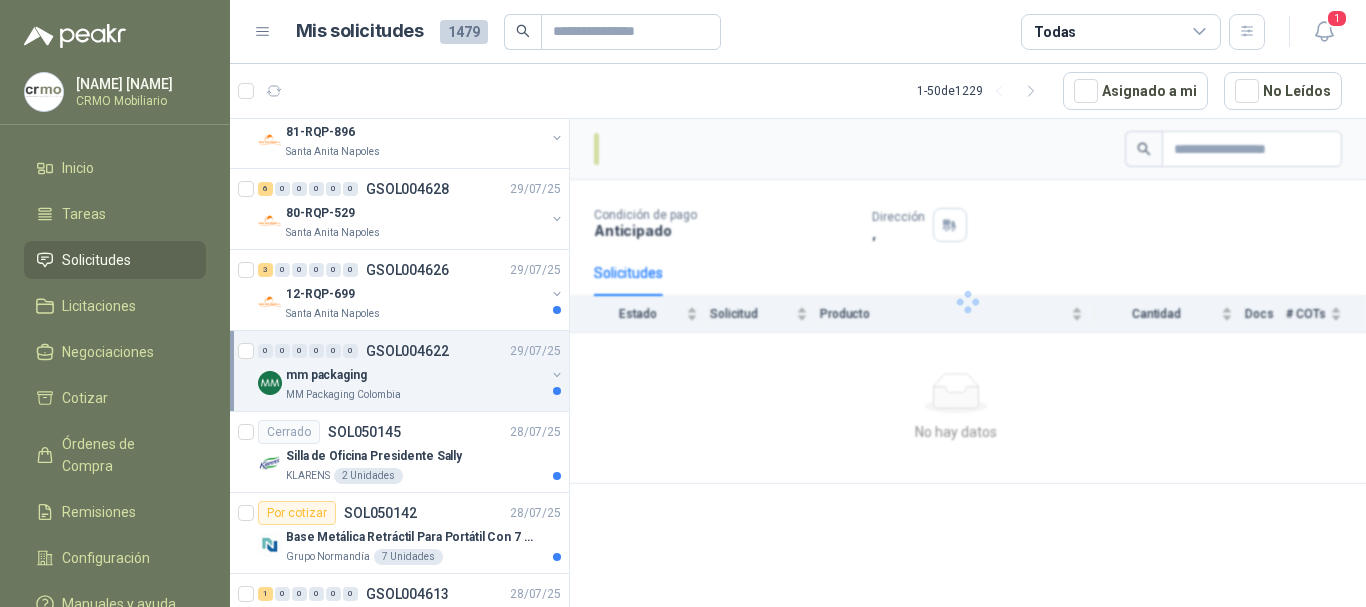 scroll, scrollTop: 2300, scrollLeft: 0, axis: vertical 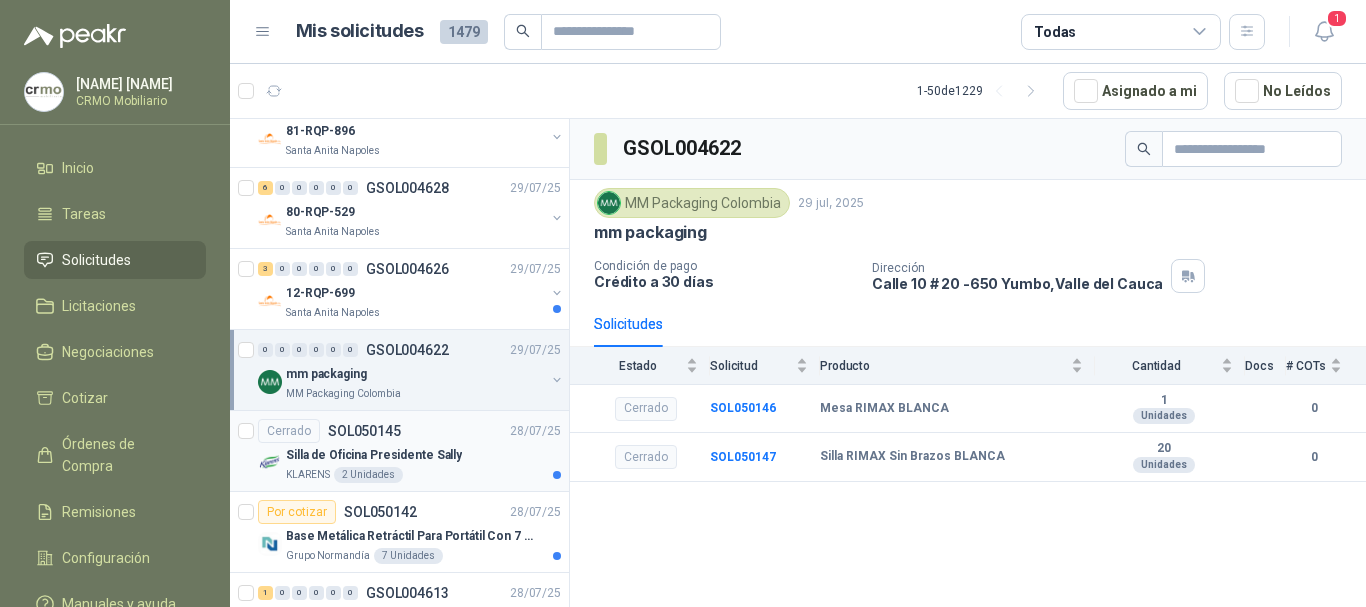 click on "Silla de Oficina Presidente Sally" at bounding box center (374, 455) 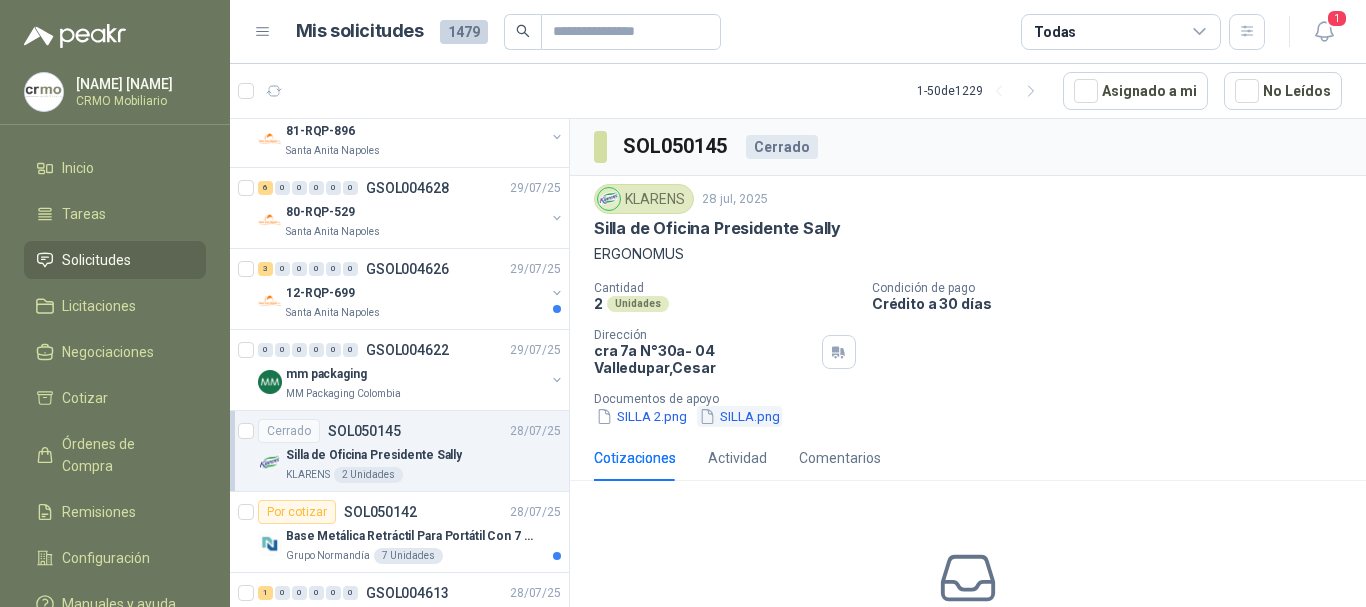 click on "SILLA.png" at bounding box center (739, 416) 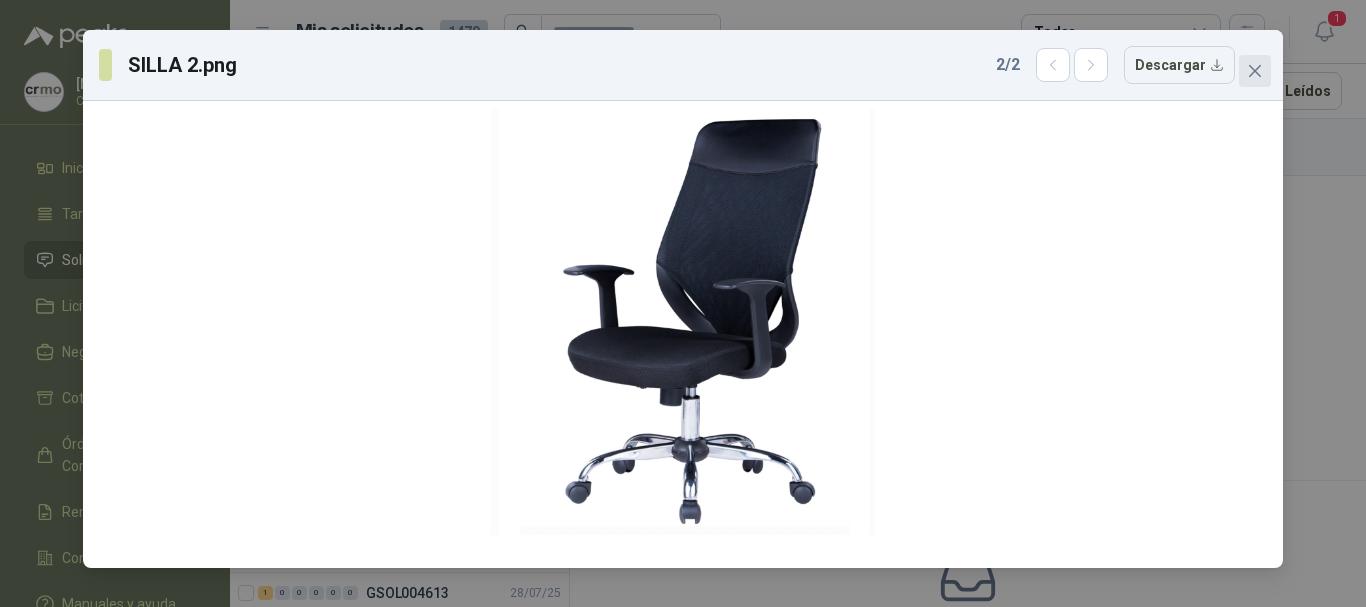 click 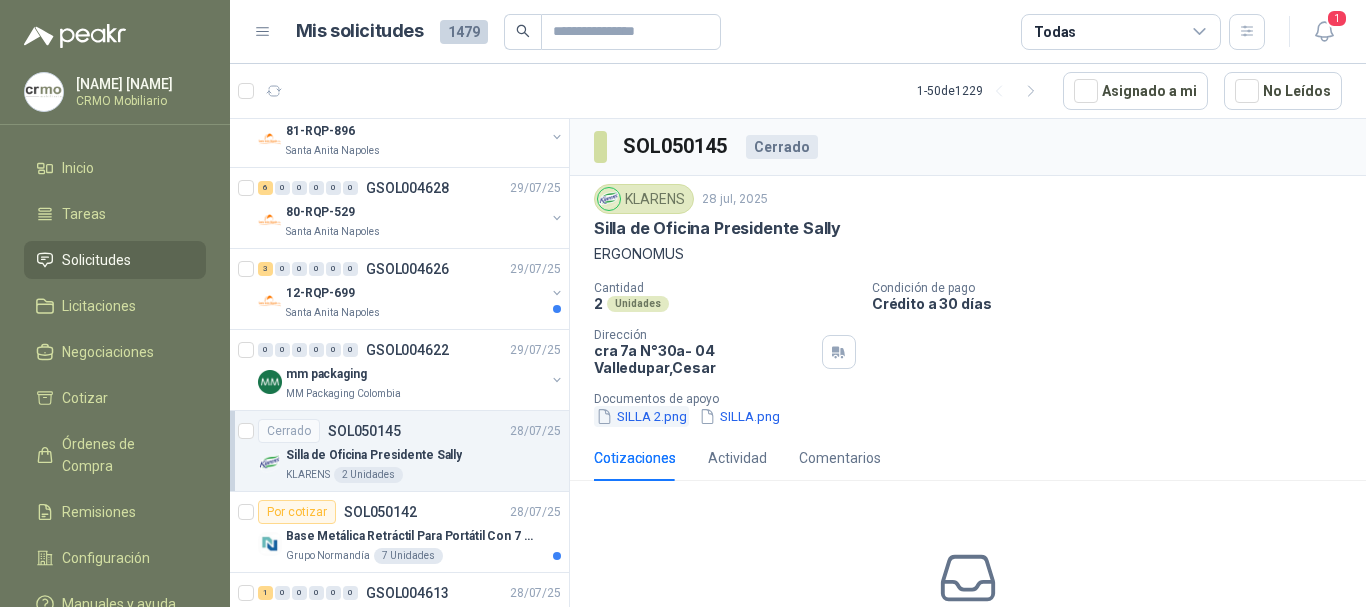click on "SILLA 2.png" at bounding box center [641, 416] 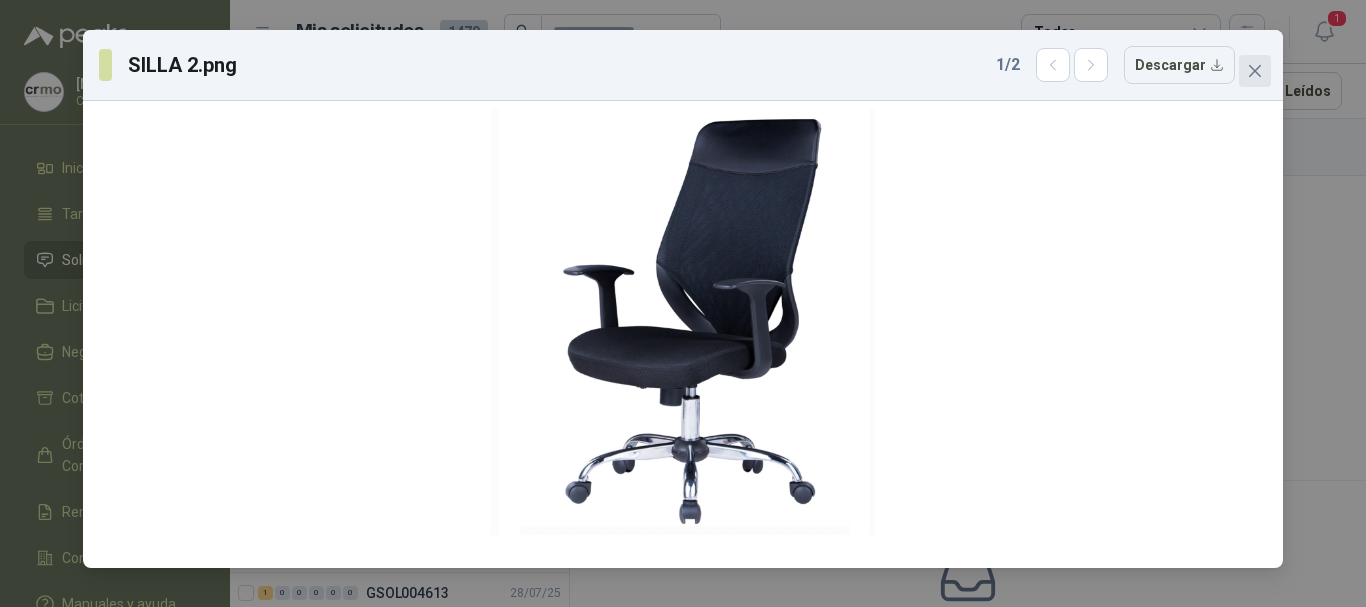 click 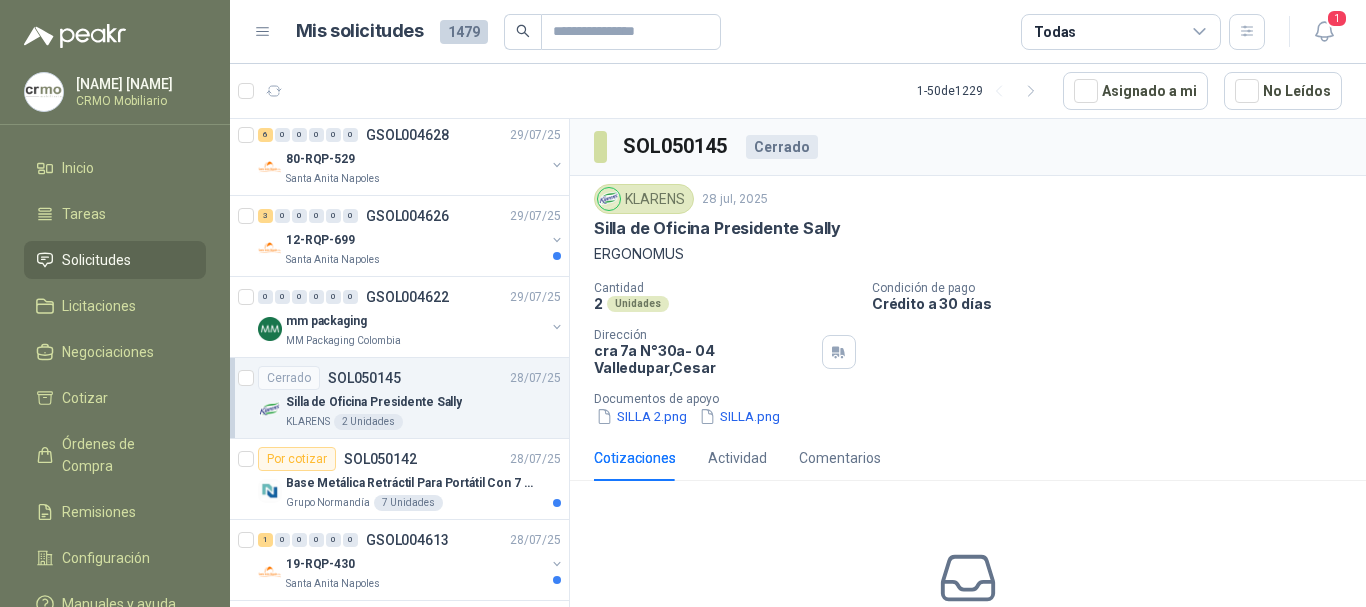 scroll, scrollTop: 2400, scrollLeft: 0, axis: vertical 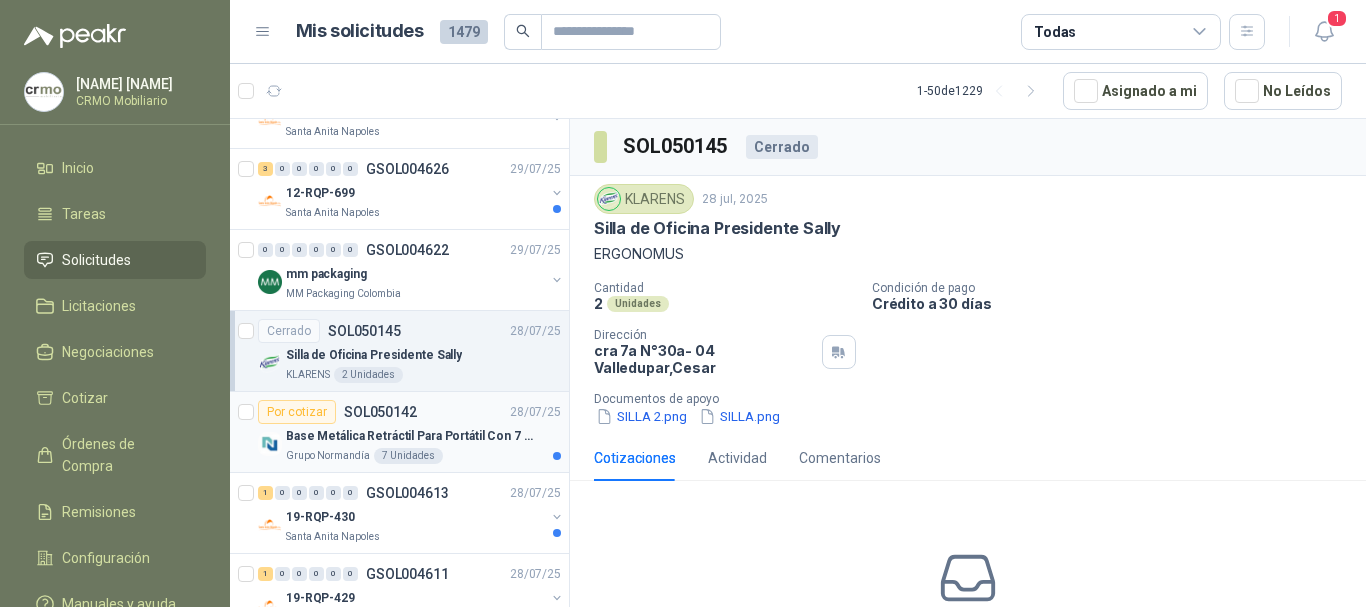 click on "Por cotizar SOL050142 28/07/25" at bounding box center (409, 412) 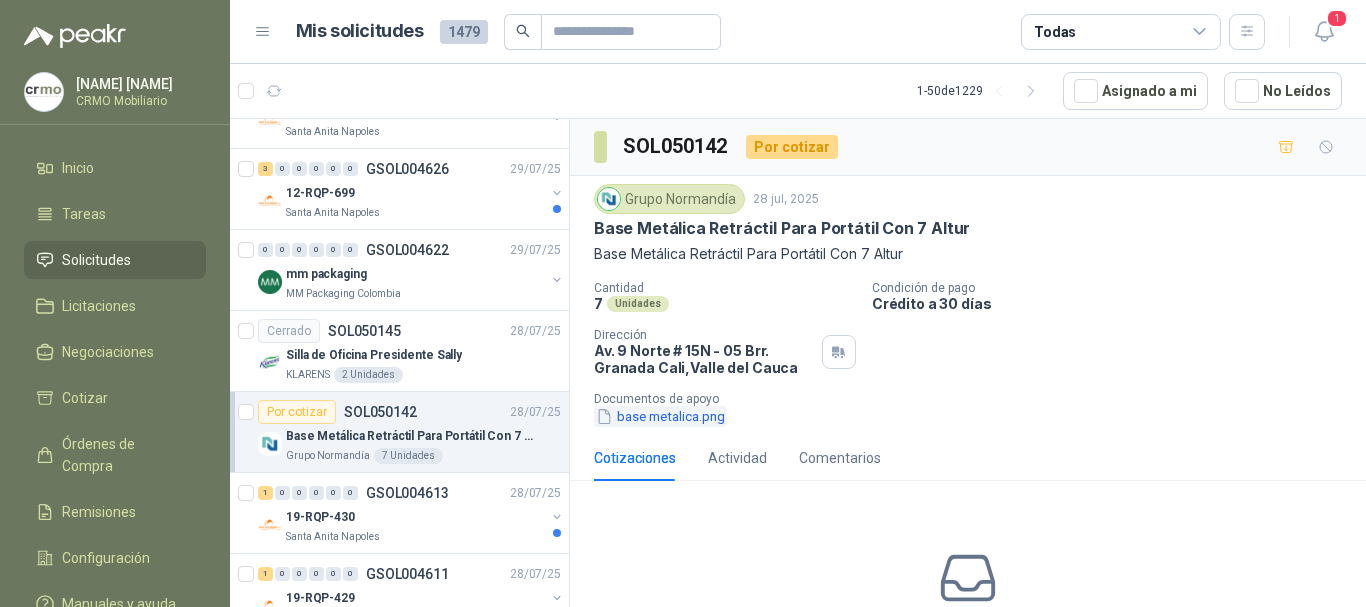 click on "base metalica.png" at bounding box center [660, 416] 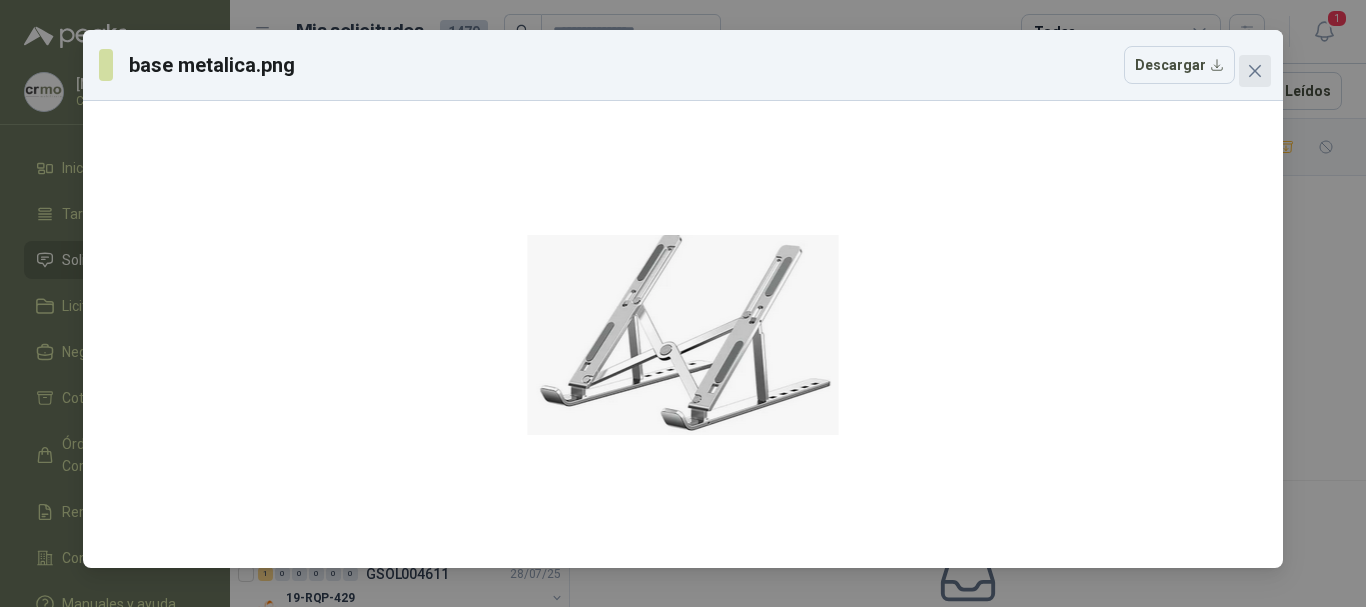 click 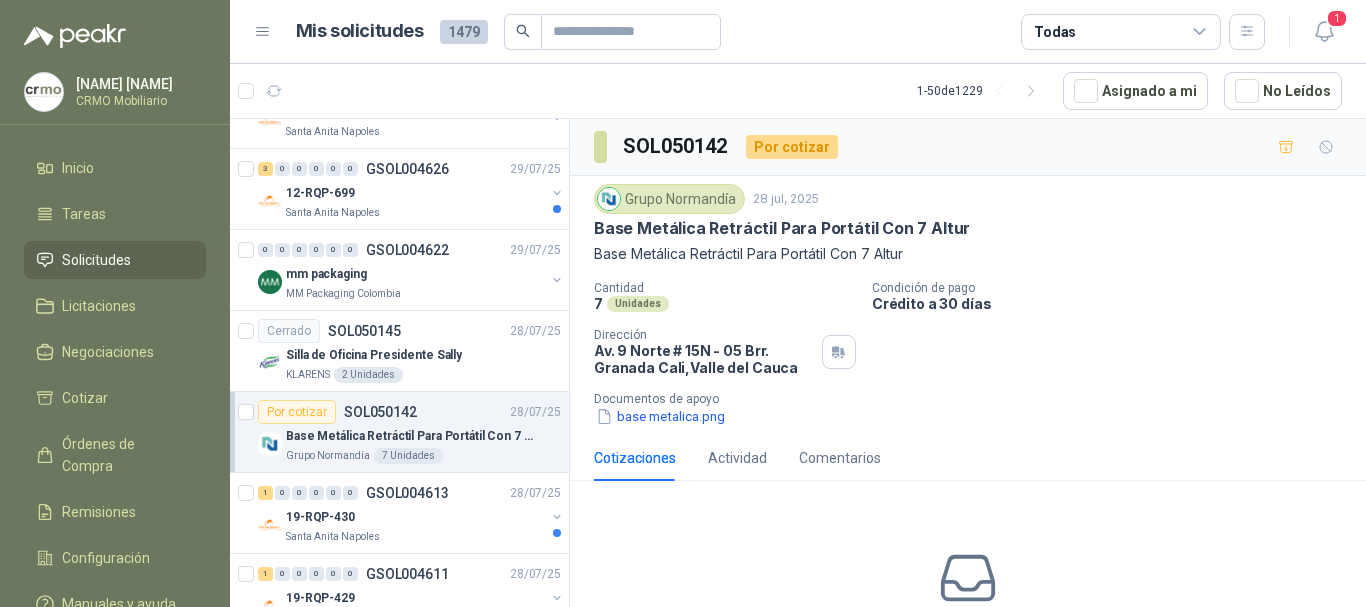 scroll, scrollTop: 2600, scrollLeft: 0, axis: vertical 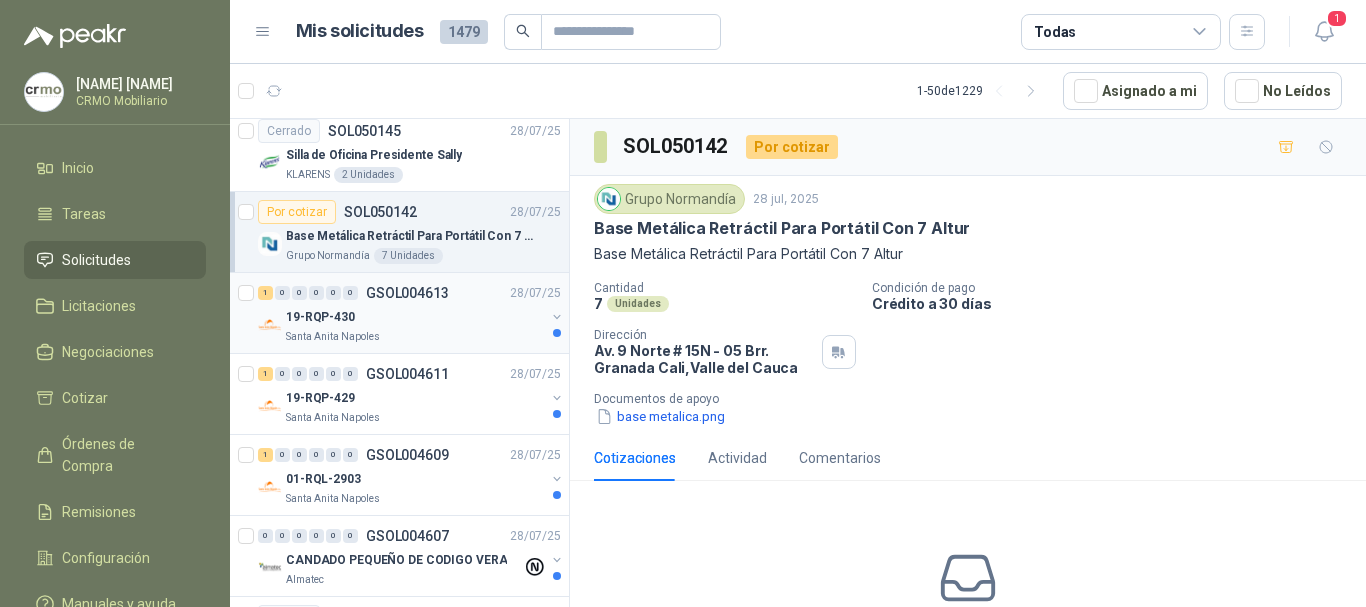 click on "GSOL004613" at bounding box center (407, 293) 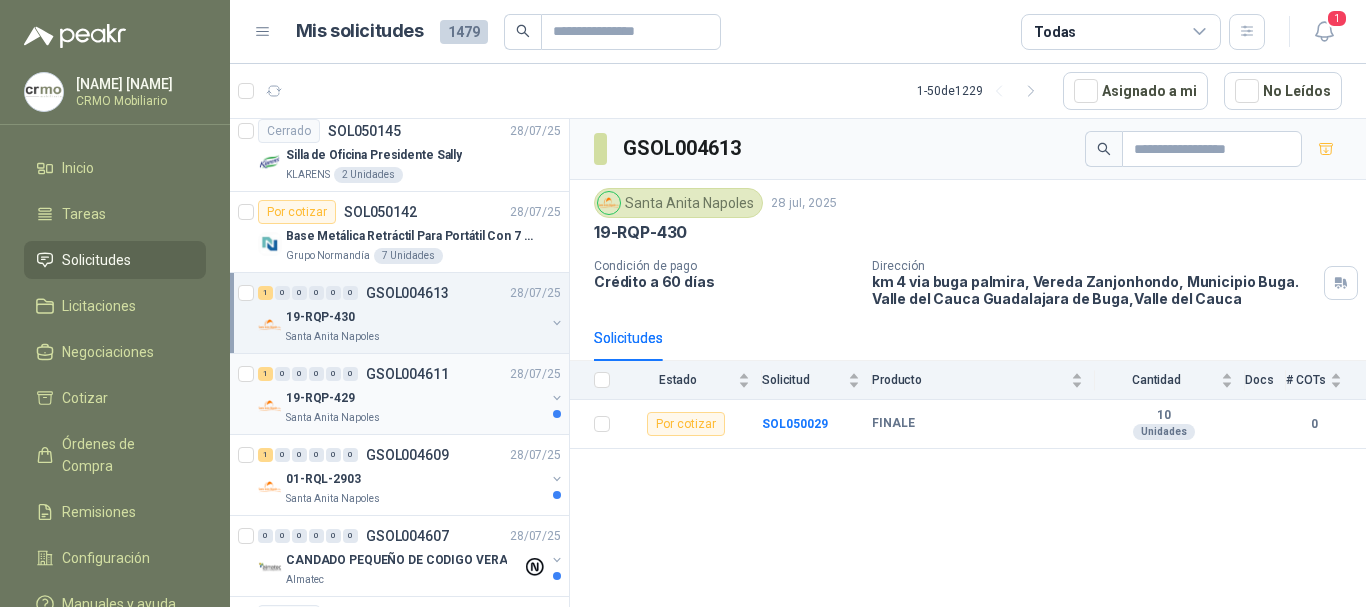 click on "Santa Anita Napoles" at bounding box center (415, 418) 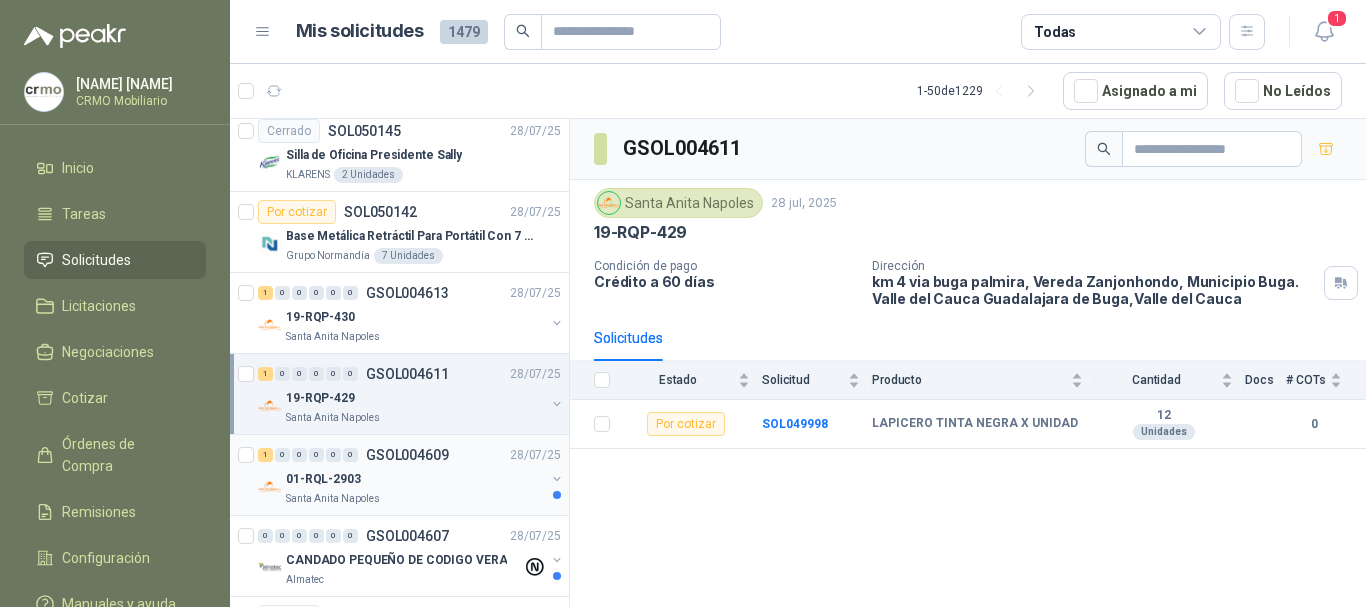 click on "GSOL004609" at bounding box center [407, 455] 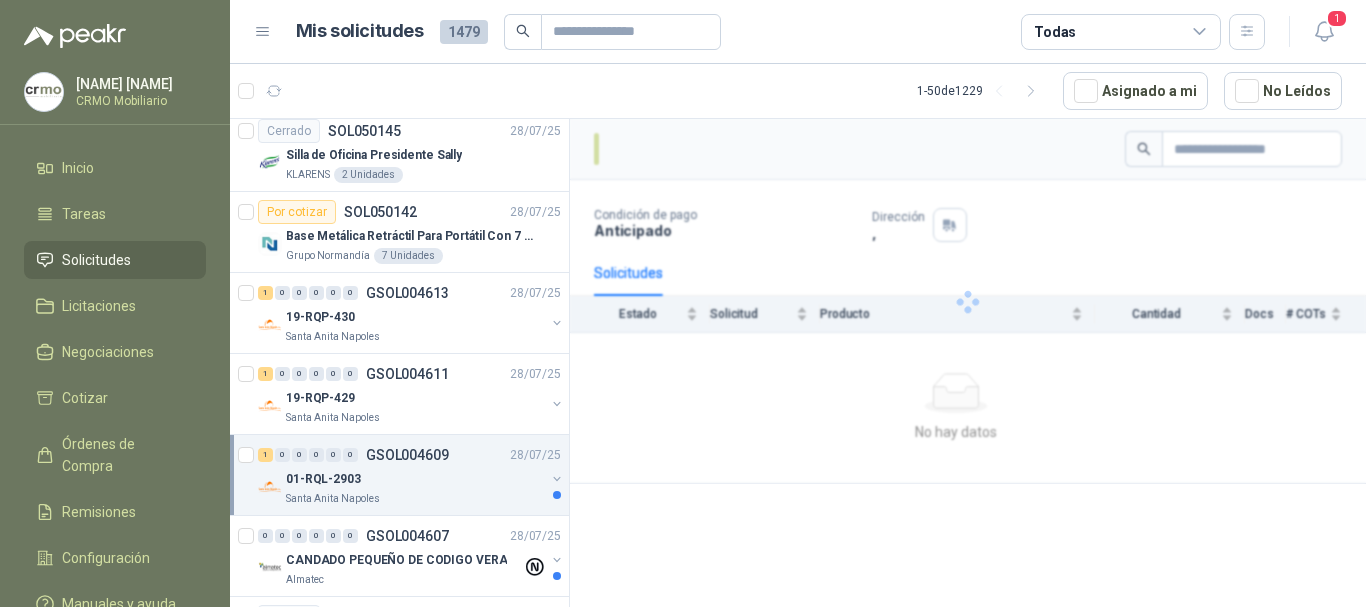 scroll, scrollTop: 2700, scrollLeft: 0, axis: vertical 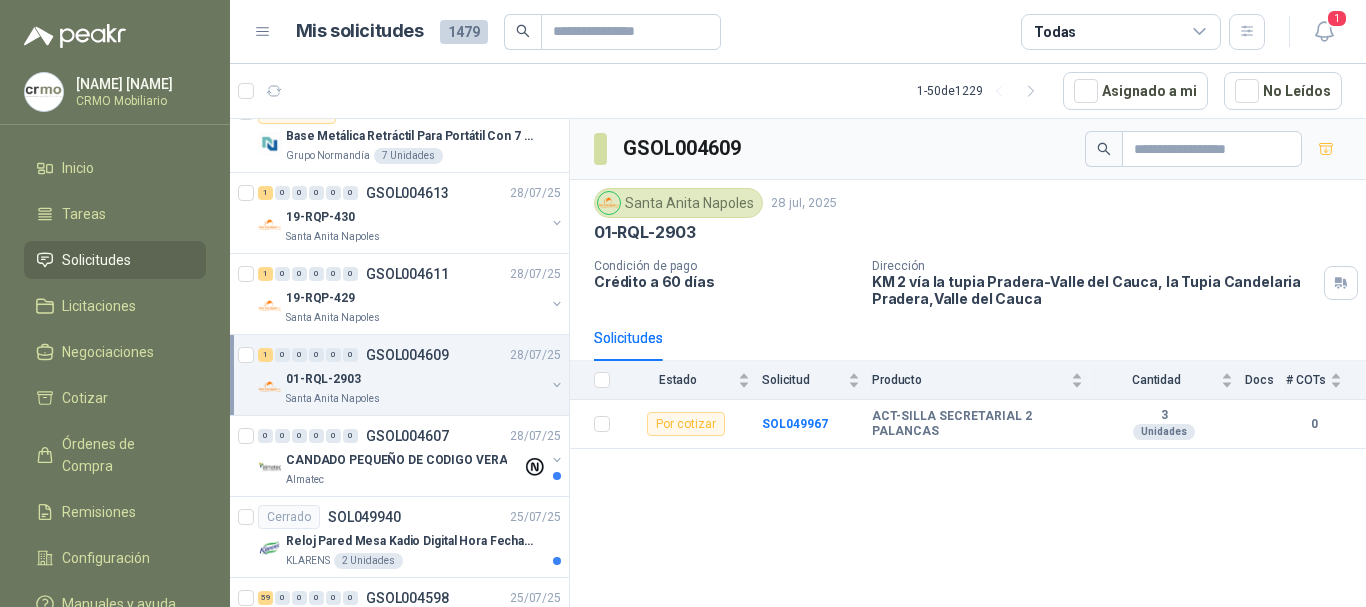 click on "01-RQL-2903" at bounding box center (415, 379) 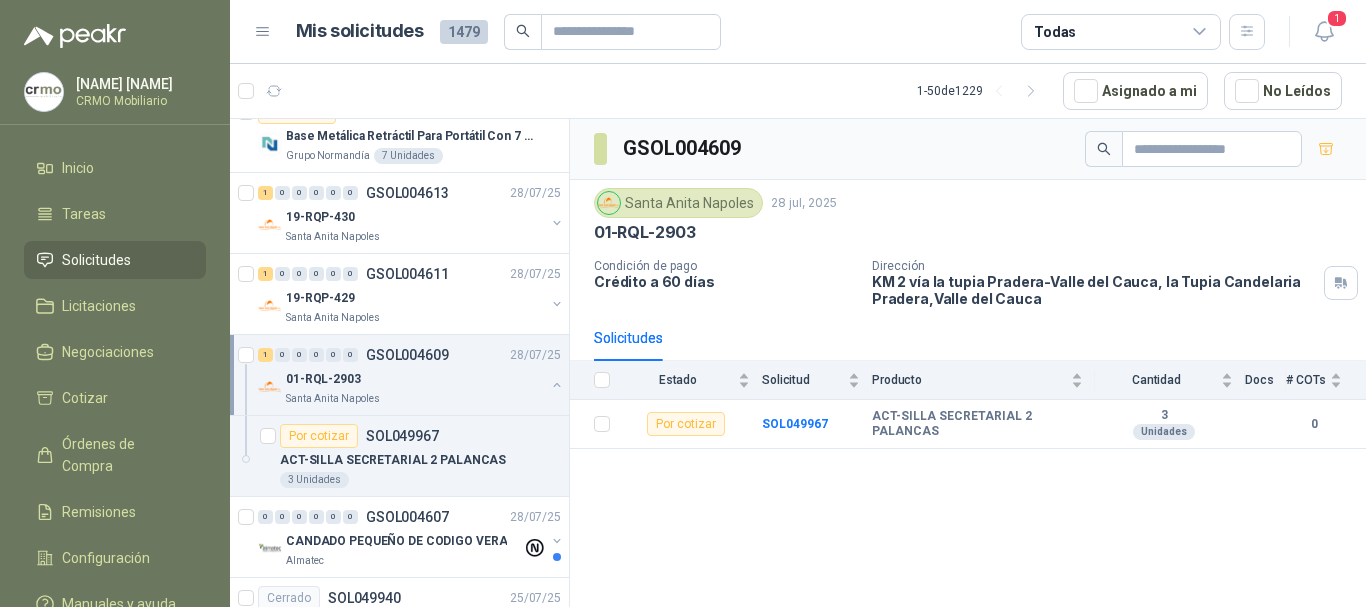 click on "01-RQL-2903" at bounding box center (415, 379) 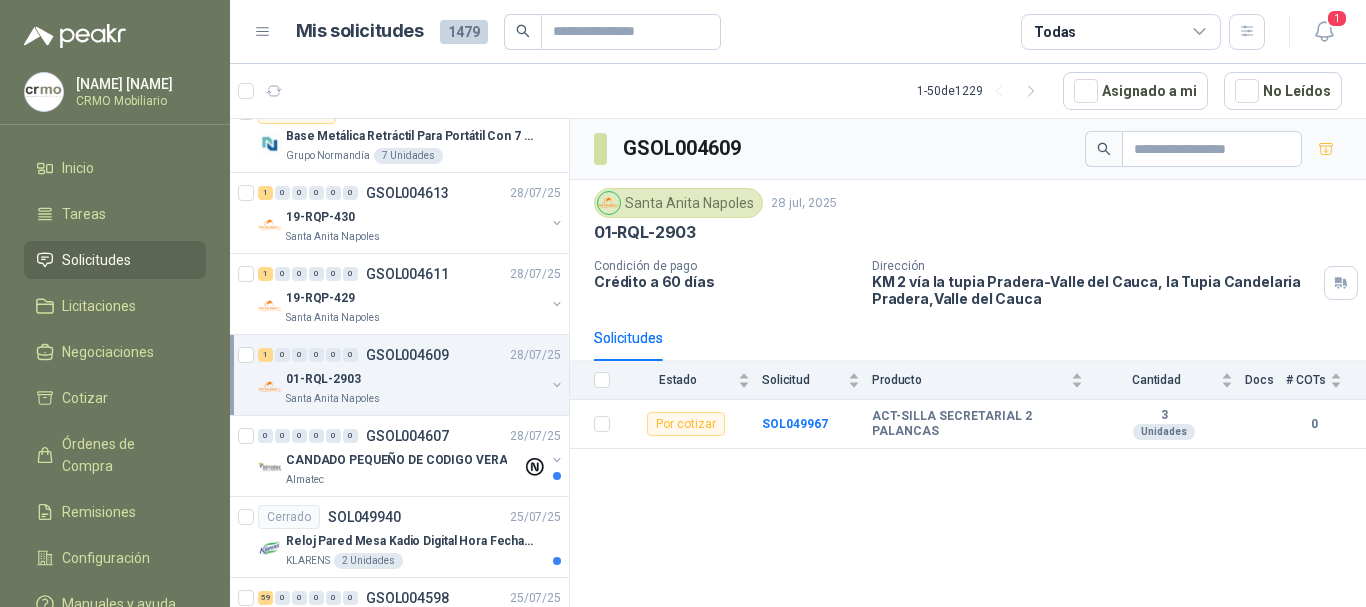 click on "01-RQL-2903" at bounding box center [415, 379] 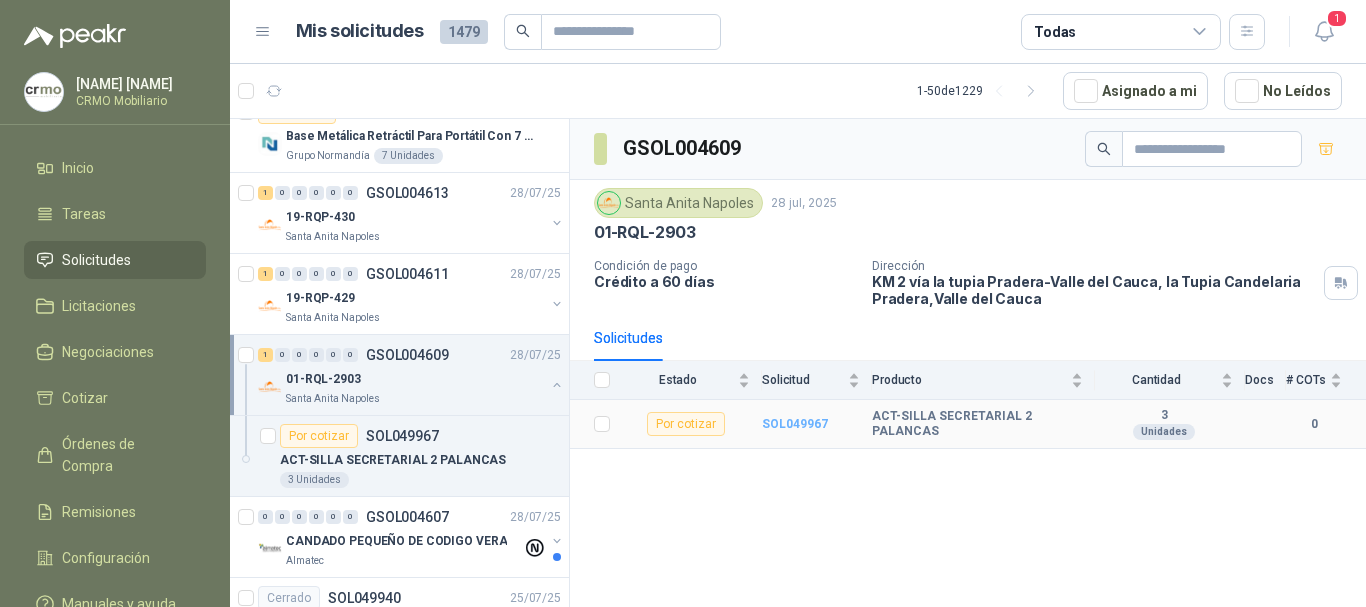 click on "SOL049967" at bounding box center [795, 424] 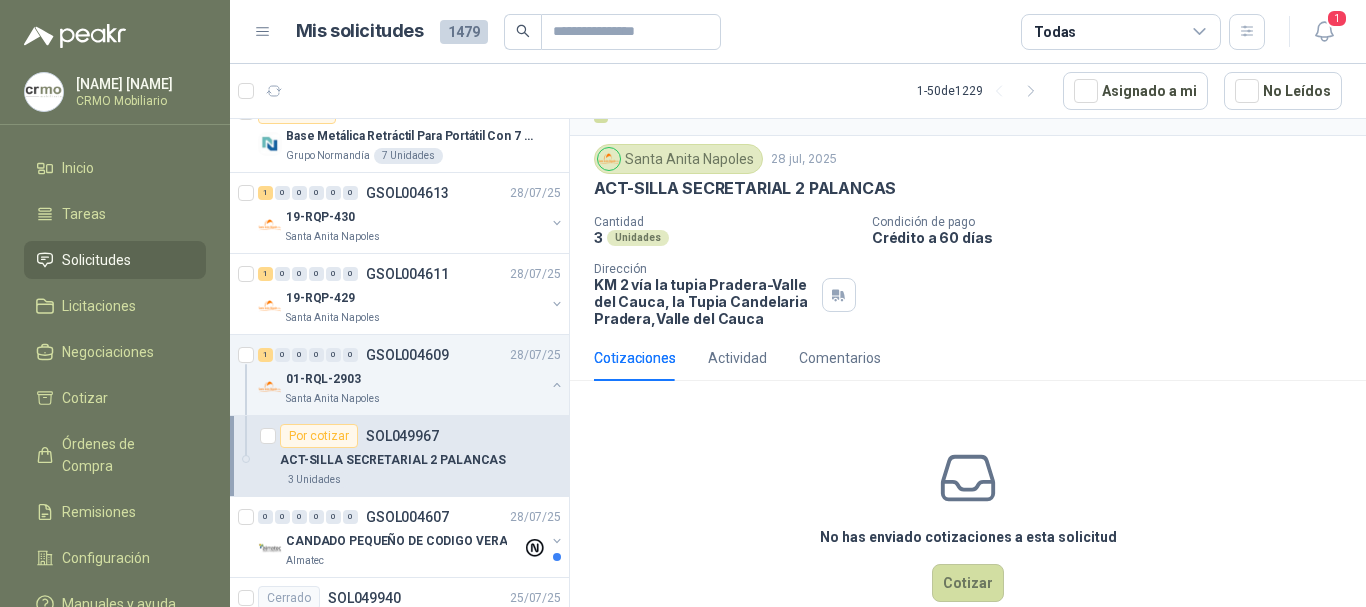 scroll, scrollTop: 79, scrollLeft: 0, axis: vertical 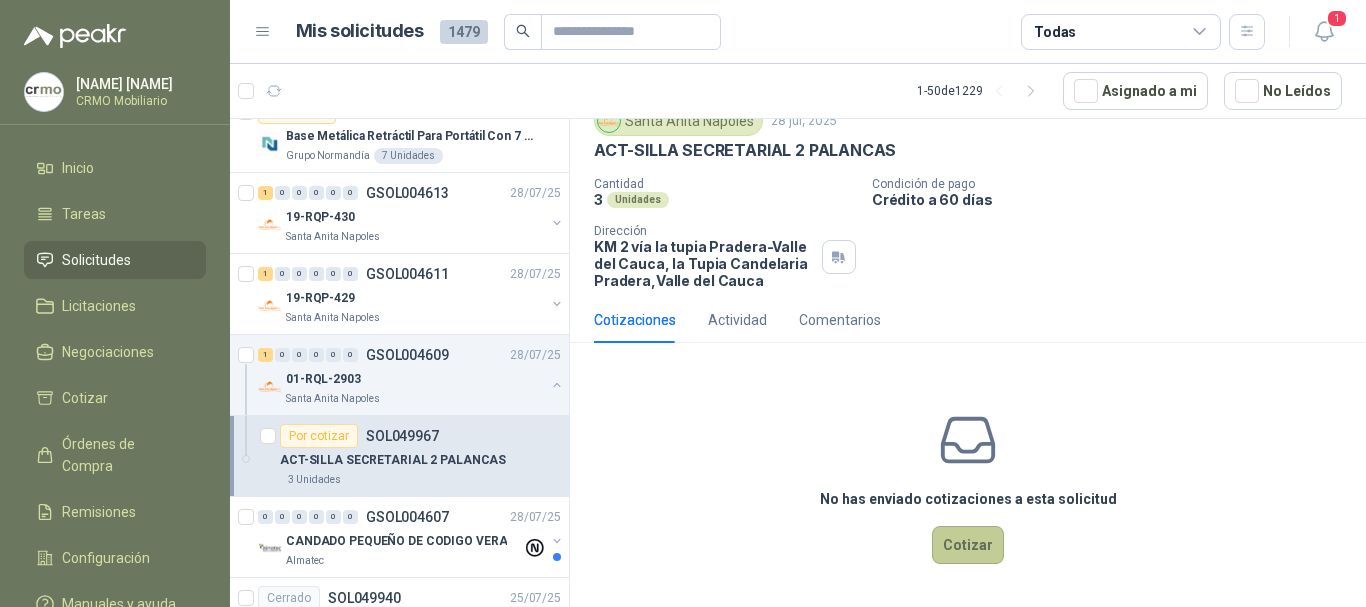 click on "Cotizar" at bounding box center (968, 545) 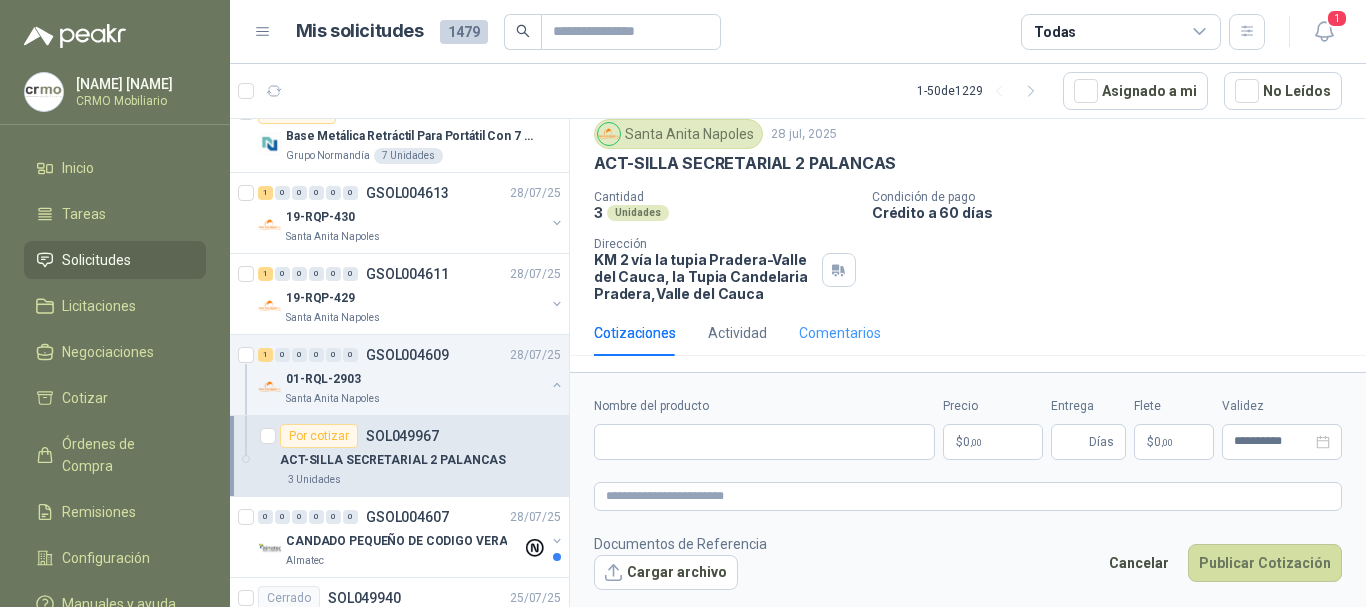 scroll, scrollTop: 65, scrollLeft: 0, axis: vertical 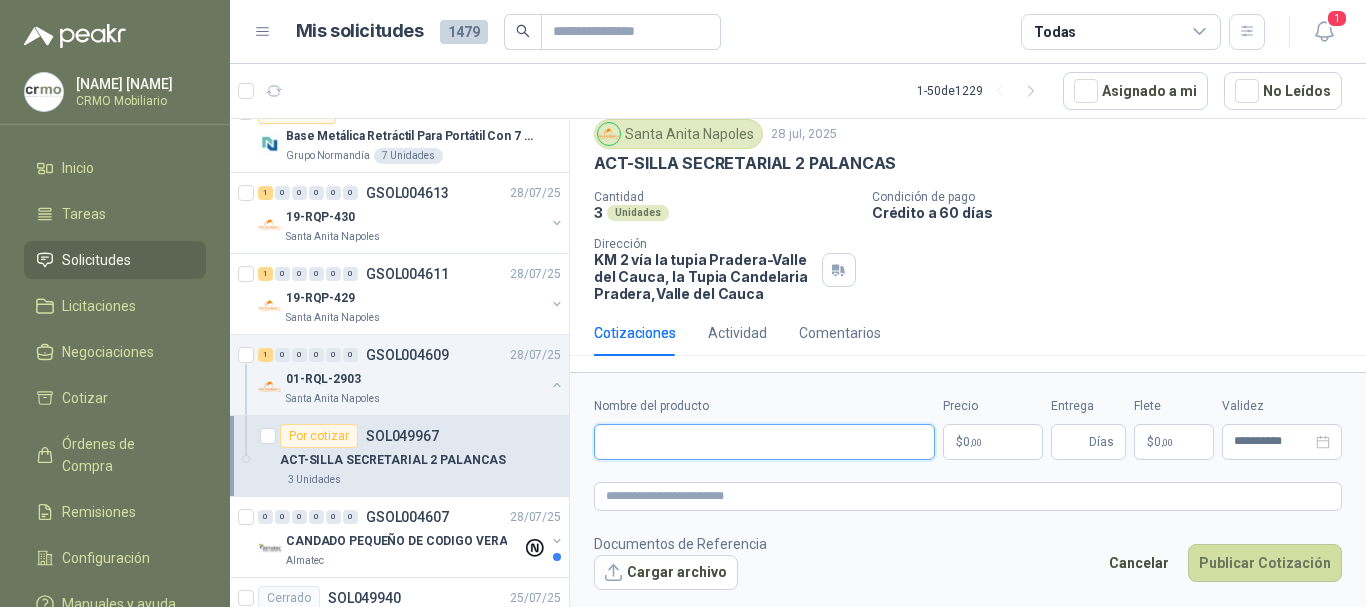 click on "Nombre del producto" at bounding box center (764, 442) 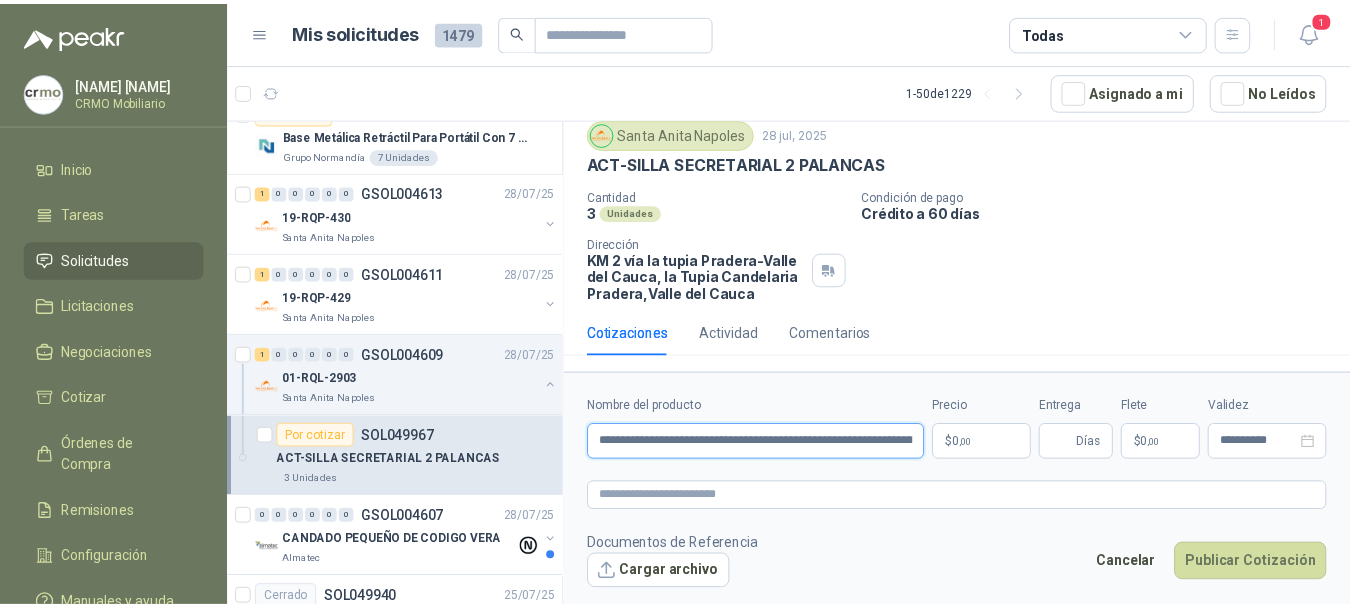 scroll, scrollTop: 0, scrollLeft: 119, axis: horizontal 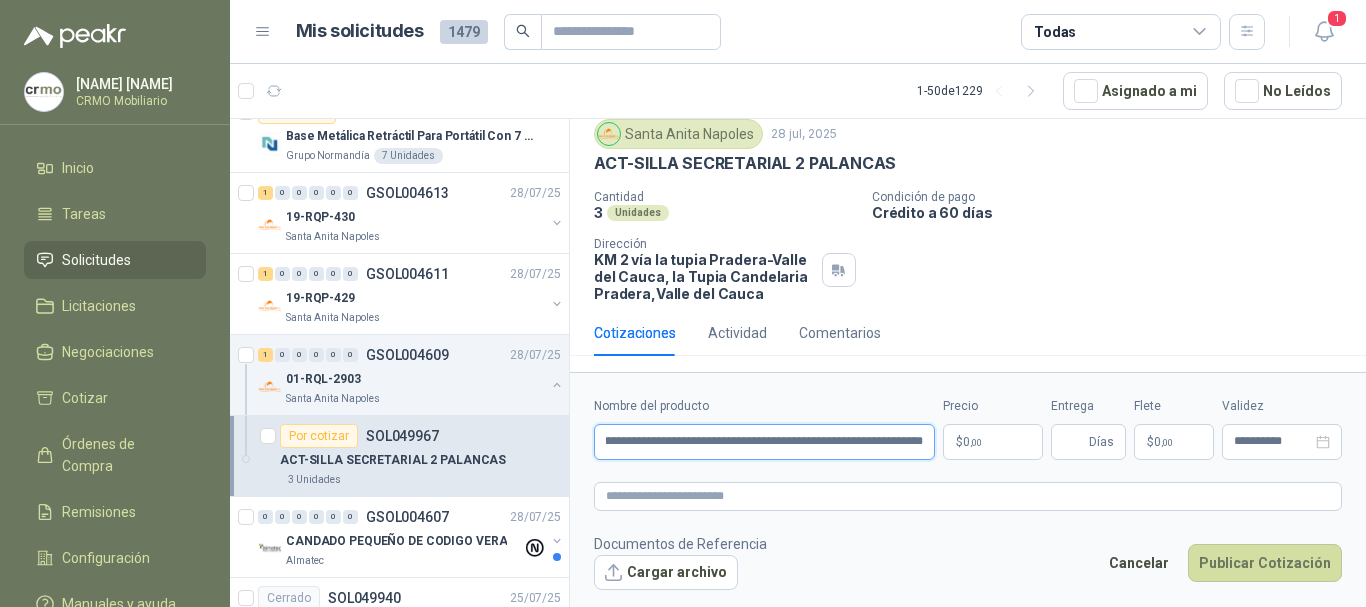 drag, startPoint x: 745, startPoint y: 439, endPoint x: 935, endPoint y: 462, distance: 191.38704 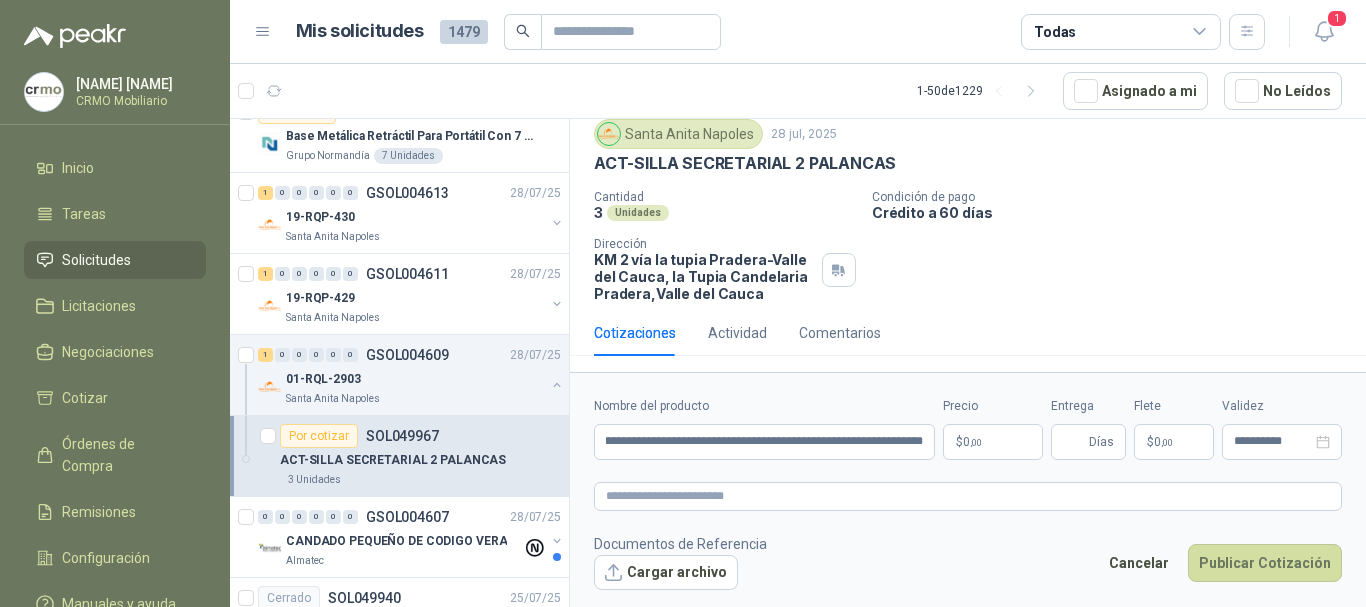 click on "[NAME]   [LAST] CRMO Mobiliario   Inicio   Tareas   Solicitudes   Licitaciones   Negociaciones   Cotizar   Órdenes de Compra   Remisiones   Configuración   Manuales y ayuda Mis solicitudes [NUMBER] Todas [NUMBER] [NUMBER] - [NUMBER]  de  [NUMBER] Asignado a mi No Leídos Por cotizar SOL[NUMBER] [DATE]   Materas de [NUMBER] cm para ventanales del salon de lenguaje y coordinación  Gimnasio La Colina [NUMBER]   Unidades [NUMBER]   0   0   0   0   0   GSOL[NUMBER] [DATE]   SOLICITUD EPP JULIO - PICHINDE  Rio Fertil del Pacífico S.A.S.   [NUMBER]   0   0   0   0   0   GSOL[NUMBER] [DATE]   [NUMBER]-[NUMBER]-[NUMBER] Santa Anita Napoles   Por cotizar SOL[NUMBER] ACT-ESTANTERIA METALICA [NUMBER]   Unidades [NUMBER]   0   0   0   0   0   GSOL[NUMBER] [DATE]   BOTIQUIN  Valores Atlas   [NUMBER]   0   0   0   0   0   GSOL[NUMBER] [DATE]   [NUMBER] Patojito   Por cotizar SOL[NUMBER] [DATE]   ESTANTES PARA CARGA SEMI PESADA  Fundación Clínica Shaio [NUMBER]   Unidades [NUMBER]   0   0   0   0   0   GSOL[NUMBER] [DATE]   DSP AGOSTO [COMPANY]   Cerrado SOL[NUMBER] [DATE]   SILLA SECRETARIAL SIN BRAZOS [NUMBER]   Unidades [NUMBER]" at bounding box center [683, 303] 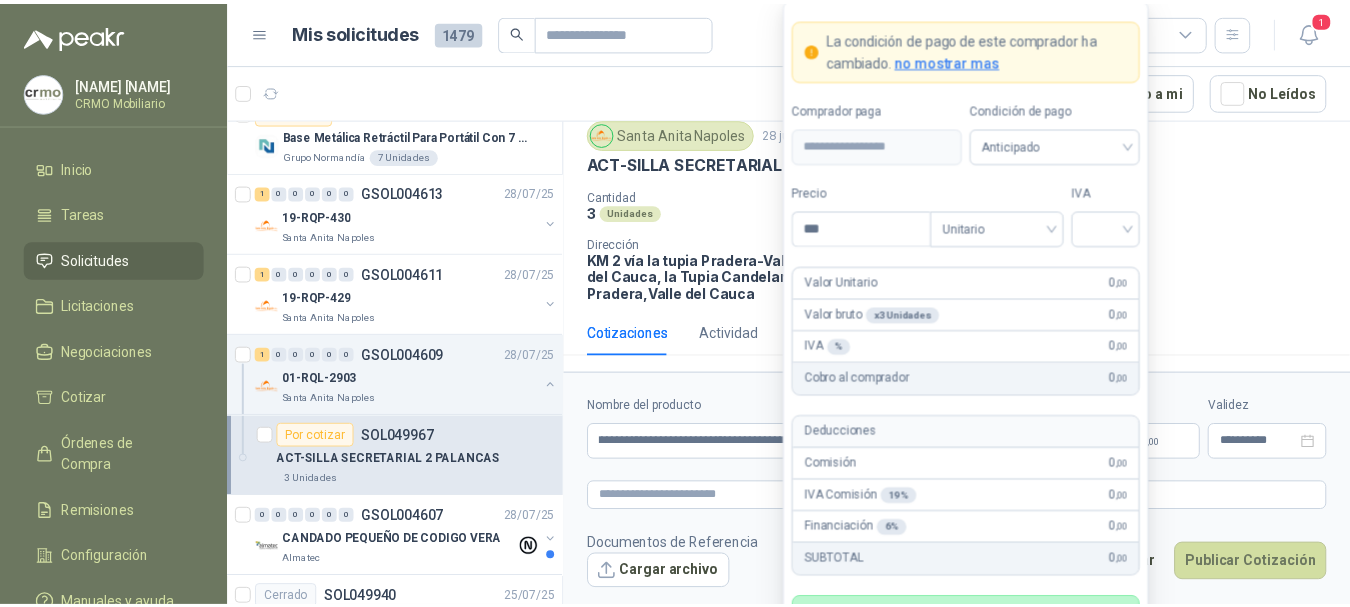 scroll, scrollTop: 0, scrollLeft: 0, axis: both 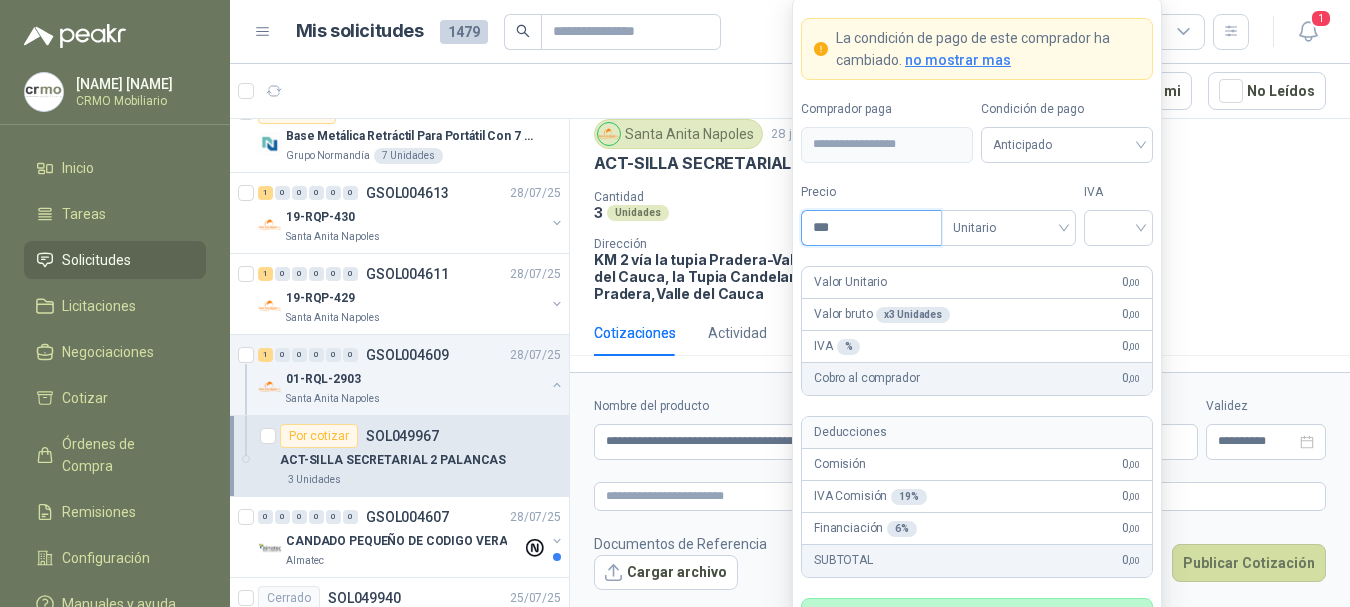 click on "***" at bounding box center (871, 228) 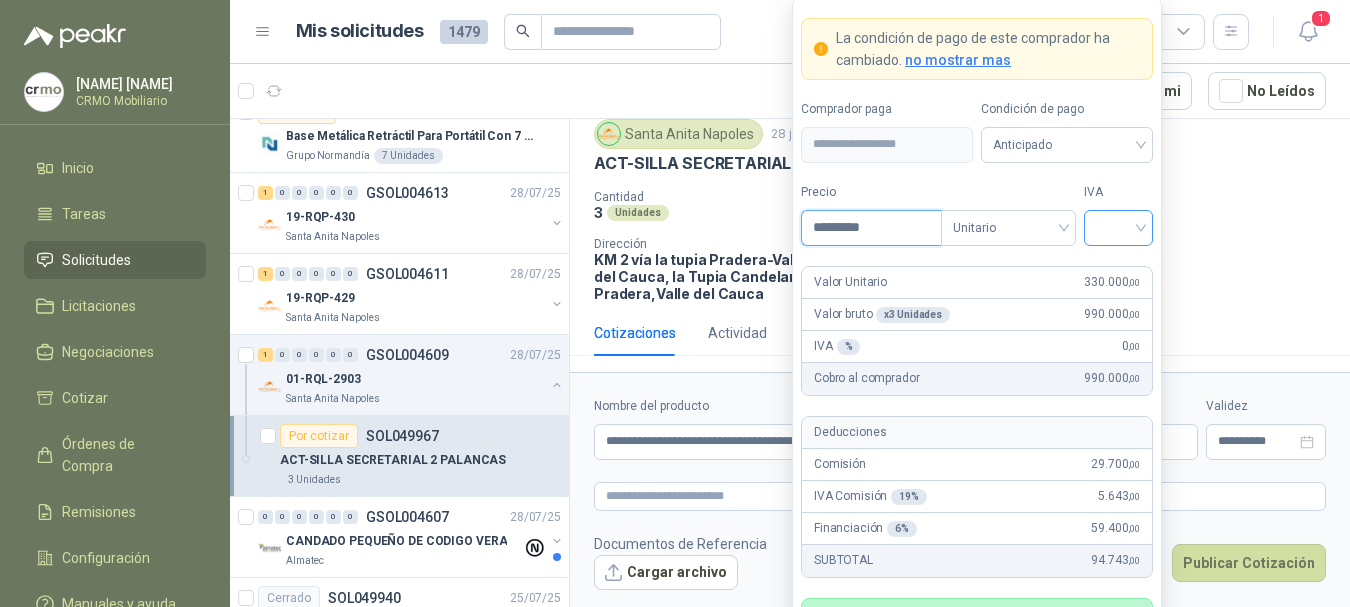 click at bounding box center [1118, 228] 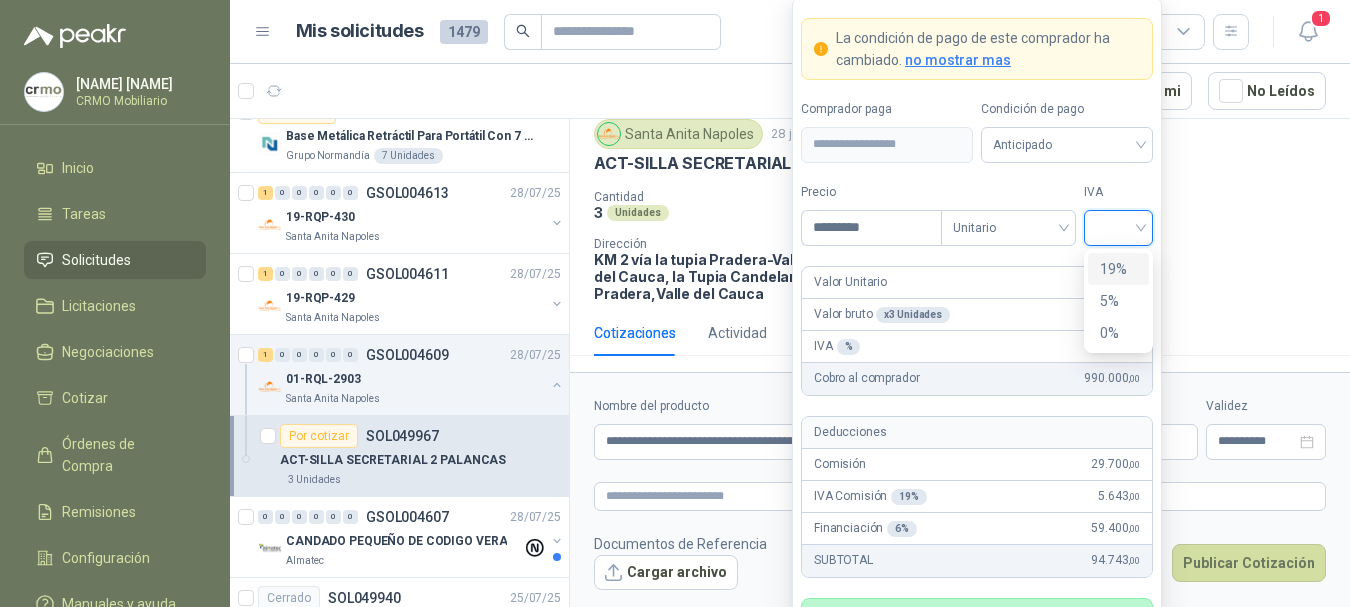 drag, startPoint x: 1118, startPoint y: 267, endPoint x: 1074, endPoint y: 277, distance: 45.122055 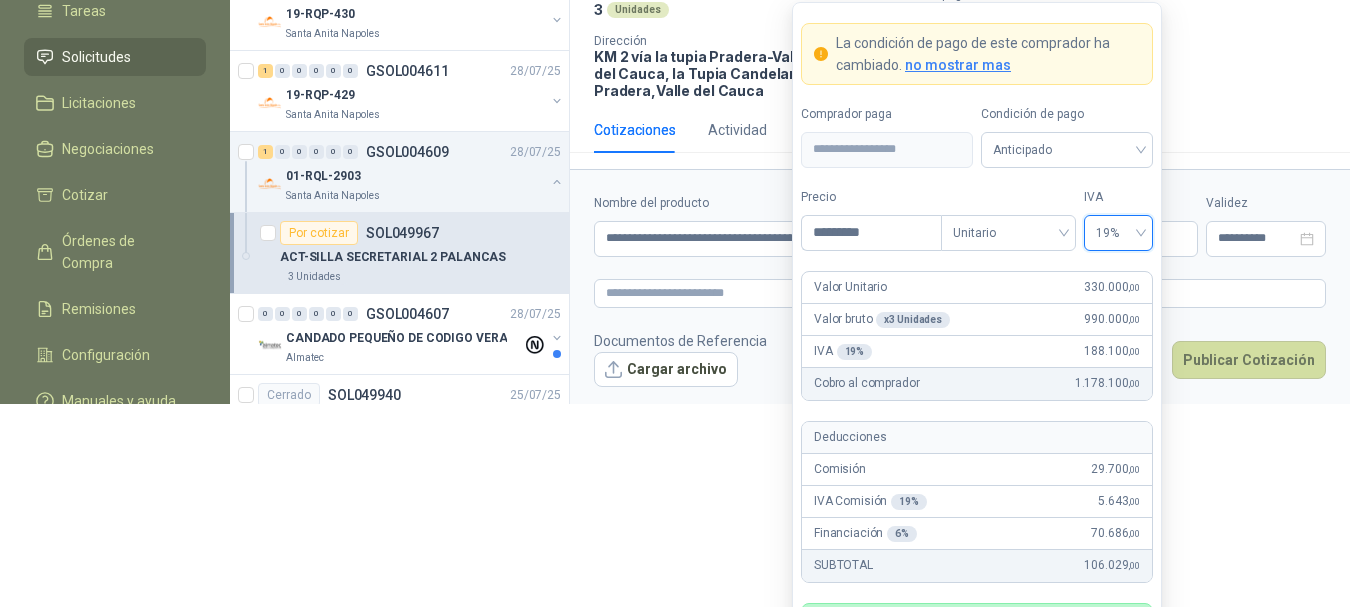 scroll, scrollTop: 271, scrollLeft: 0, axis: vertical 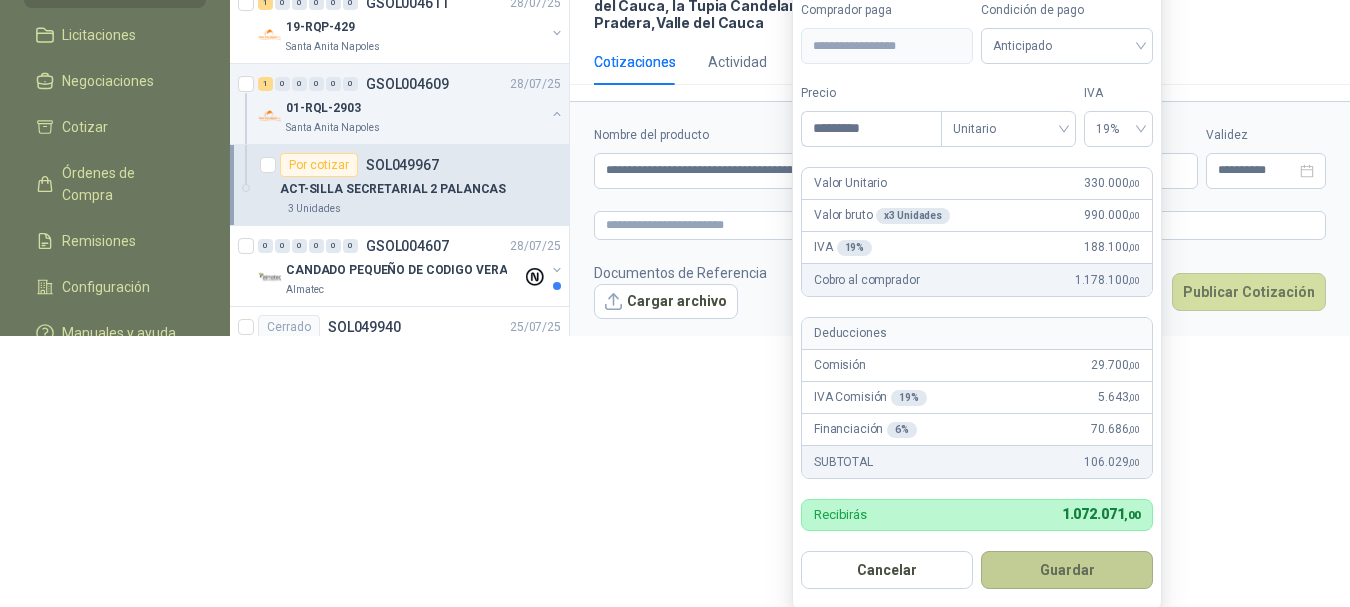 click on "Guardar" at bounding box center [1067, 570] 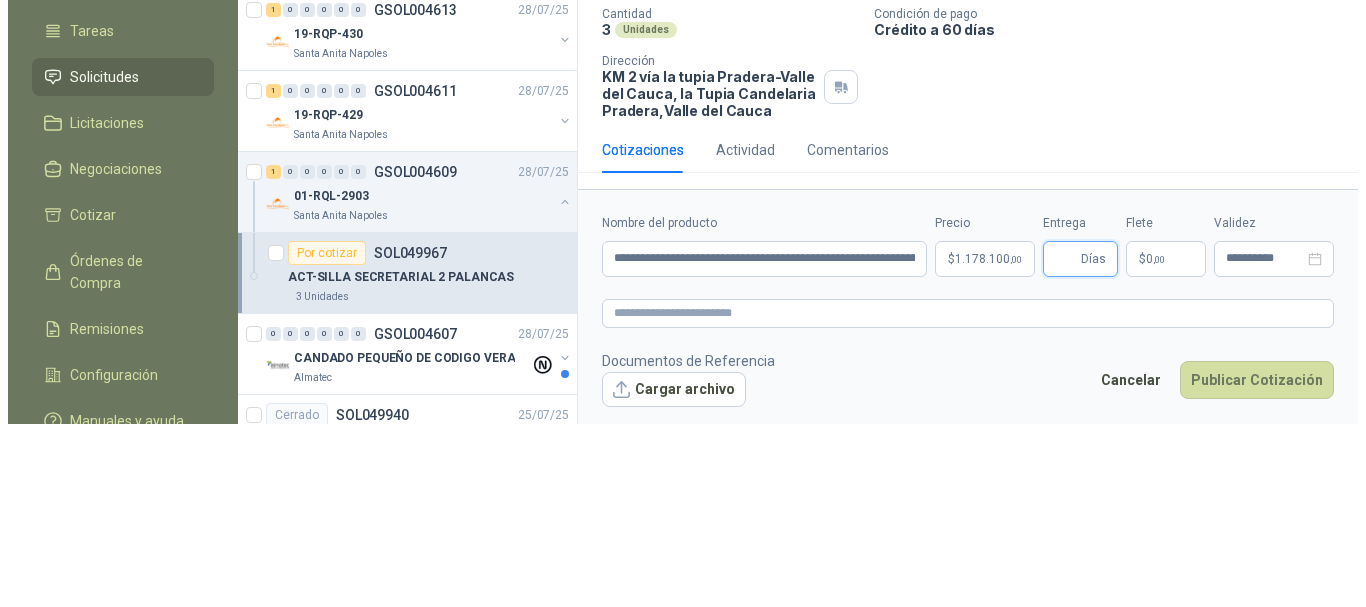 scroll, scrollTop: 0, scrollLeft: 0, axis: both 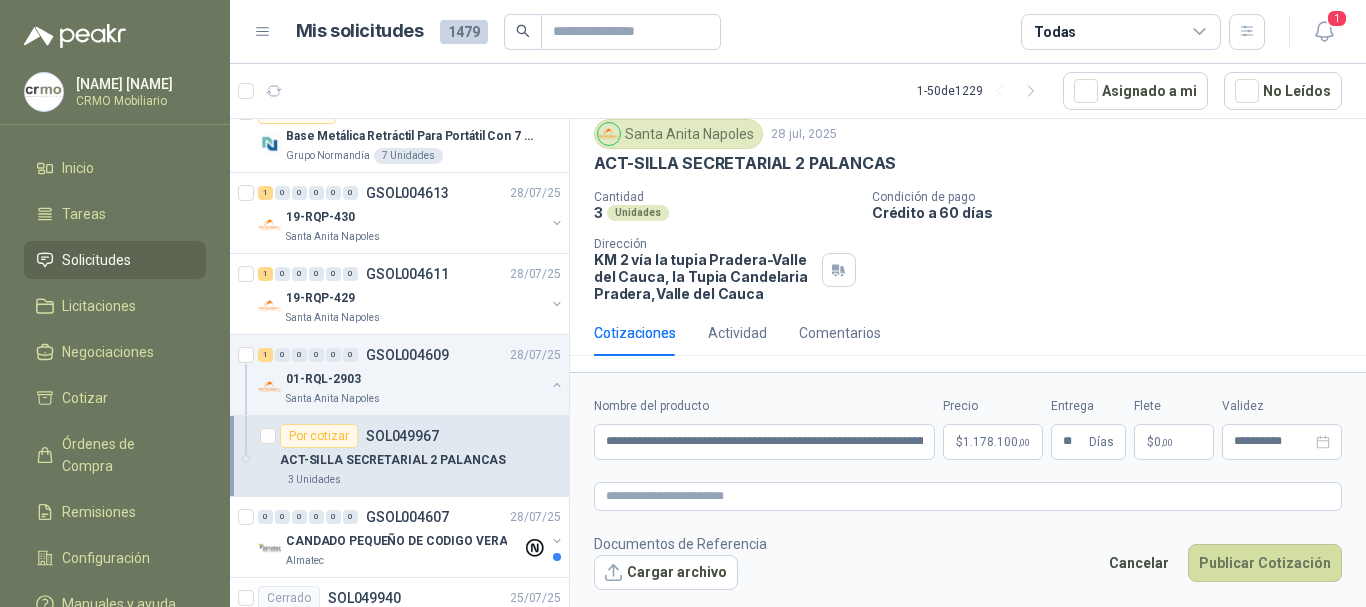 click on ",00" at bounding box center (1167, 442) 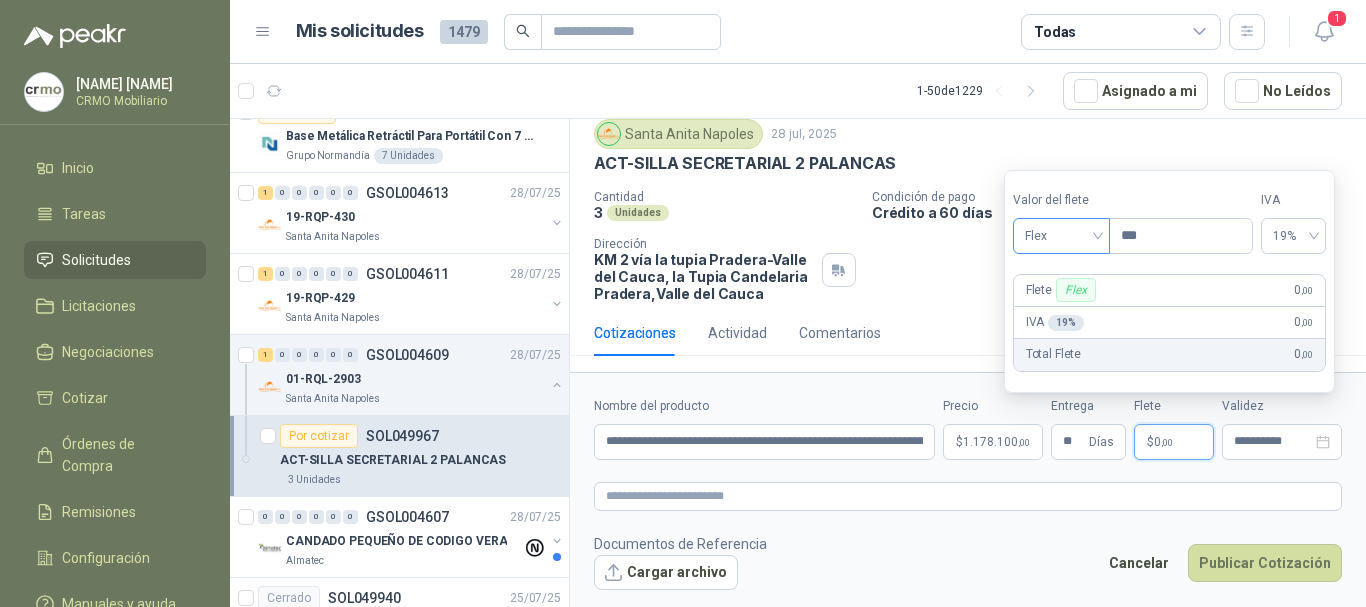 click on "Flex" at bounding box center (1061, 236) 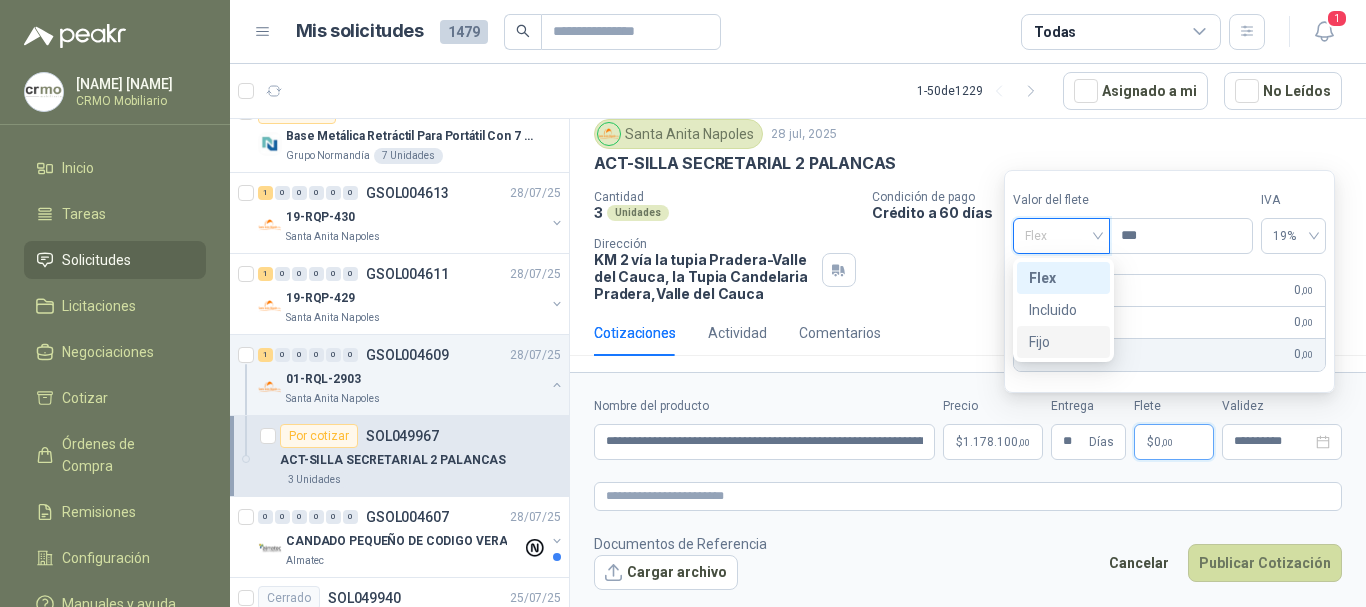 click on "Fijo" at bounding box center (1063, 342) 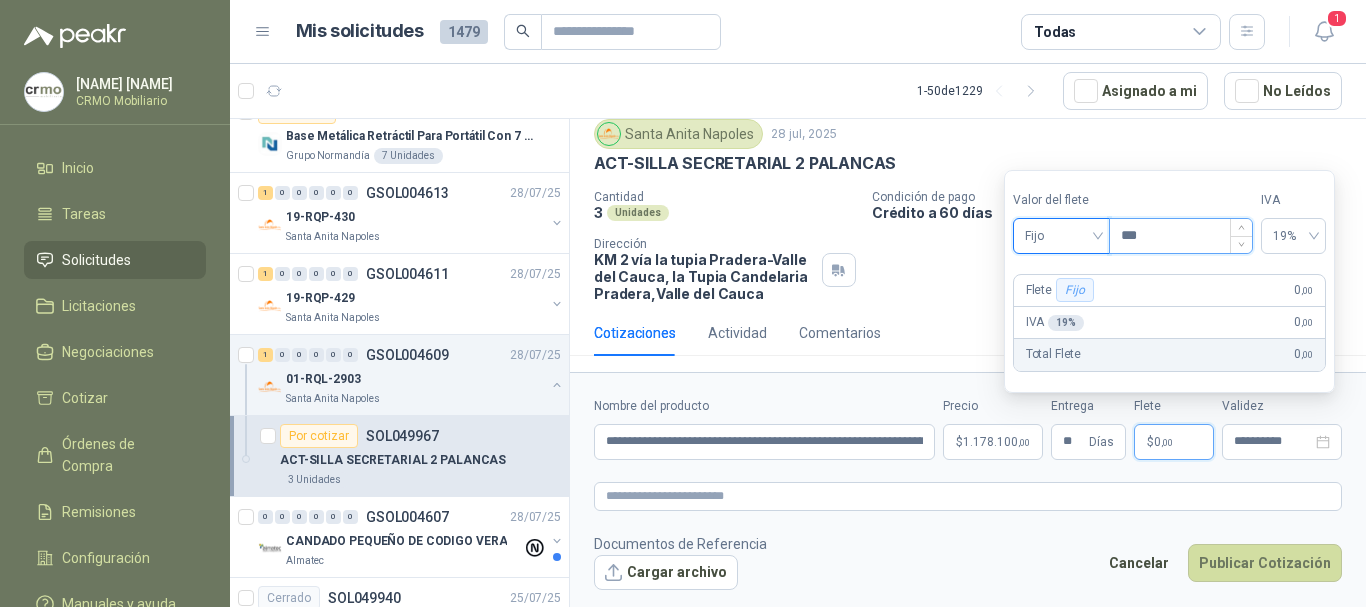 click on "***" at bounding box center [1181, 236] 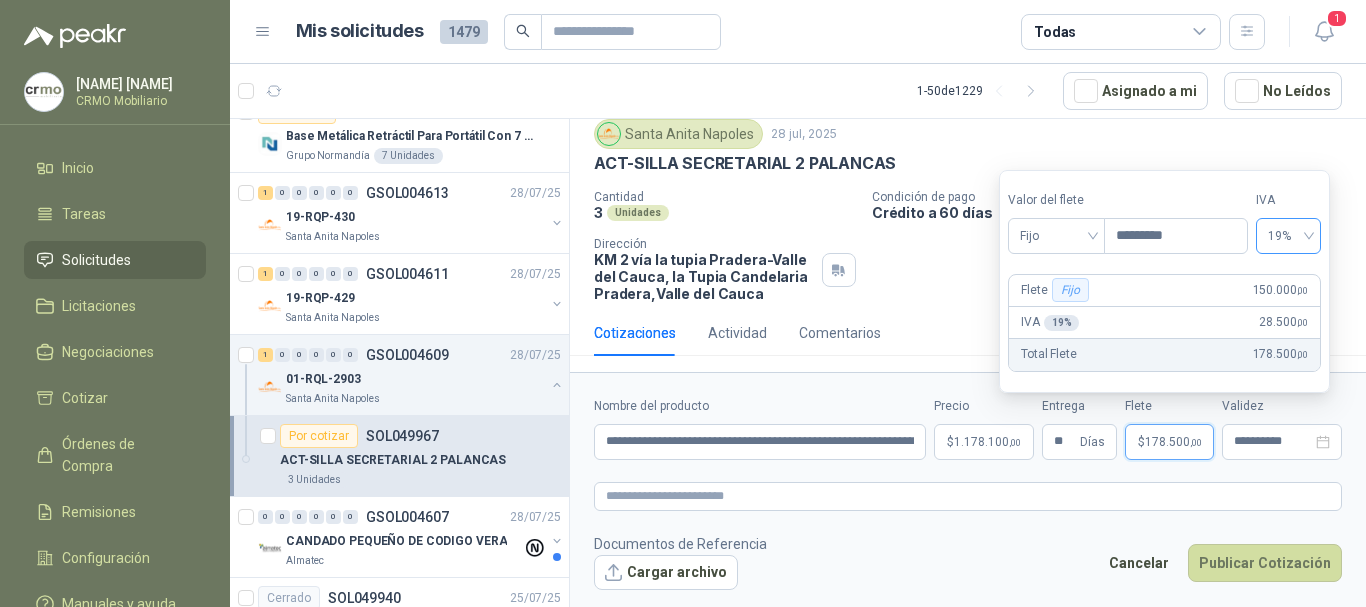 click at bounding box center [1288, 234] 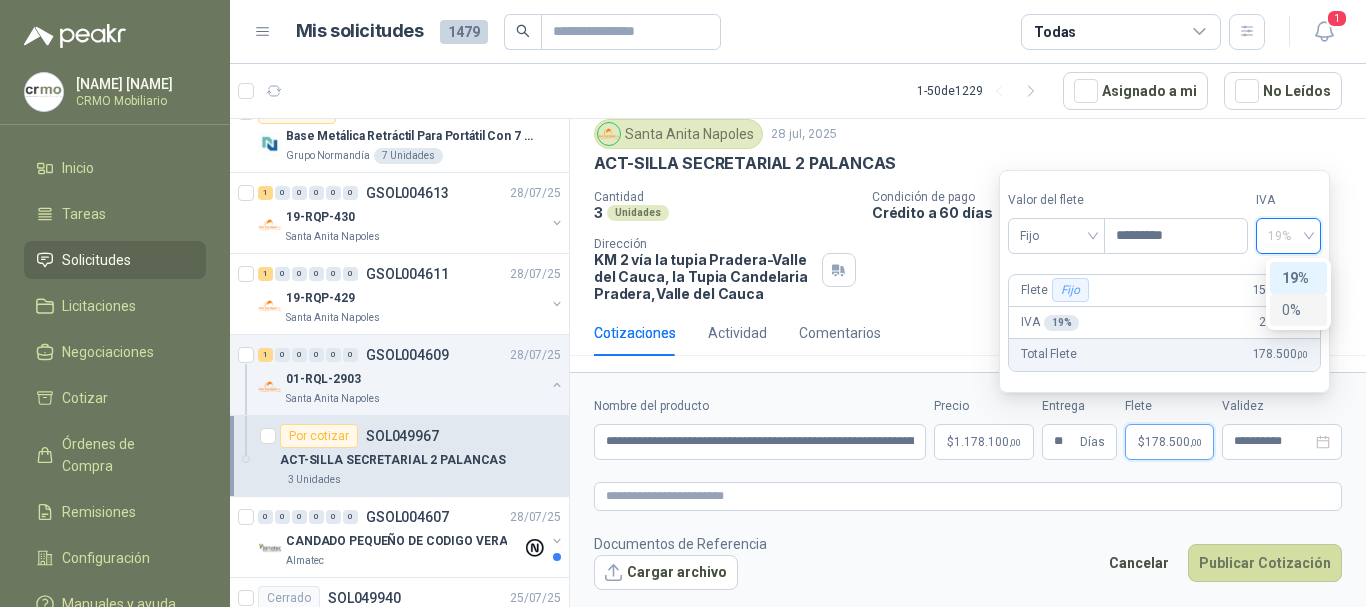click on "0%" at bounding box center (1298, 310) 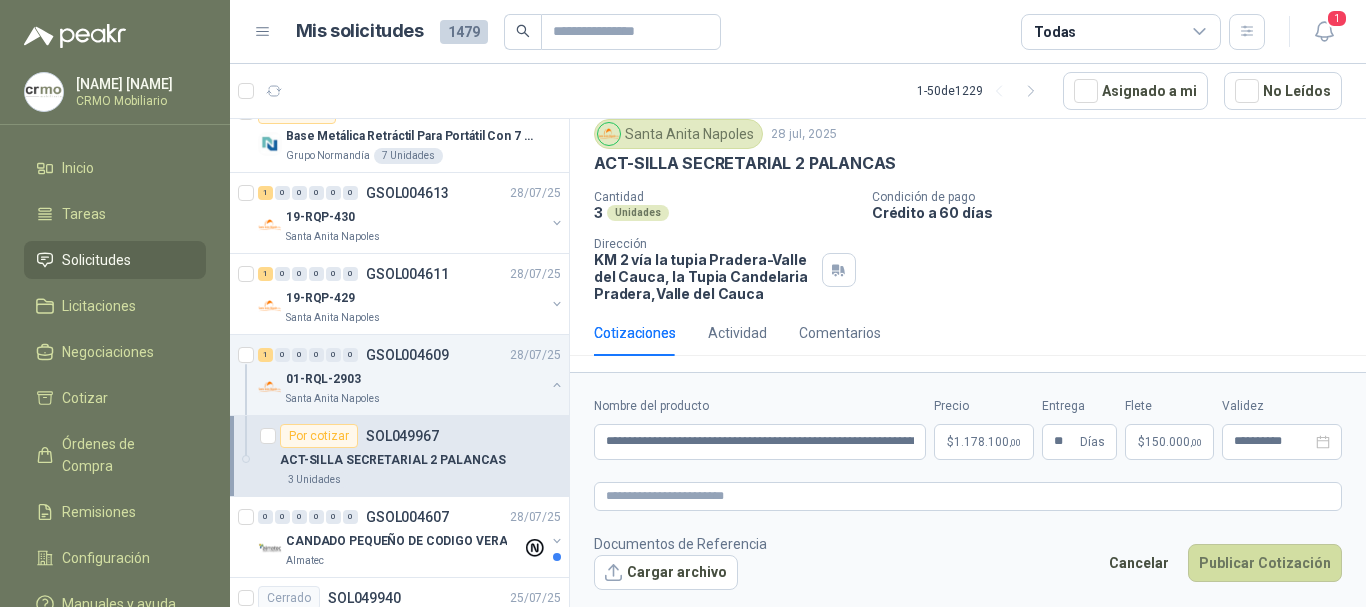 click on "Documentos de Referencia Cargar archivo Cancelar Publicar Cotización" at bounding box center [968, 562] 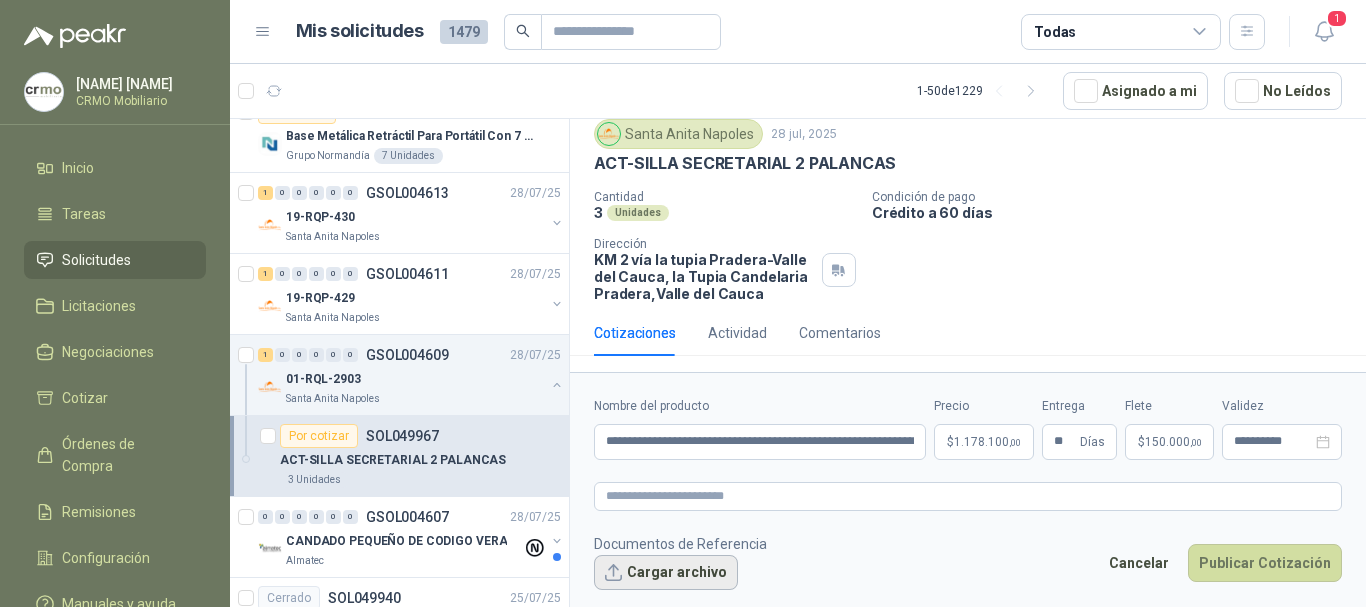 click on "Cargar archivo" at bounding box center [666, 573] 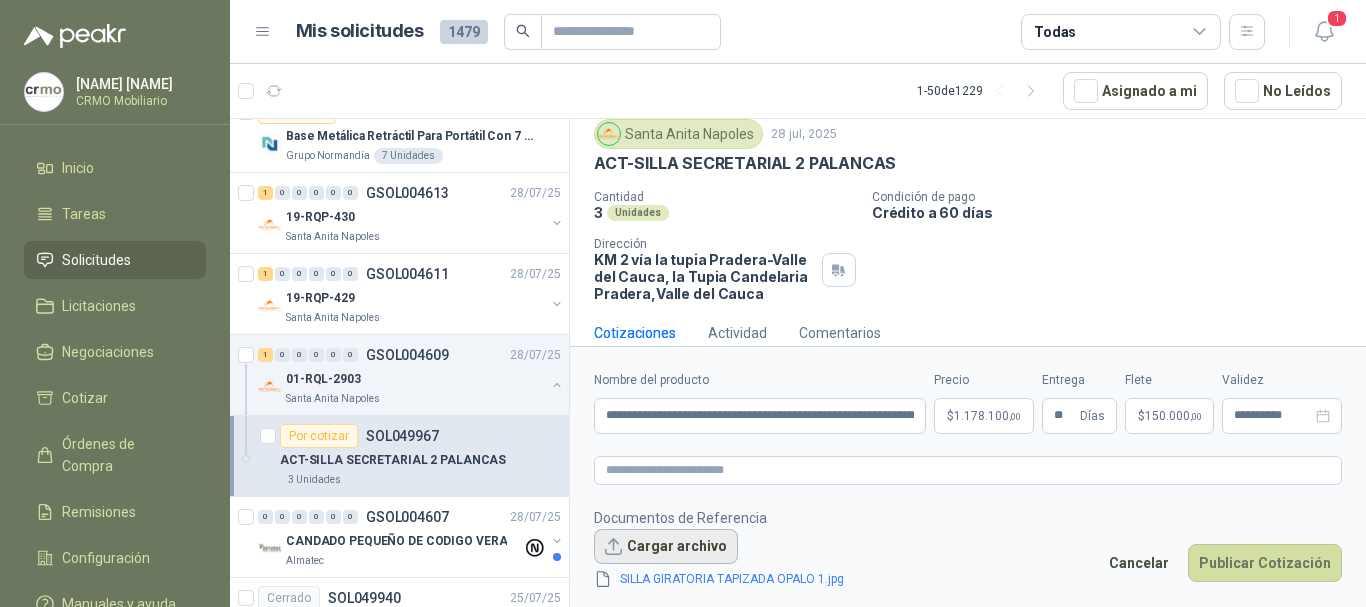 scroll, scrollTop: 79, scrollLeft: 0, axis: vertical 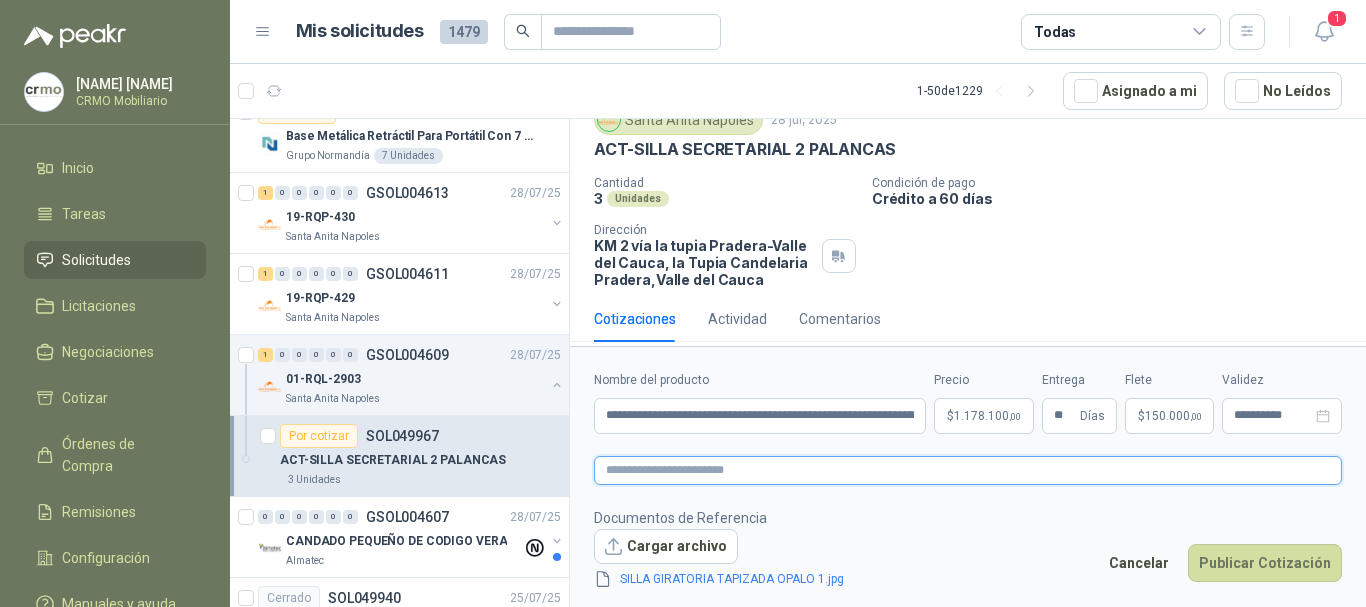 click at bounding box center [968, 470] 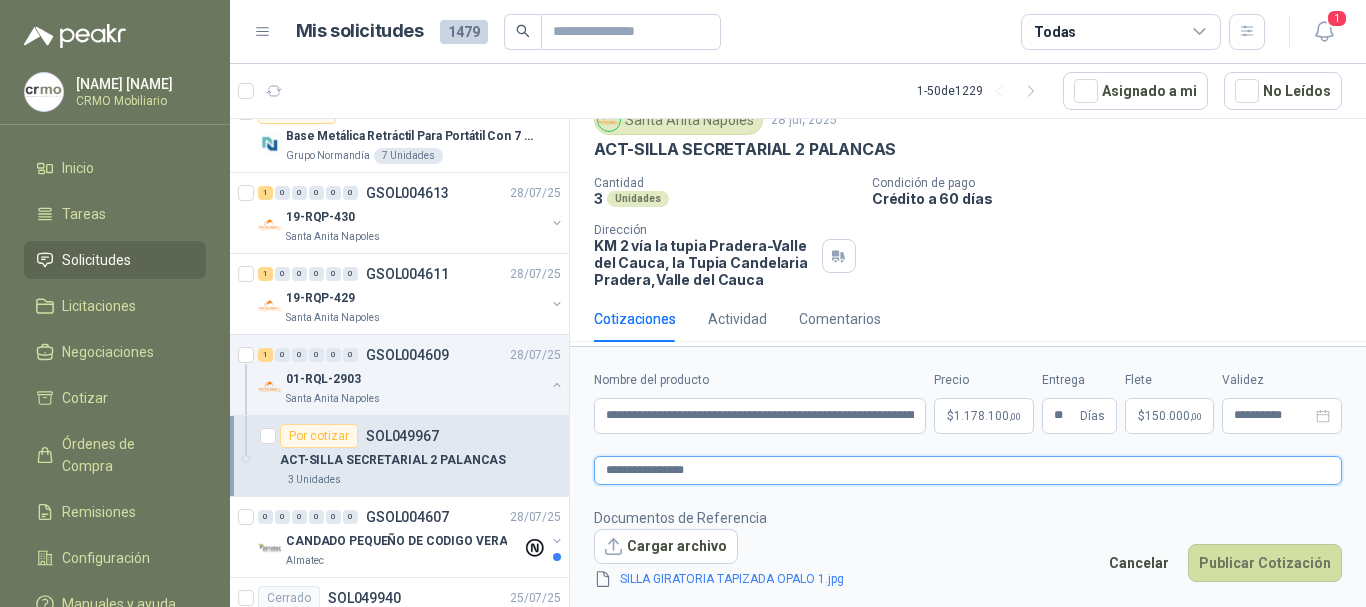 click on "**********" at bounding box center [968, 470] 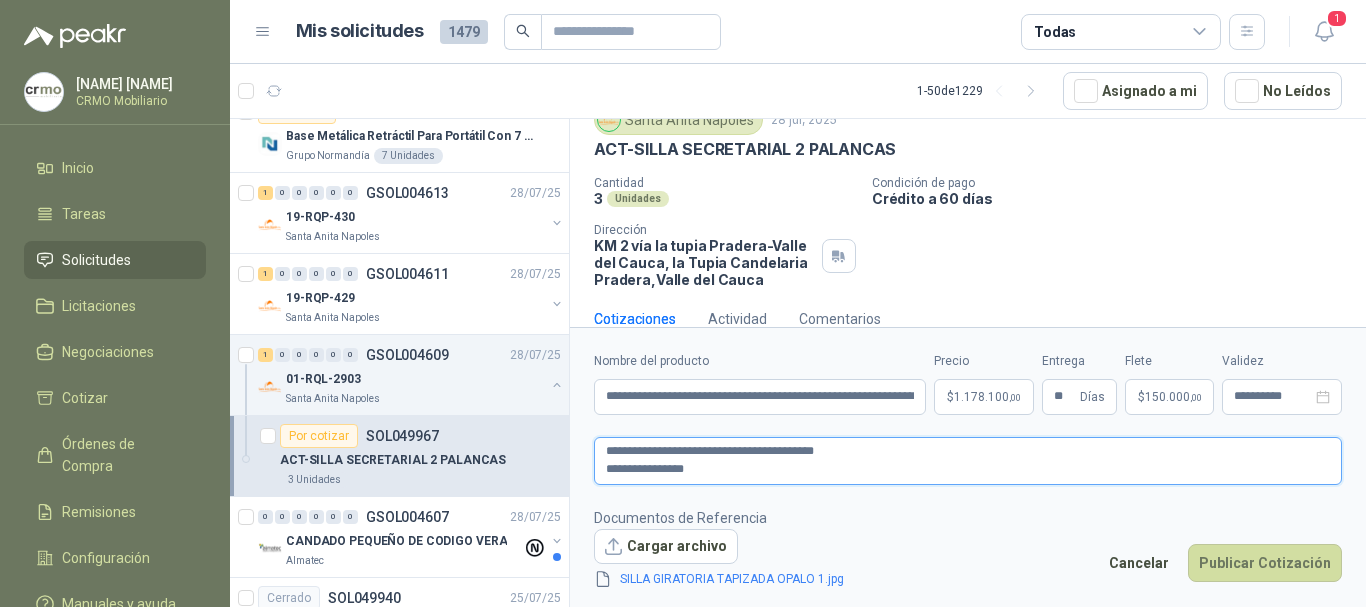 click on "**********" at bounding box center (968, 461) 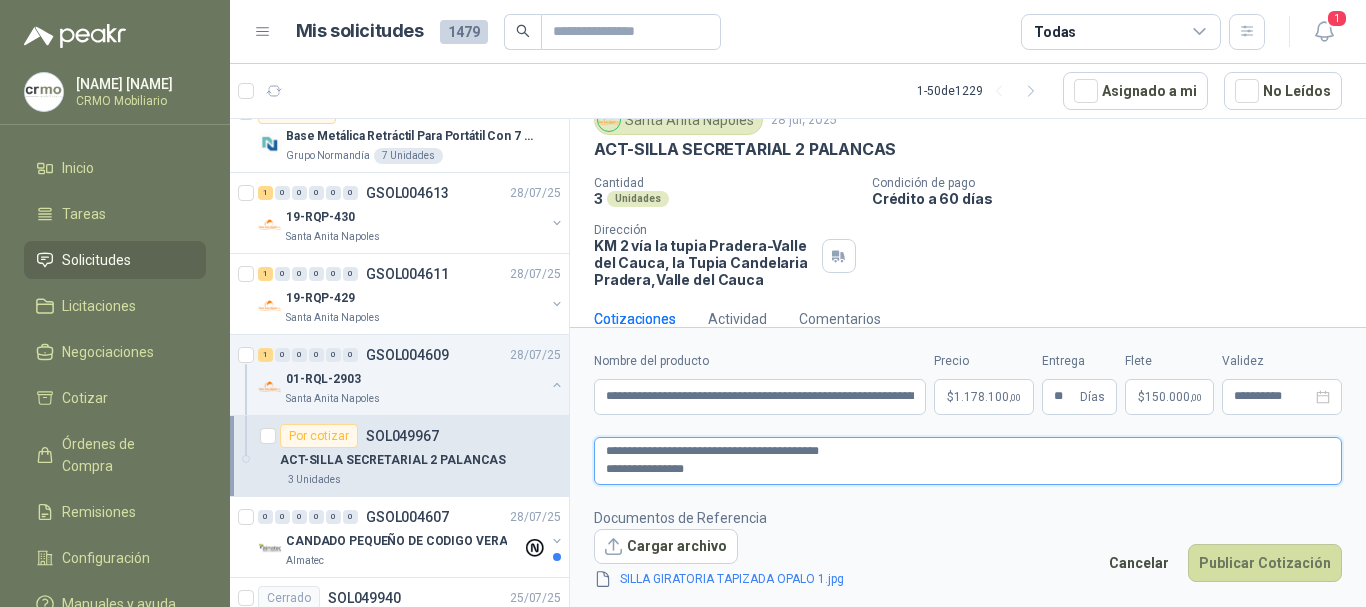 click on "**********" at bounding box center (968, 461) 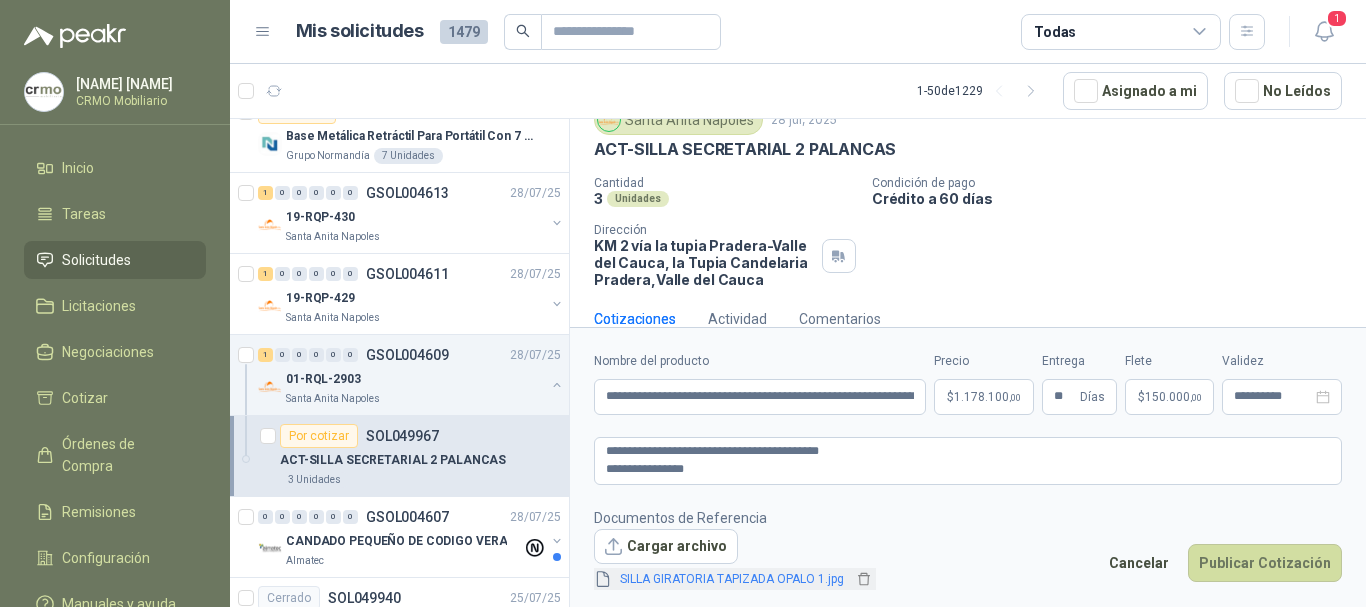 click on "SILLA GIRATORIA TAPIZADA OPALO 1.jpg" at bounding box center [732, 579] 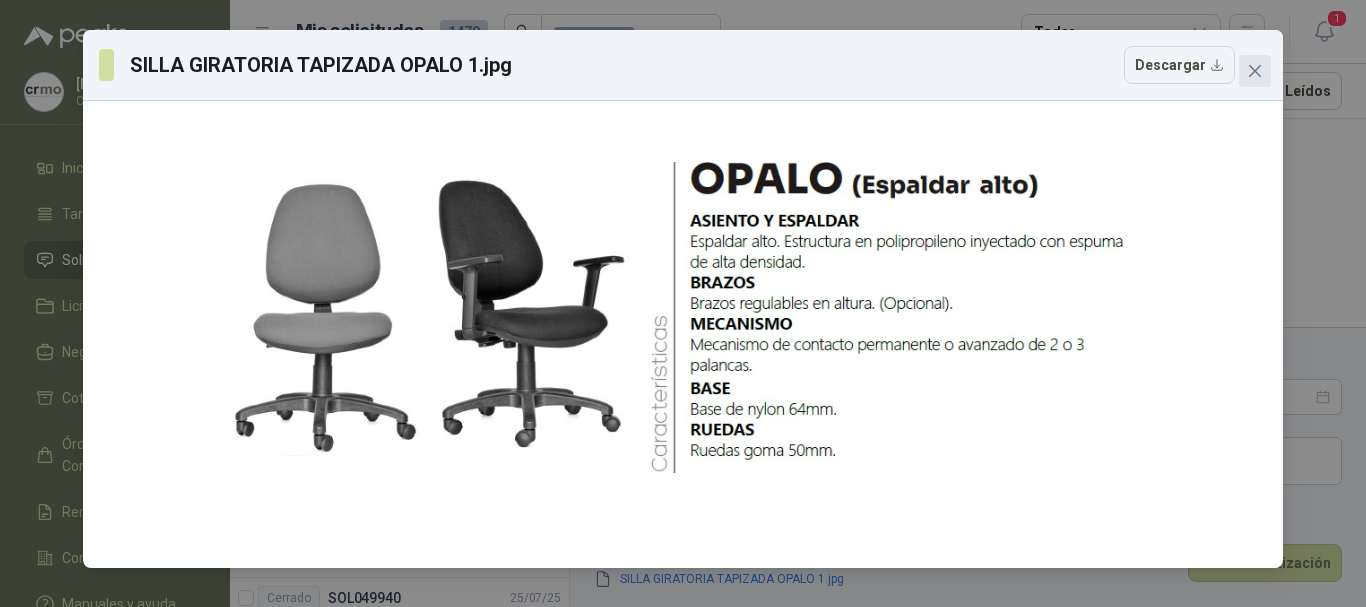 click 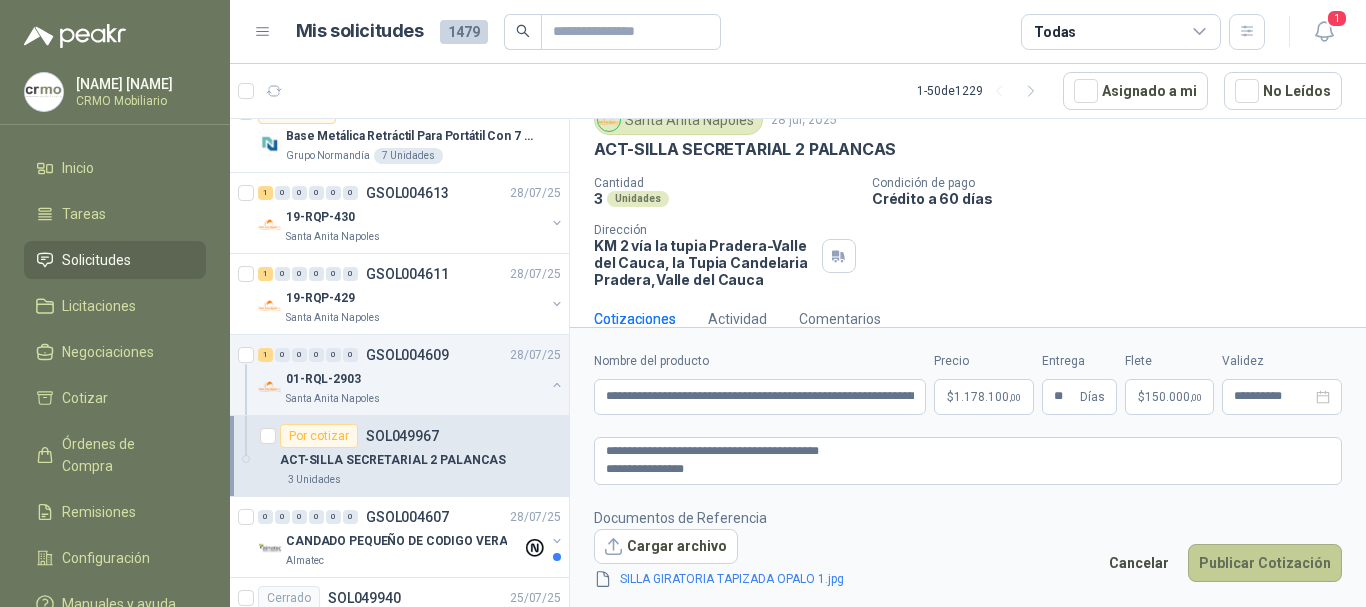 click on "Publicar Cotización" at bounding box center (1265, 563) 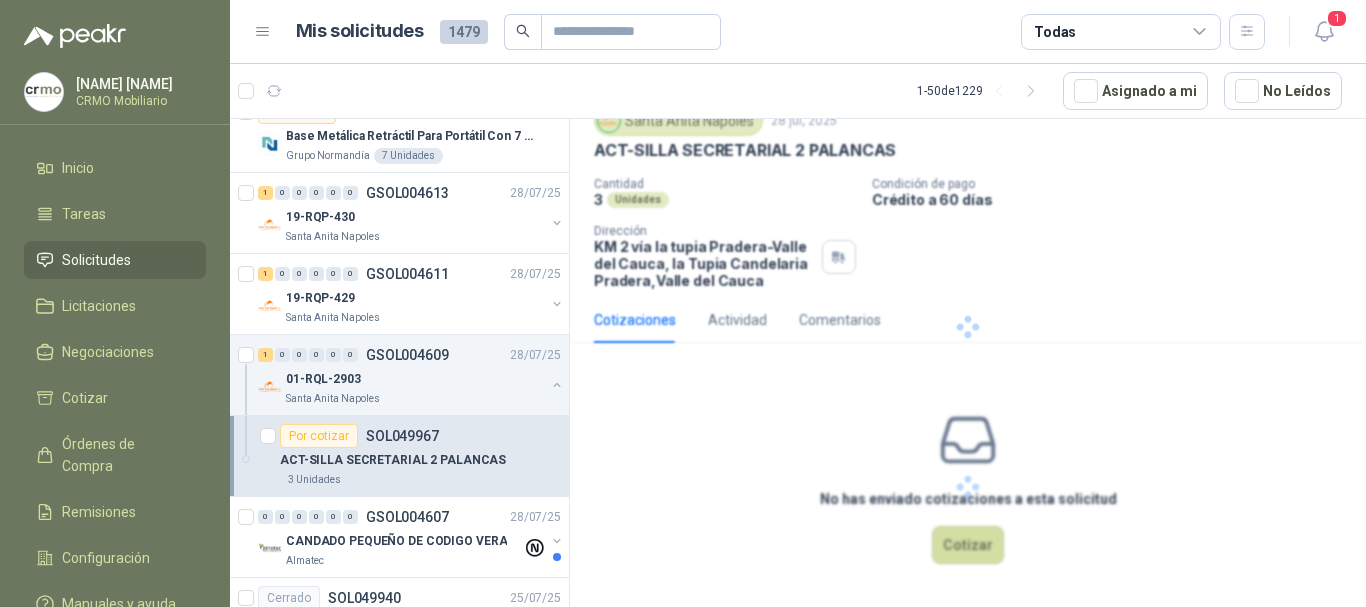 scroll, scrollTop: 0, scrollLeft: 0, axis: both 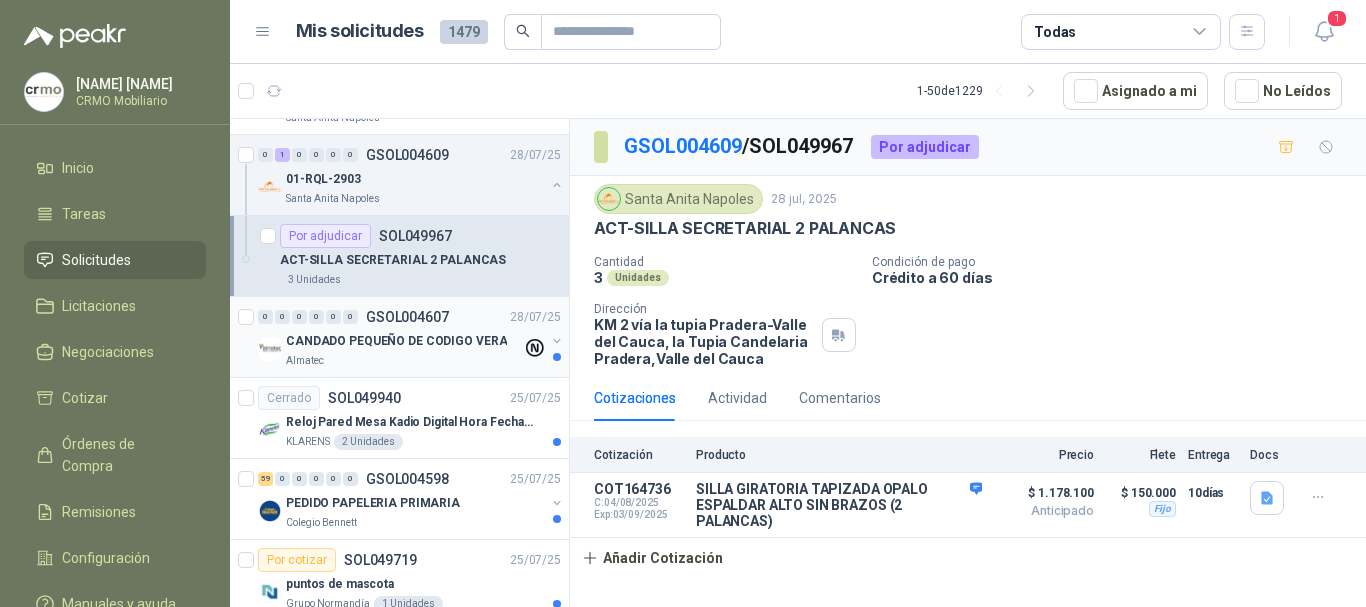 click on "CANDADO PEQUEÑO DE CODIGO VERA" at bounding box center [396, 341] 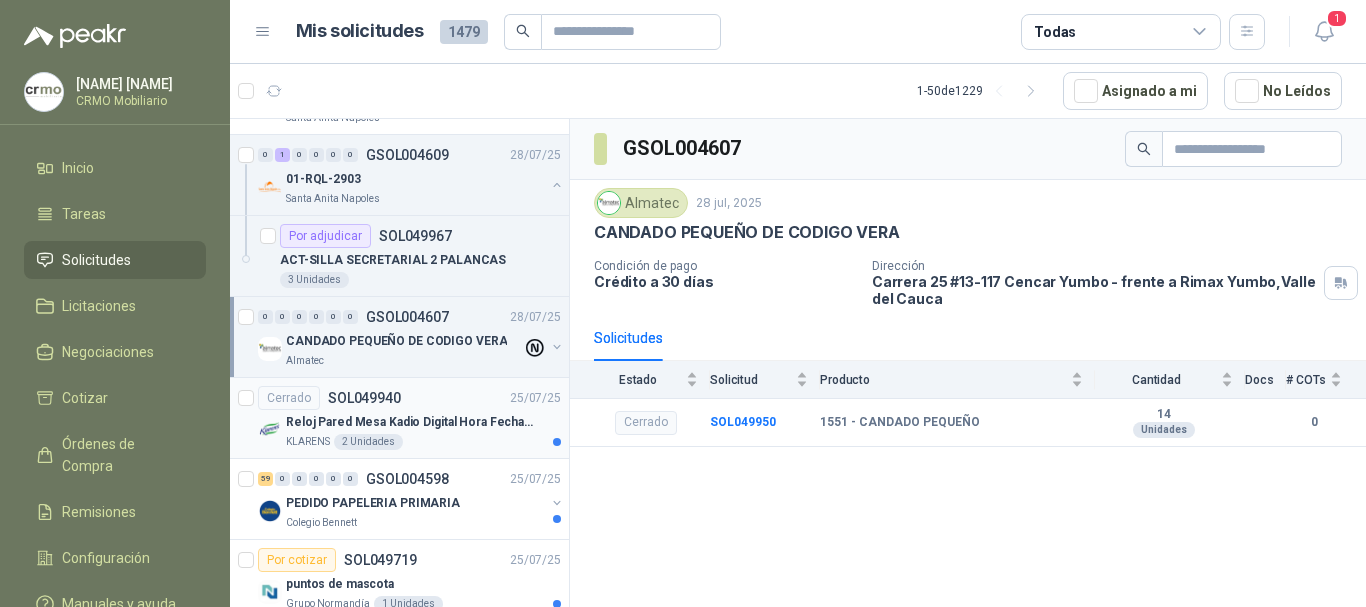click on "Reloj Pared Mesa Kadio Digital Hora Fecha Alarma" at bounding box center [410, 422] 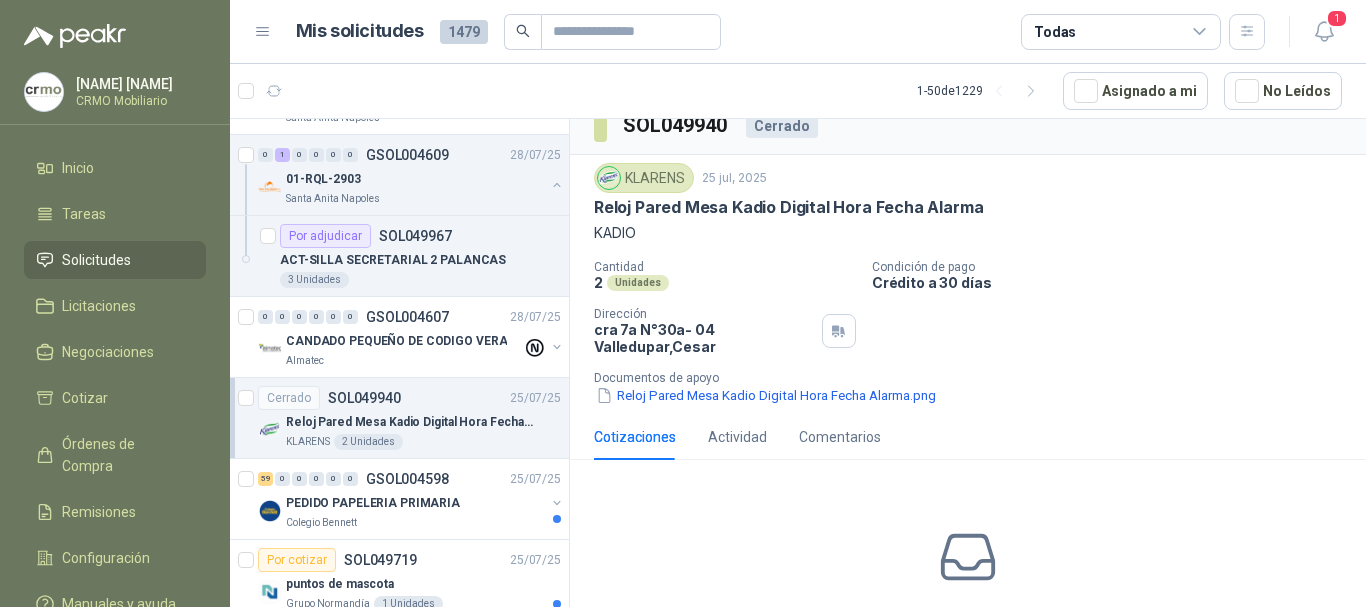 scroll, scrollTop: 83, scrollLeft: 0, axis: vertical 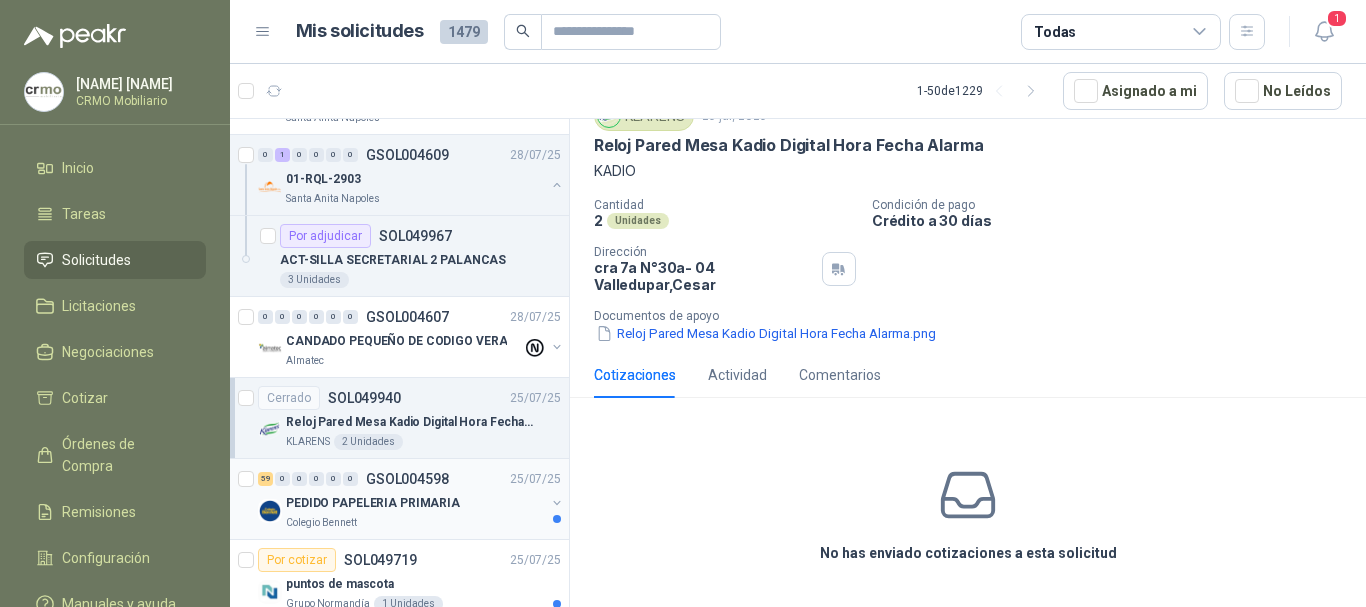 click on "PEDIDO PAPELERIA PRIMARIA" at bounding box center [373, 503] 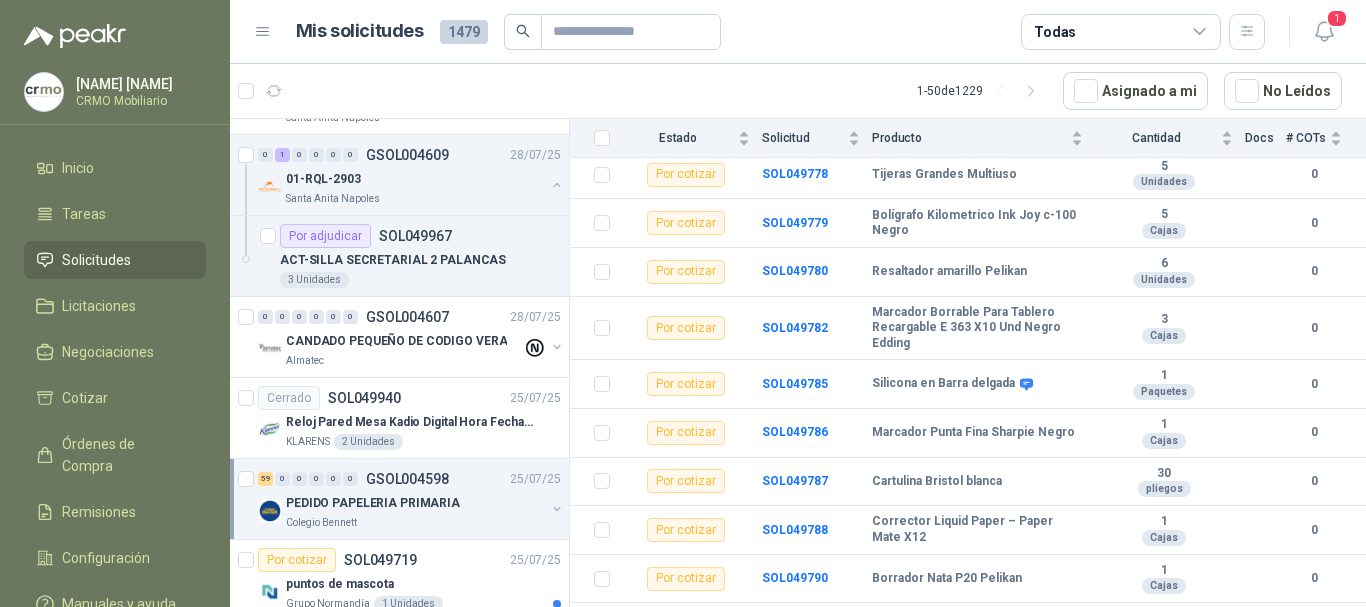 scroll, scrollTop: 2730, scrollLeft: 0, axis: vertical 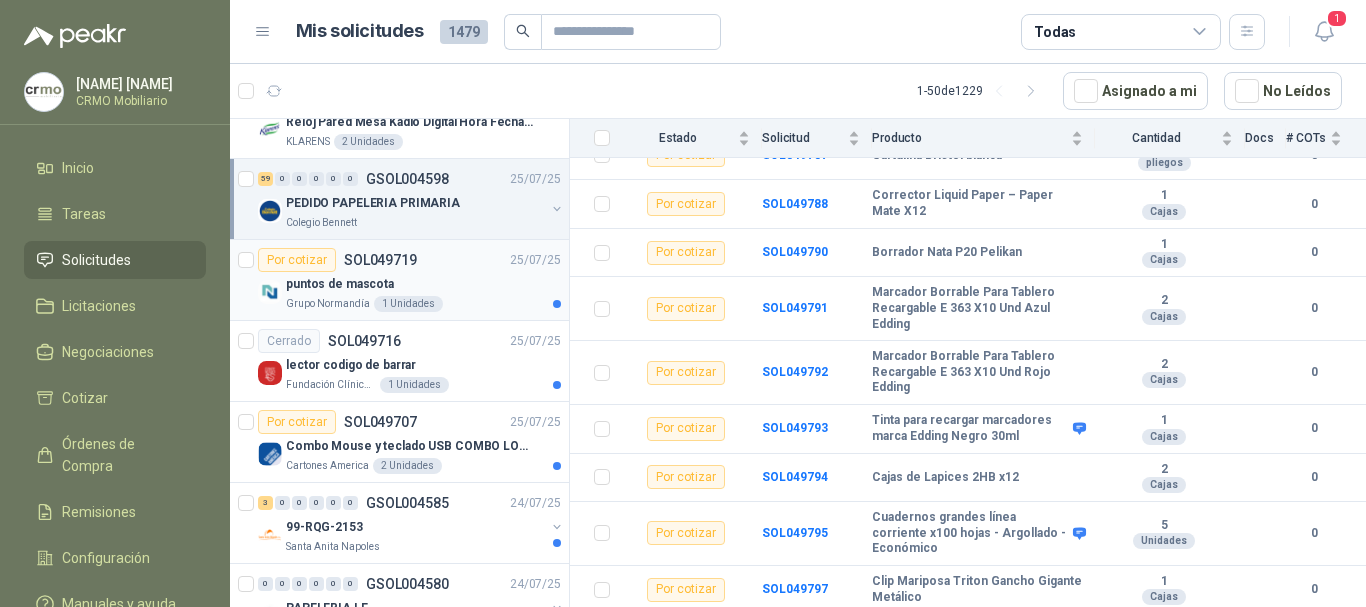 click on "puntos de mascota" at bounding box center (423, 284) 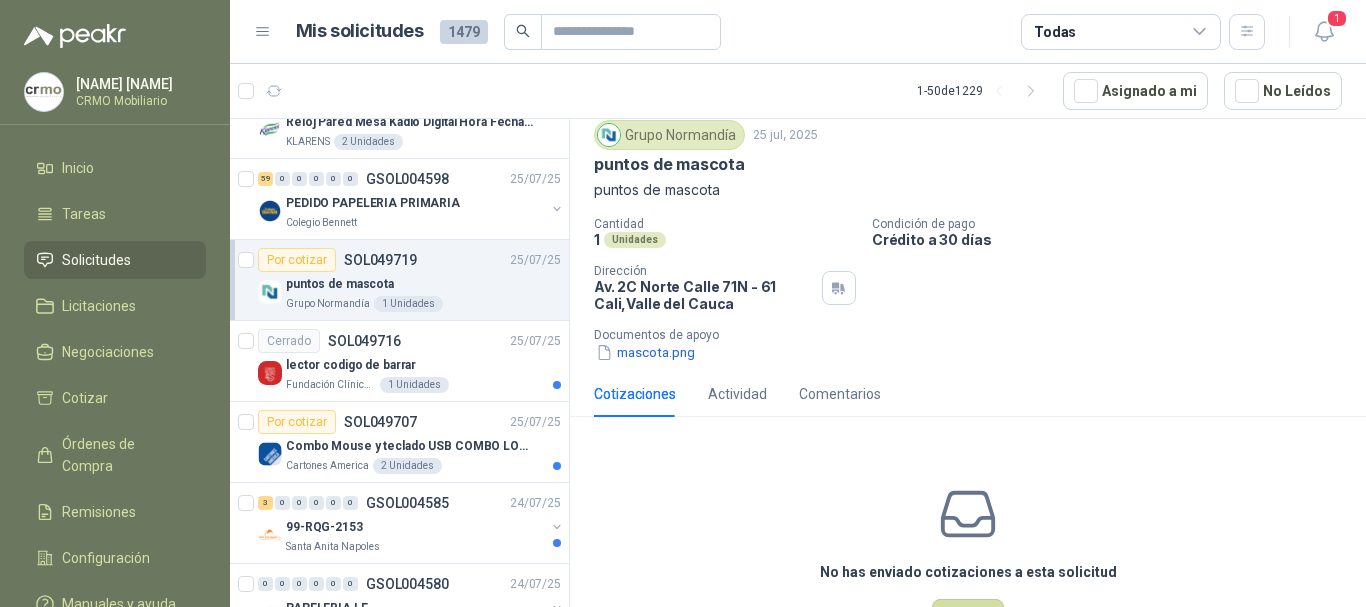 scroll, scrollTop: 138, scrollLeft: 0, axis: vertical 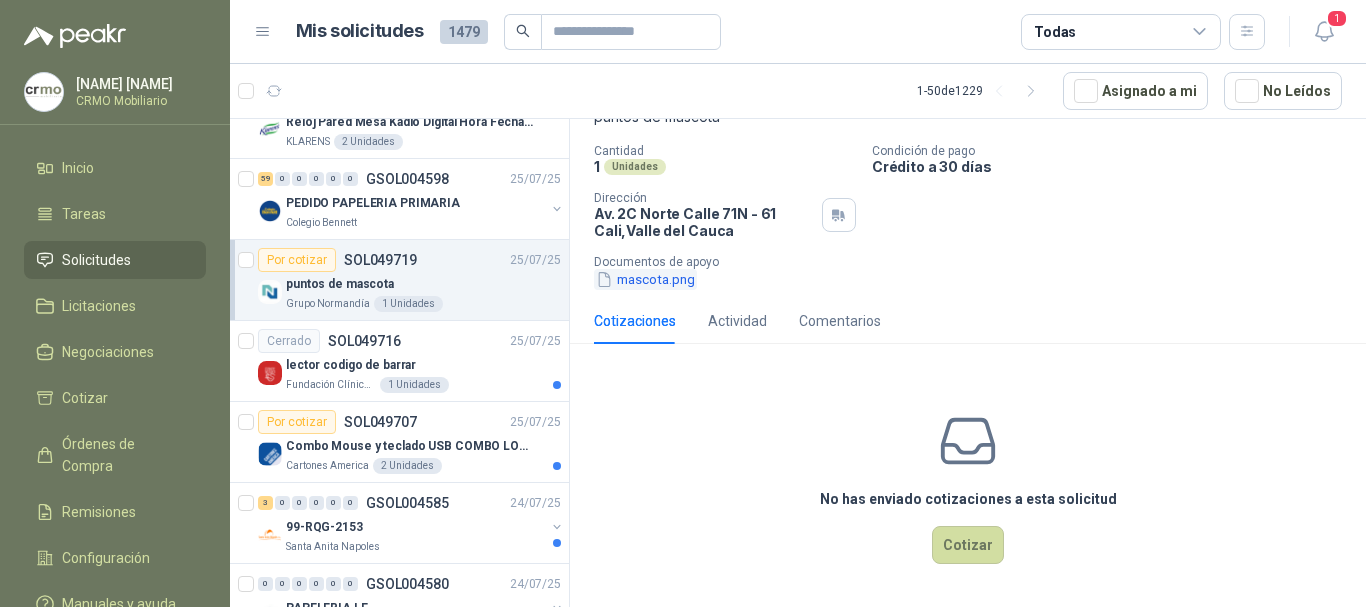 click on "mascota.png" at bounding box center [645, 279] 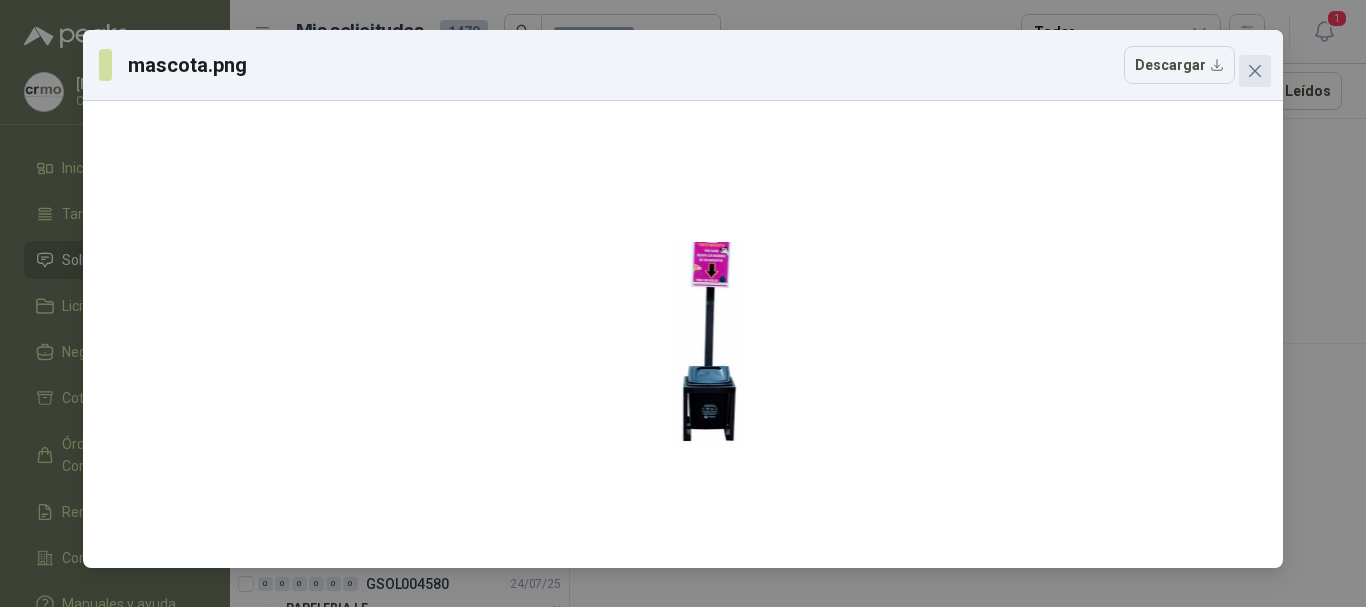 click at bounding box center (1255, 71) 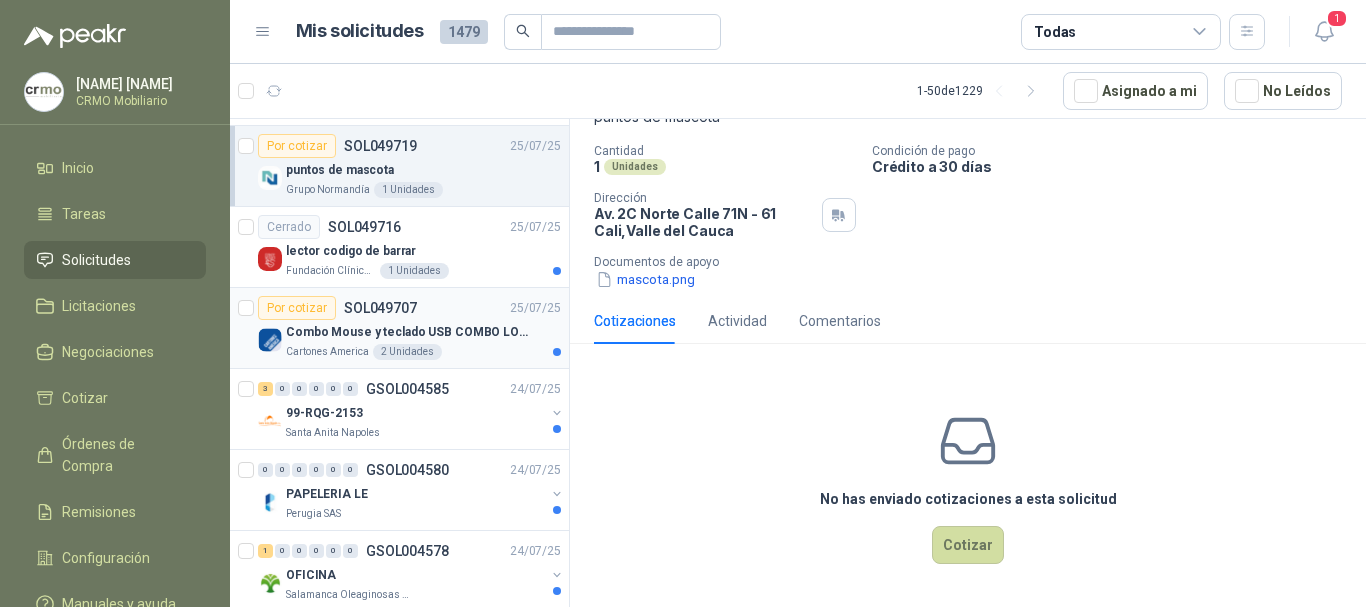 scroll, scrollTop: 3400, scrollLeft: 0, axis: vertical 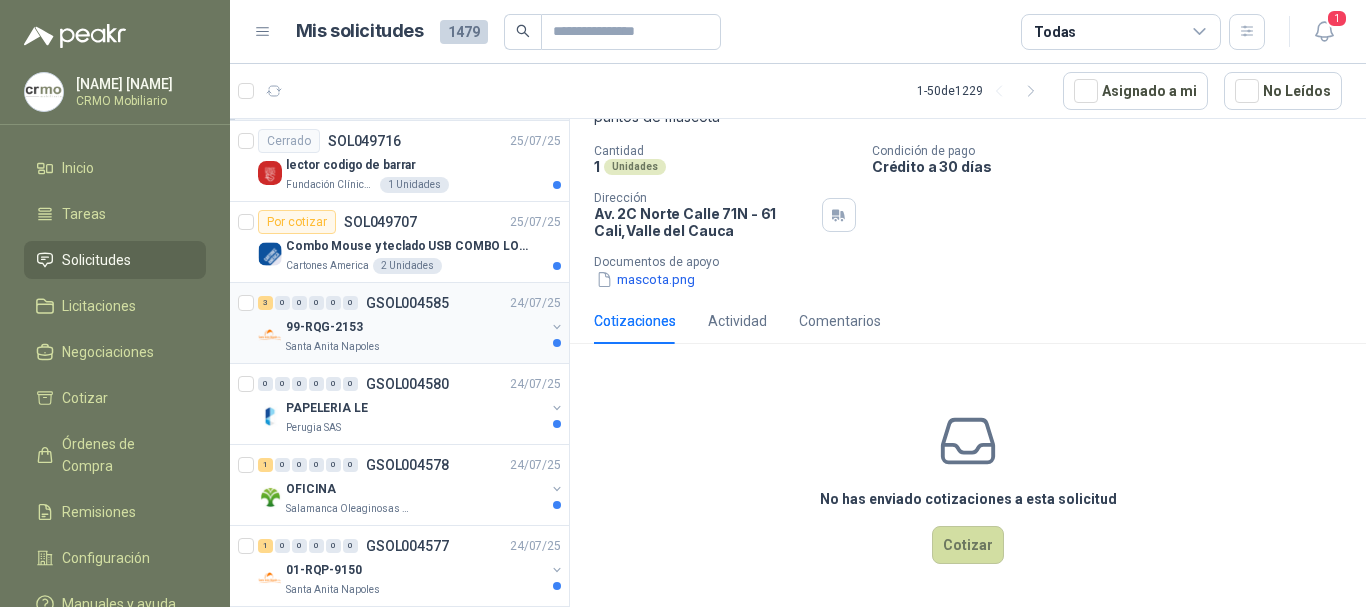 click on "99-RQG-2153" at bounding box center (415, 327) 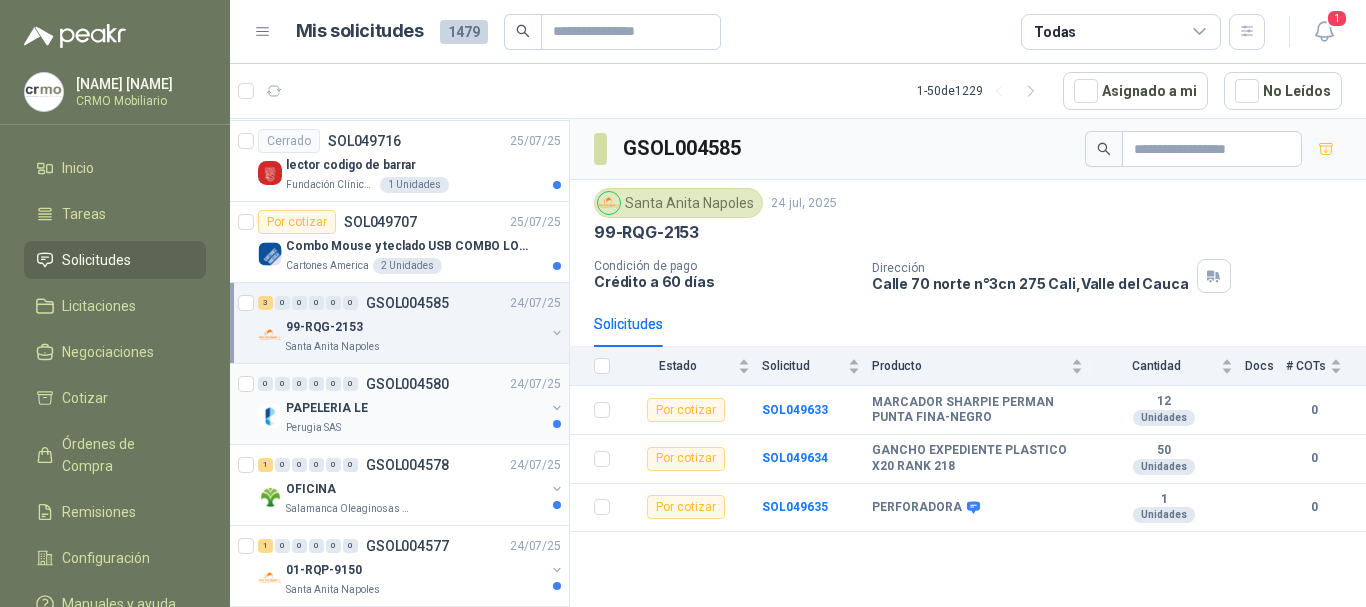 click on "PAPELERIA LE" at bounding box center (327, 408) 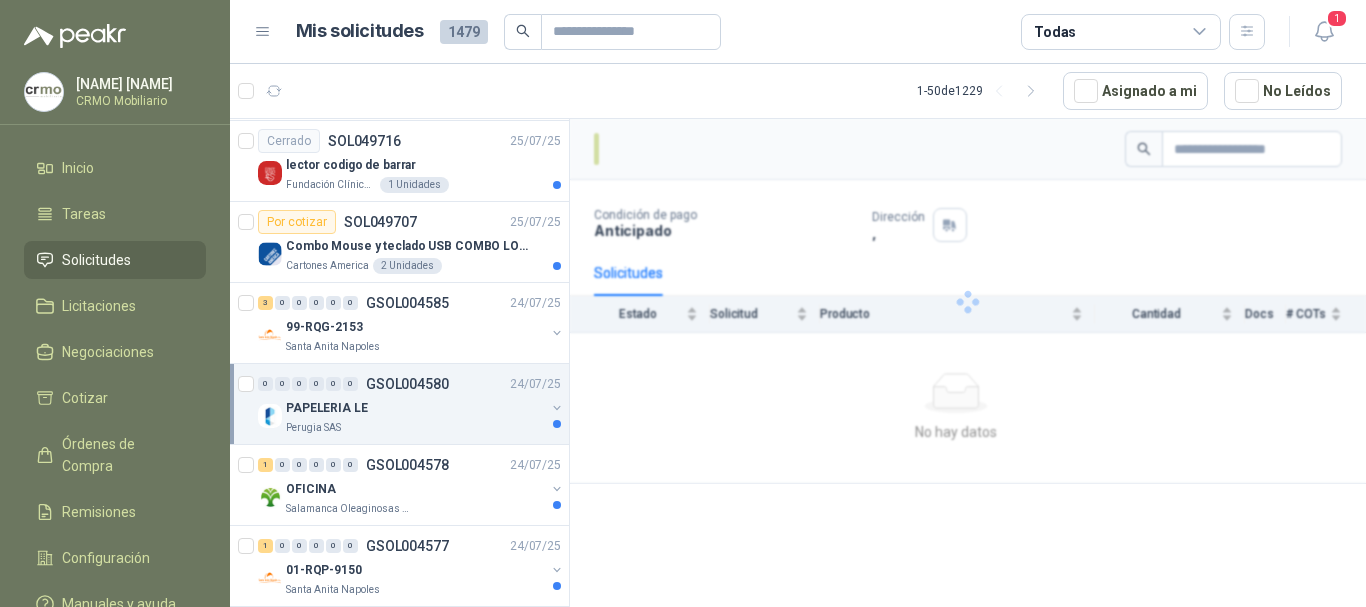 scroll, scrollTop: 3500, scrollLeft: 0, axis: vertical 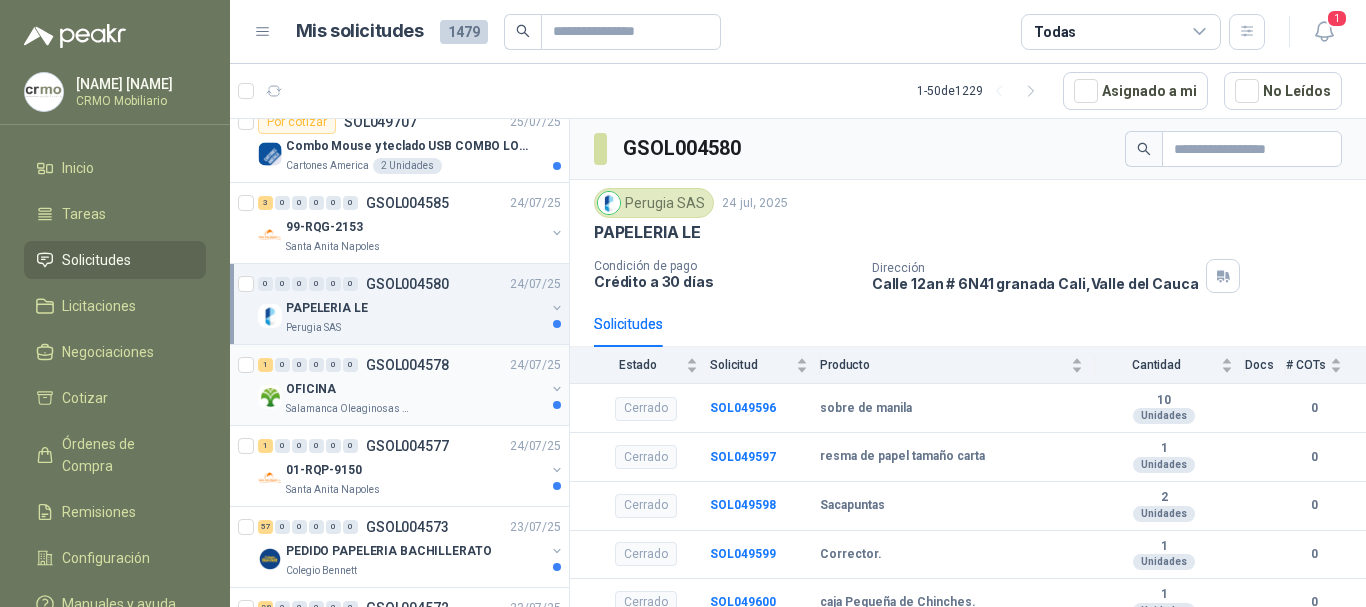 click on "OFICINA" at bounding box center [415, 389] 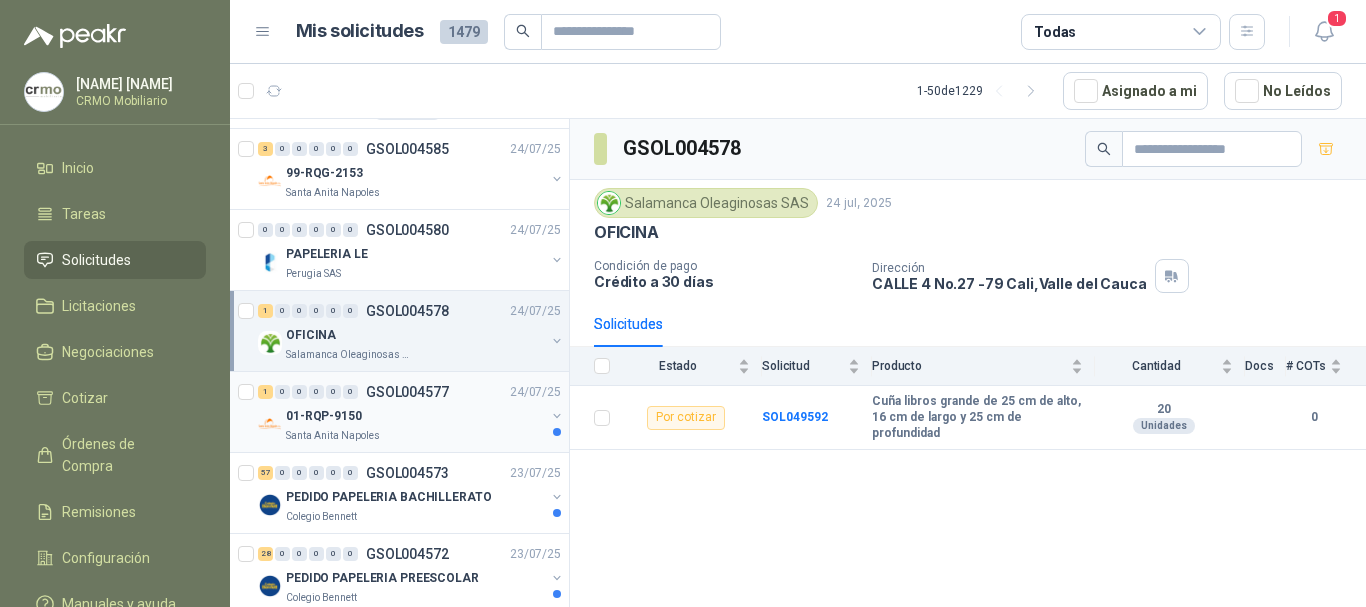 scroll, scrollTop: 3600, scrollLeft: 0, axis: vertical 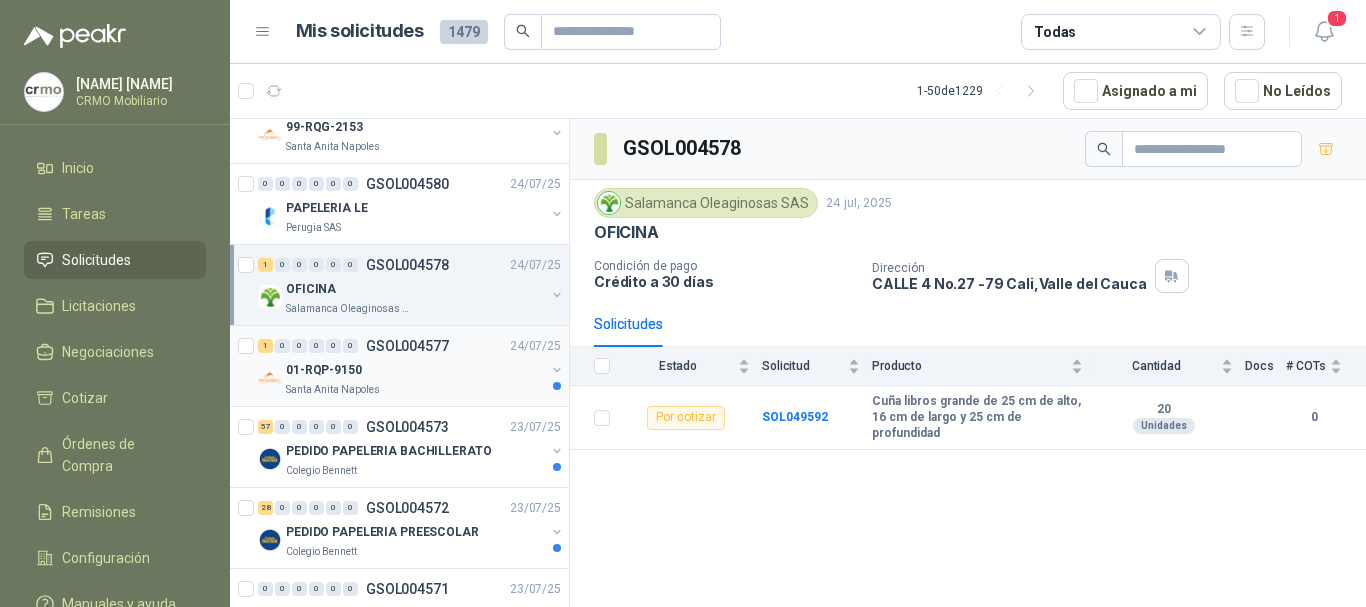 click on "01-RQP-9150" at bounding box center [415, 370] 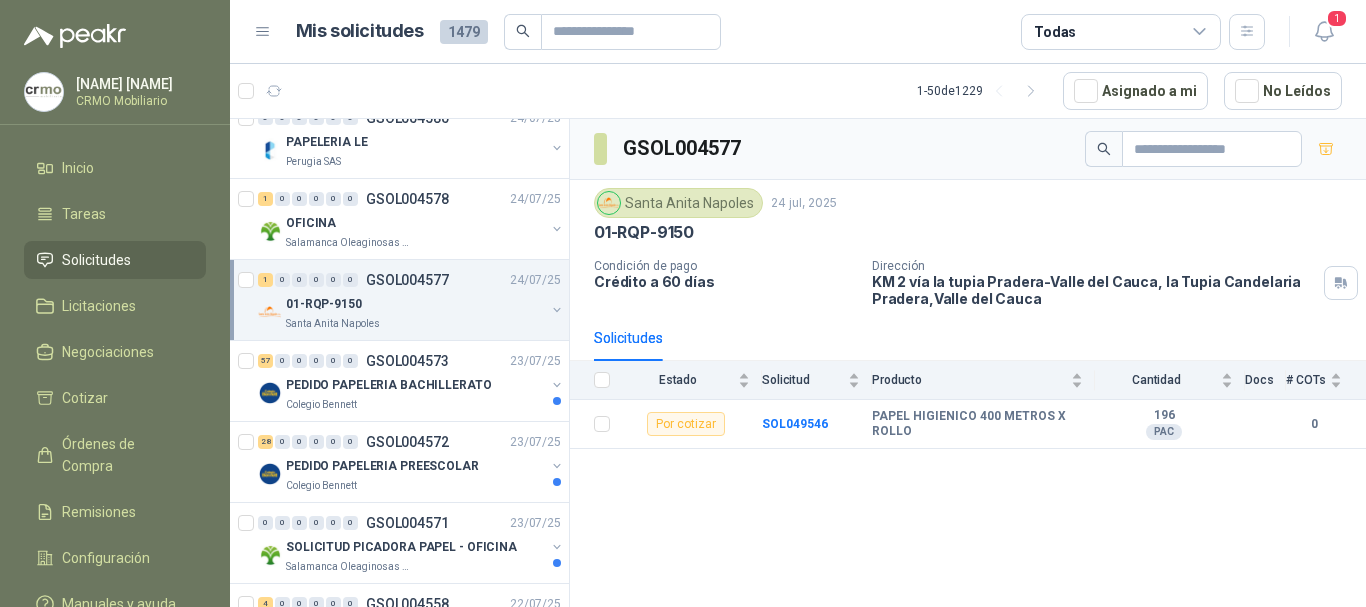 scroll, scrollTop: 3700, scrollLeft: 0, axis: vertical 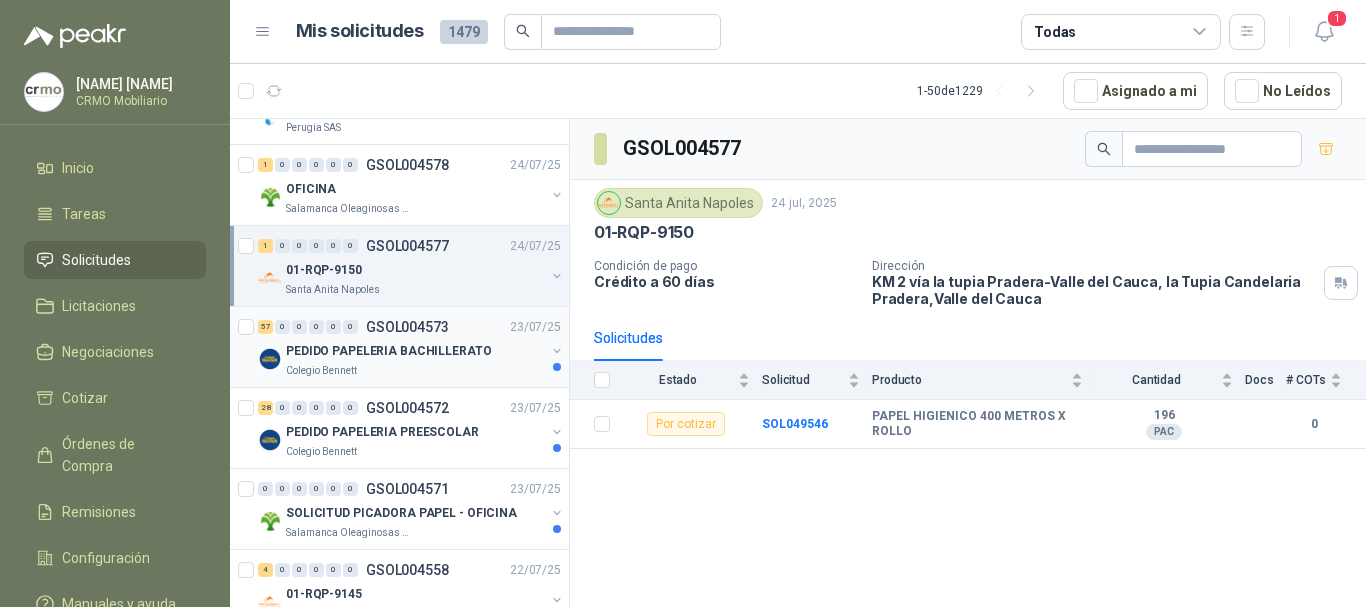 click on "PEDIDO PAPELERIA BACHILLERATO" at bounding box center (389, 351) 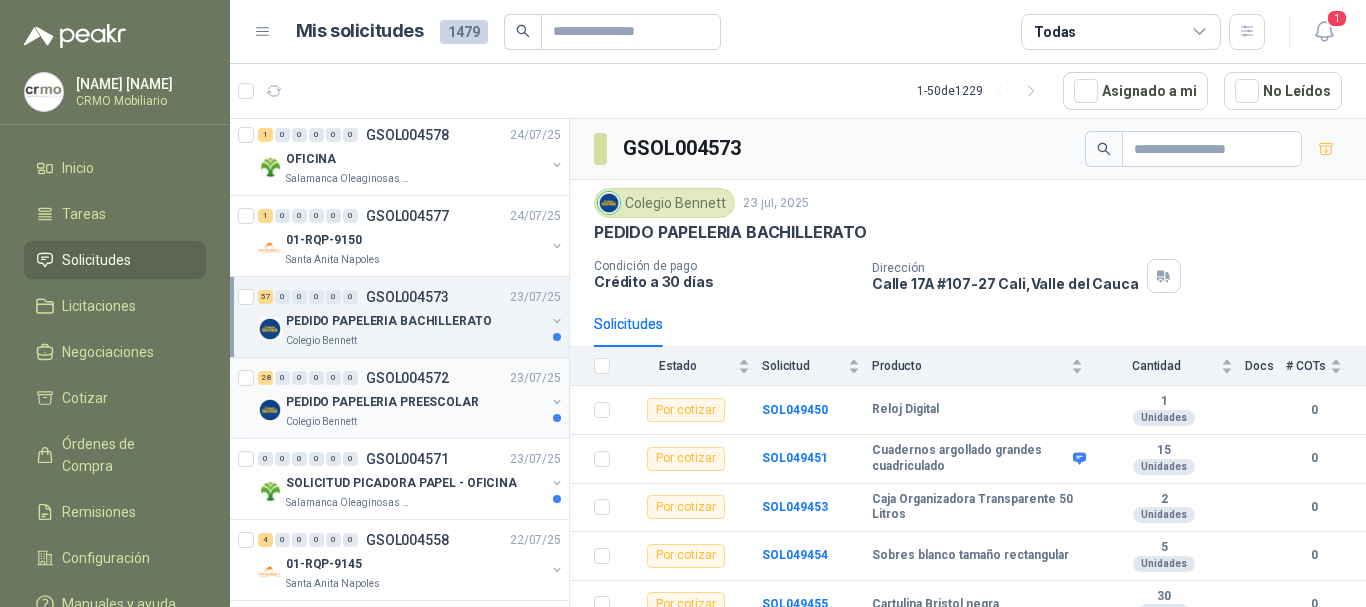 scroll, scrollTop: 3745, scrollLeft: 0, axis: vertical 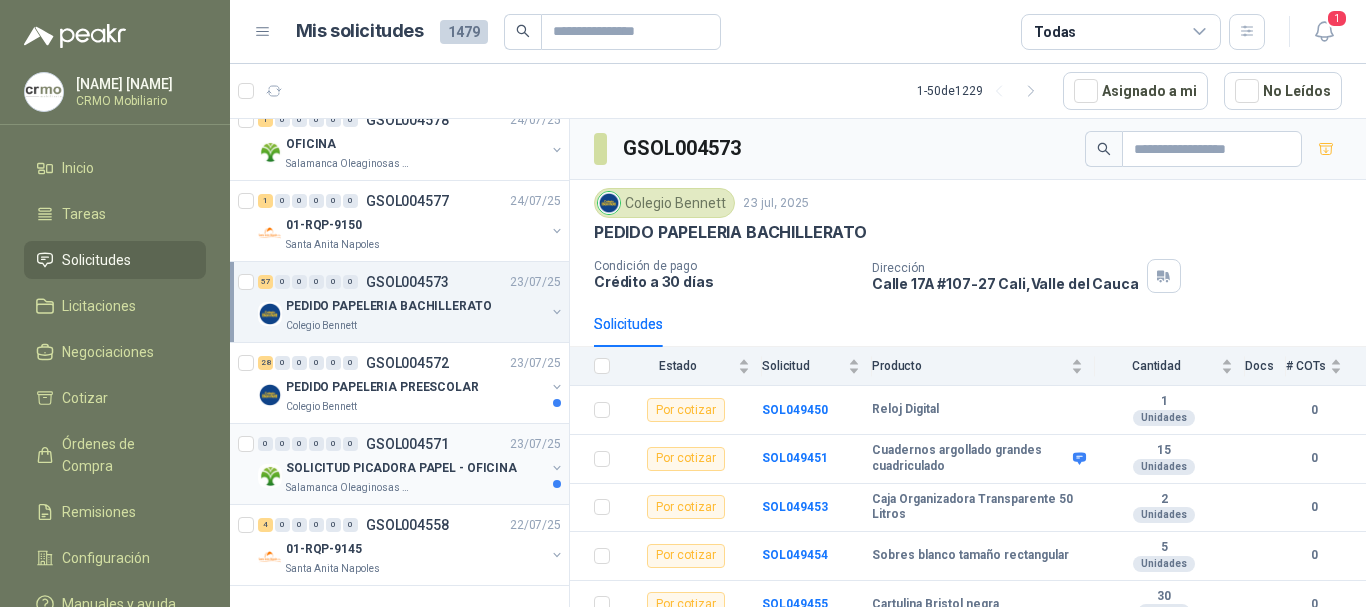 click on "SOLICITUD PICADORA PAPEL - OFICINA" at bounding box center (401, 468) 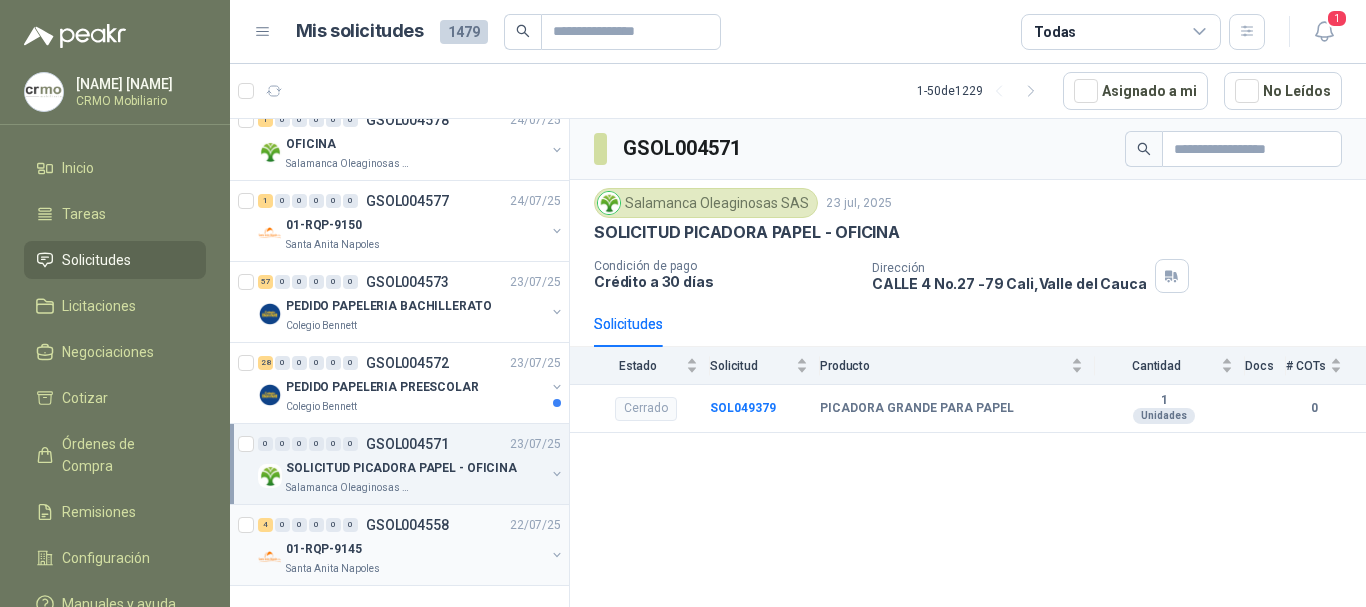 click on "01-RQP-9145" at bounding box center (415, 549) 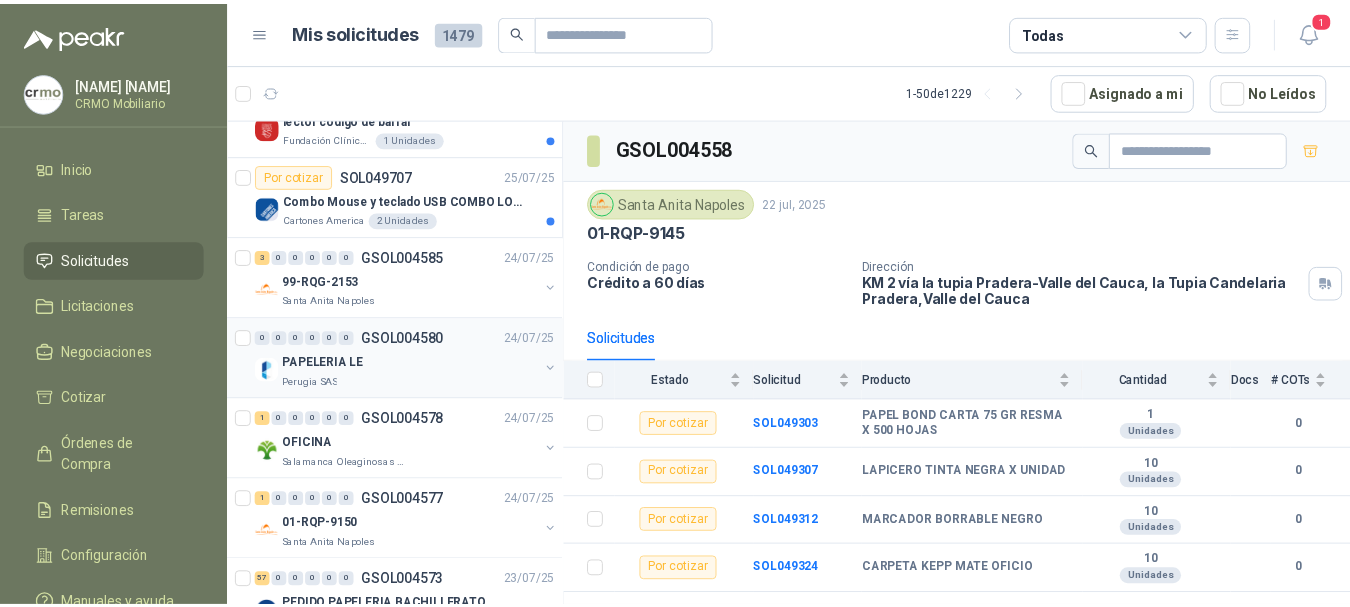 scroll, scrollTop: 3045, scrollLeft: 0, axis: vertical 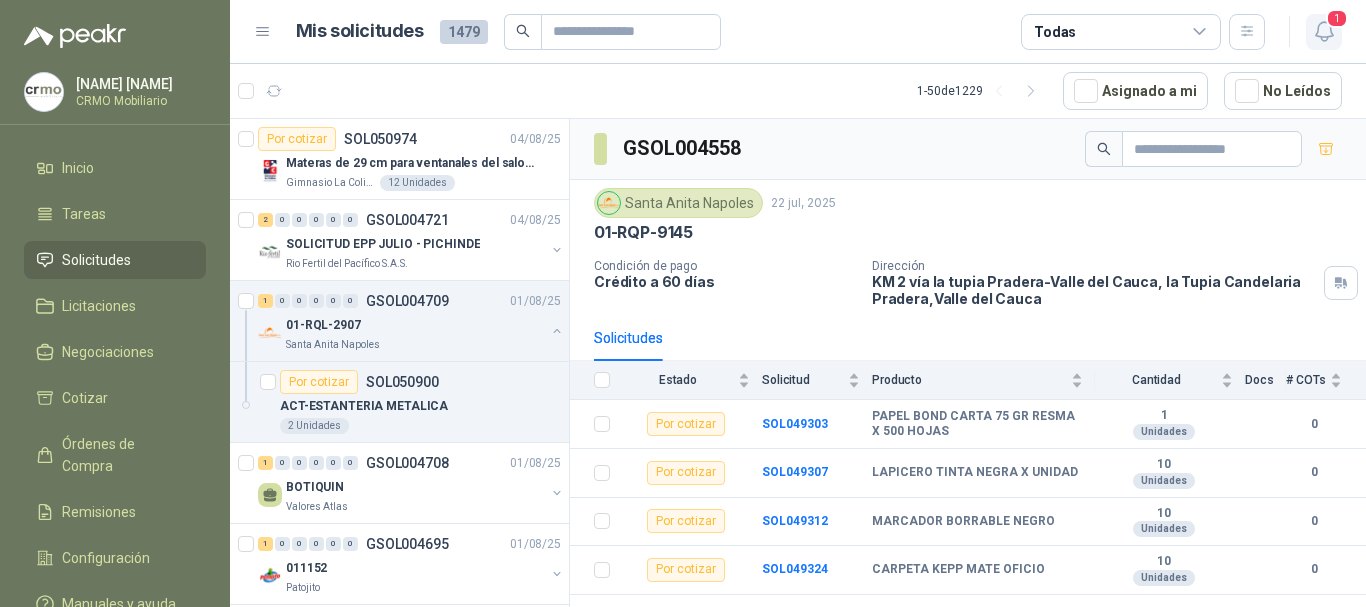 click on "1" at bounding box center (1337, 18) 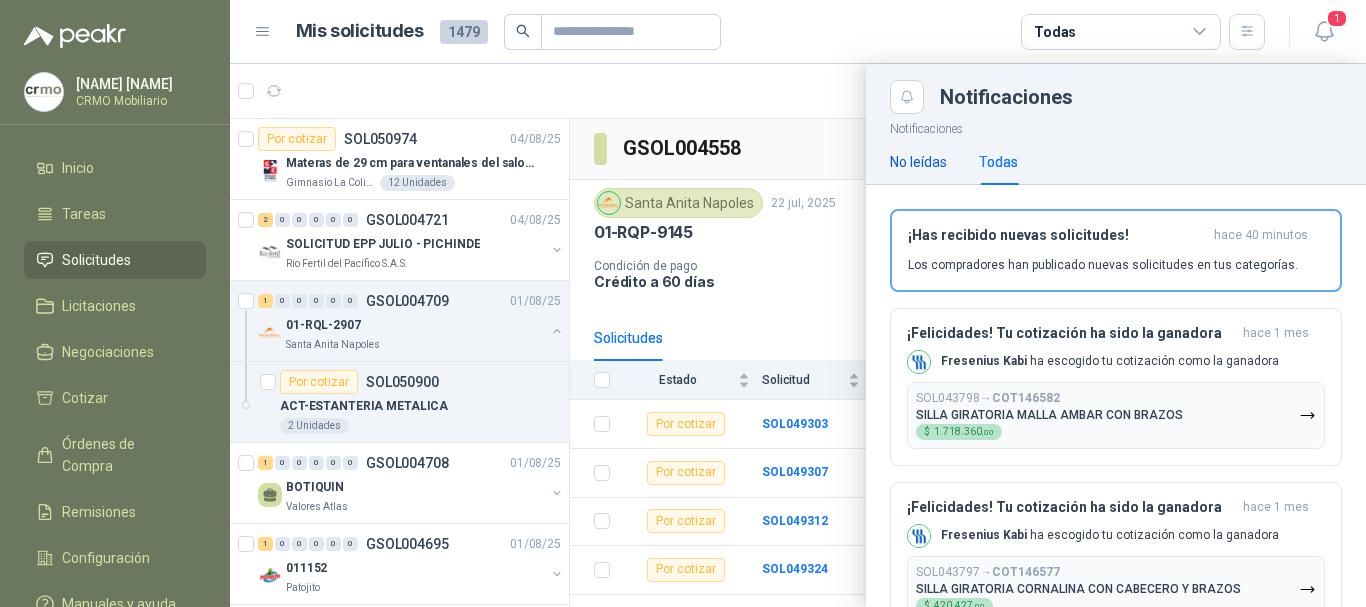 click on "No leídas" at bounding box center [918, 162] 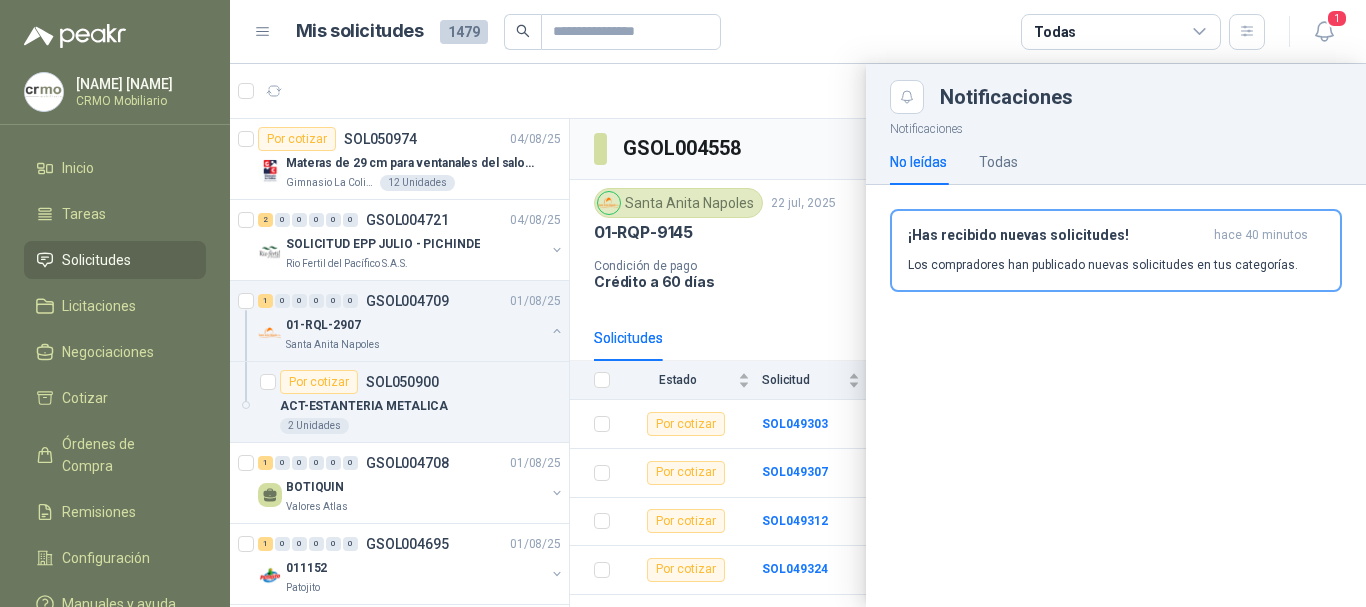 click on "No leídas Todas" at bounding box center (1116, 162) 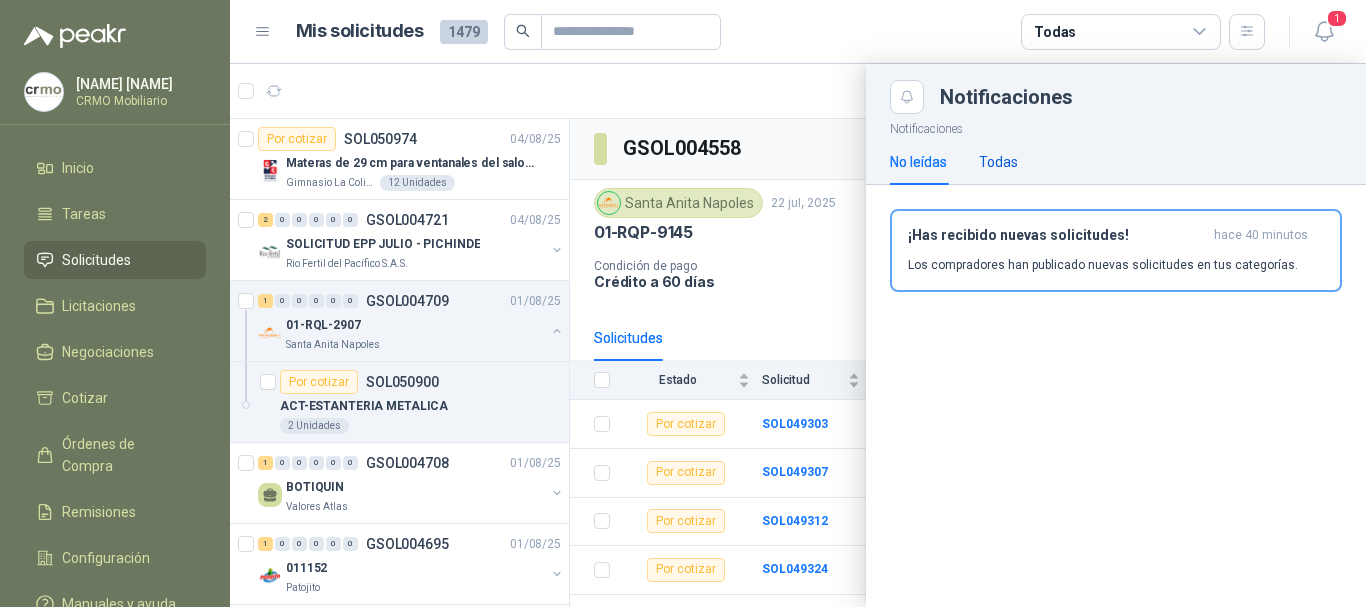 click on "Todas" at bounding box center [998, 162] 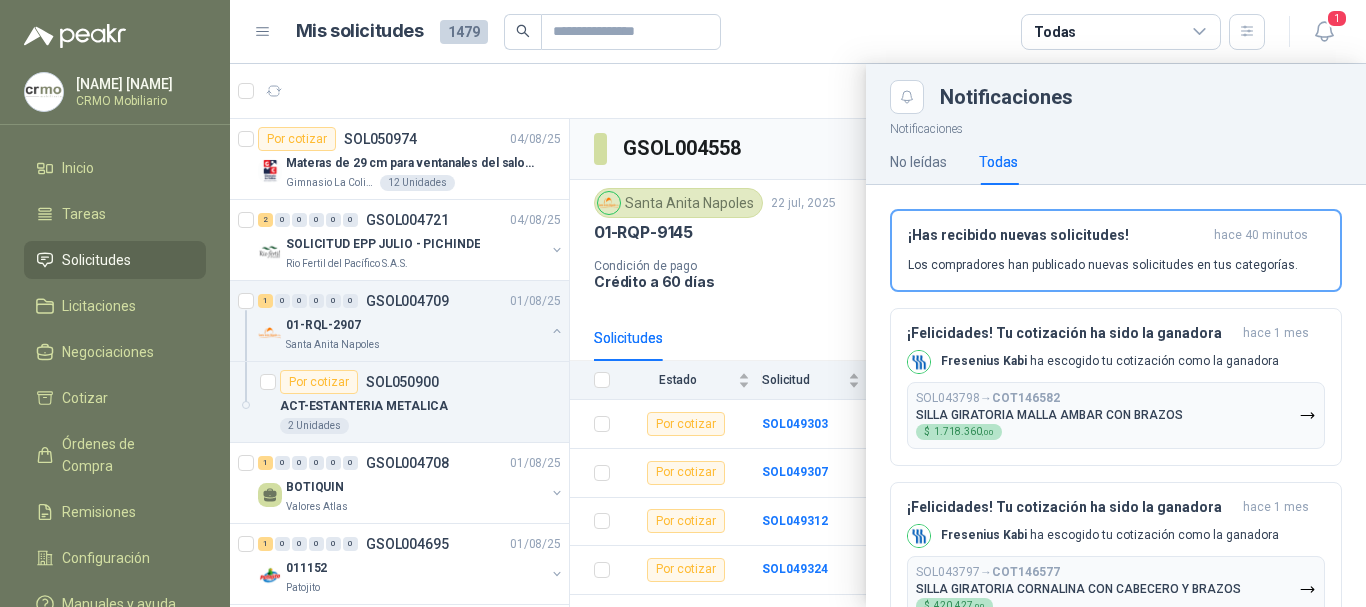 click on "Mis solicitudes 1479 Todas" at bounding box center (781, 32) 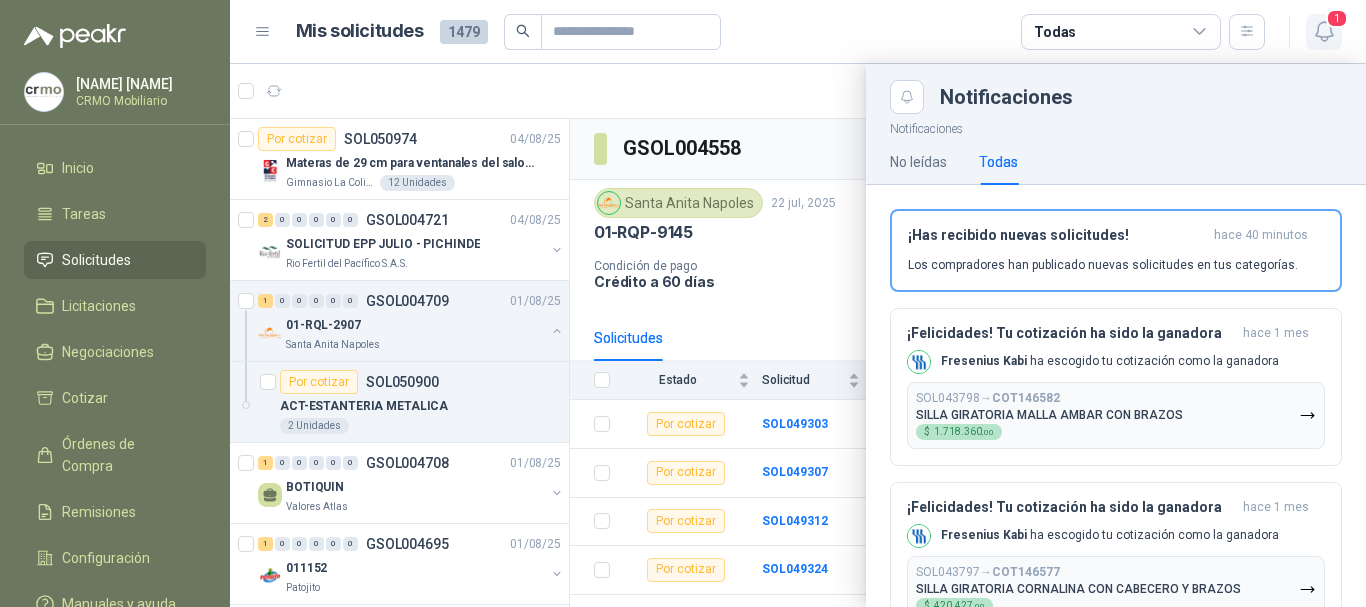 click 